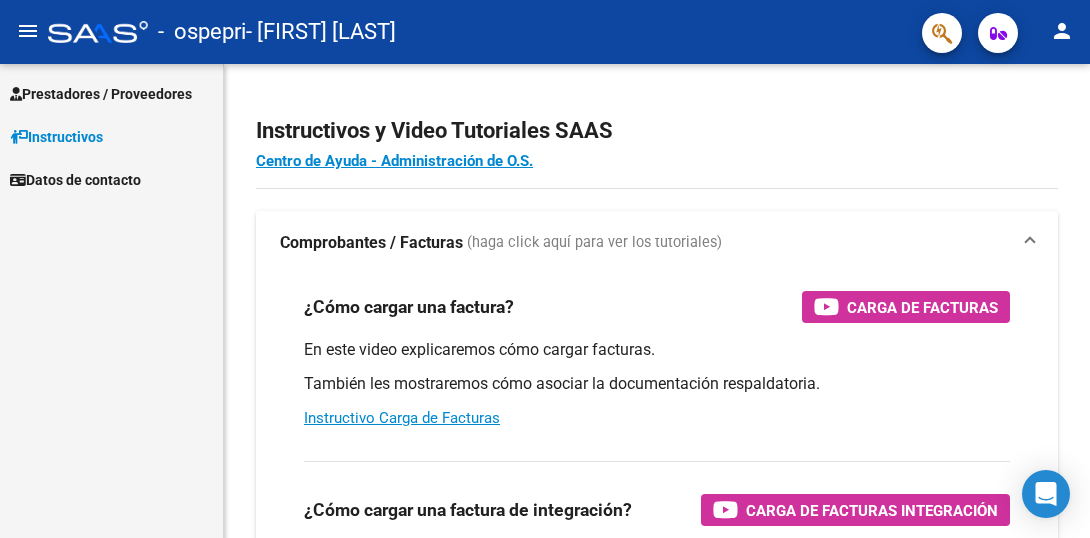 scroll, scrollTop: 0, scrollLeft: 0, axis: both 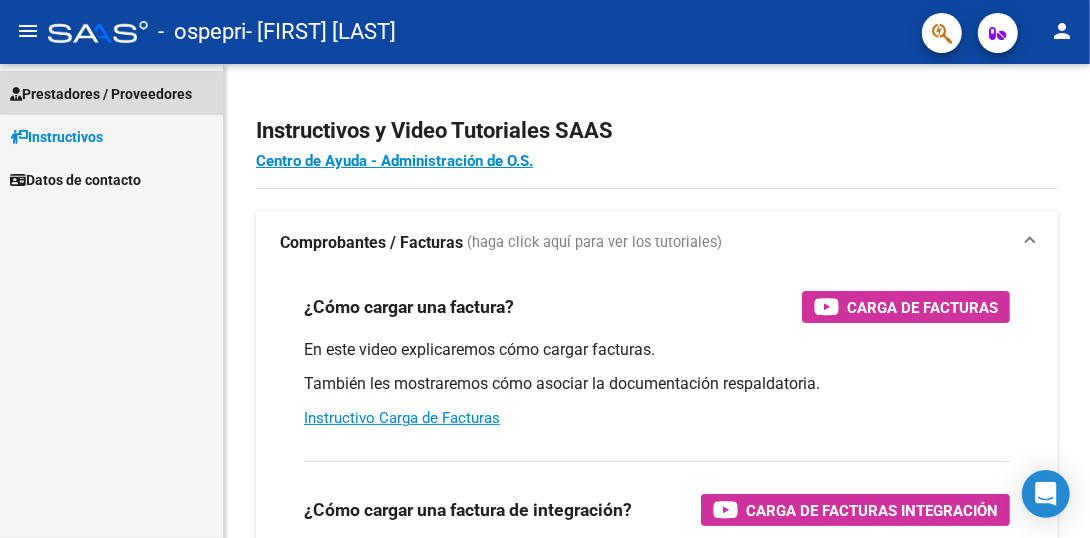 click on "Prestadores / Proveedores" at bounding box center (101, 94) 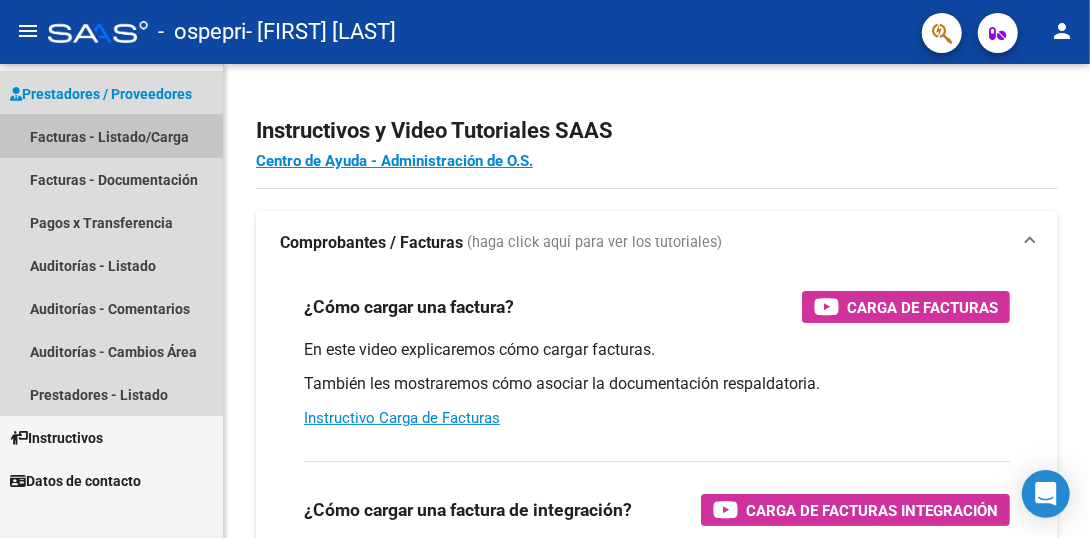 click on "Facturas - Listado/Carga" at bounding box center [111, 136] 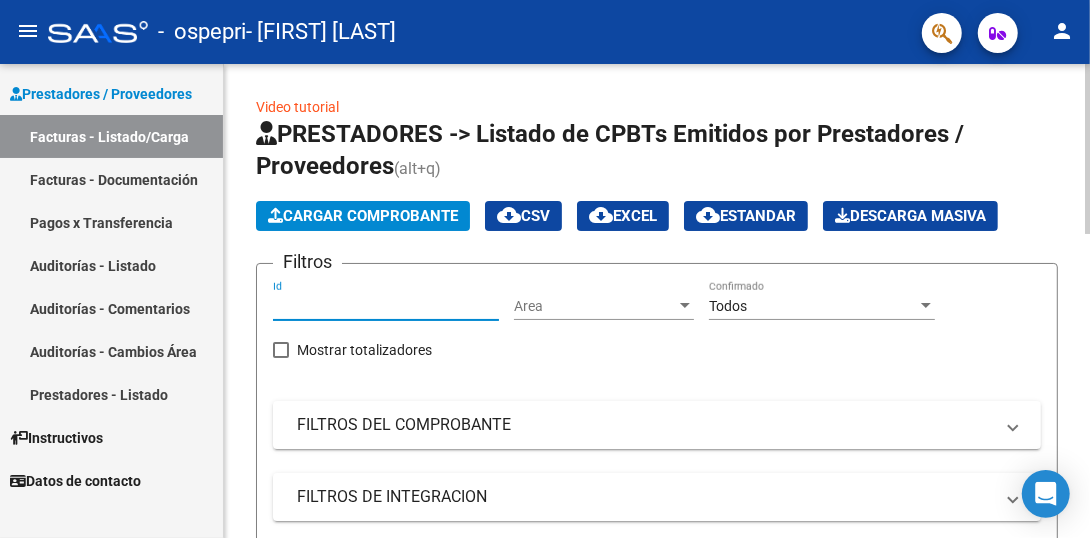 click on "Id" at bounding box center [386, 306] 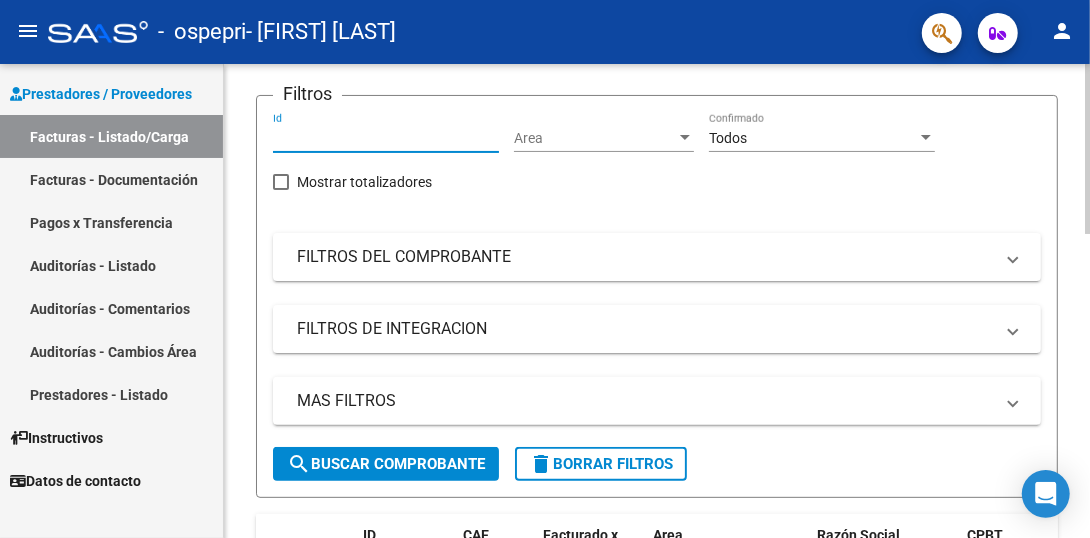 scroll, scrollTop: 179, scrollLeft: 0, axis: vertical 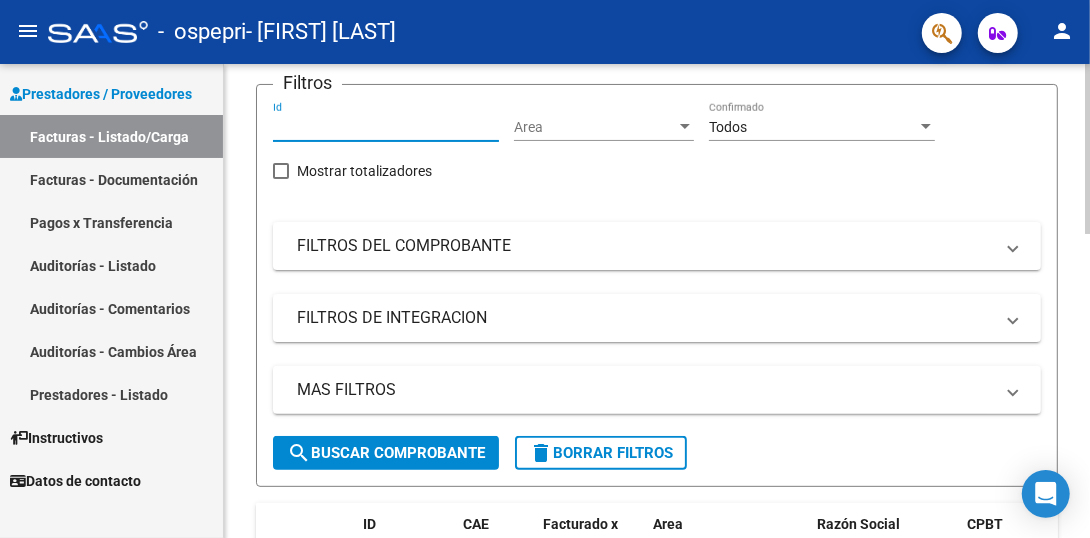 click on "menu -   ospepri   - [FIRST] [LAST] person    Prestadores / Proveedores Facturas - Listado/Carga Facturas - Documentación Pagos x Transferencia Auditorías - Listado Auditorías - Comentarios Auditorías - Cambios Área Prestadores - Listado    Instructivos    Datos de contacto  Video tutorial   PRESTADORES -> Listado de CPBTs Emitidos por Prestadores / Proveedores (alt+q)   Cargar Comprobante
cloud_download  CSV  cloud_download  EXCEL  cloud_download  Estandar   Descarga Masiva
Filtros Id Area Area Todos Confirmado   Mostrar totalizadores   FILTROS DEL COMPROBANTE  Comprobante Tipo Comprobante Tipo Start date – End date Fec. Comprobante Desde / Hasta Días Emisión Desde(cant. días) Días Emisión Hasta(cant. días) CUIT / Razón Social Pto. Venta Nro. Comprobante Código SSS CAE Válido CAE Válido Todos Cargado Módulo Hosp. Todos Tiene facturacion Apócrifa Hospital Refes  FILTROS DE INTEGRACION  Período De Prestación Todos Rendido x SSS (dr_envio) Tipo de Registro Todos –" at bounding box center [545, 269] 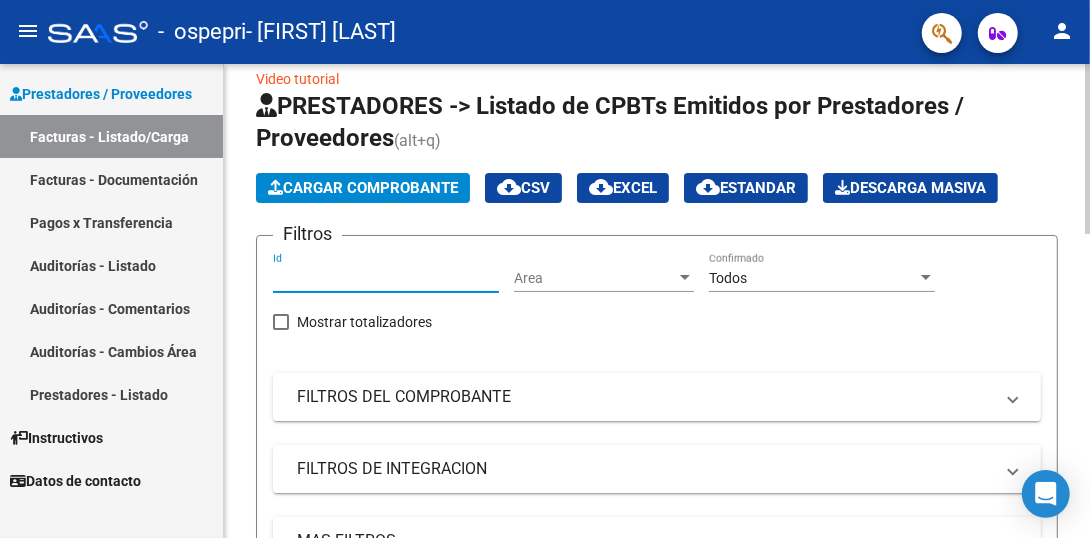 click 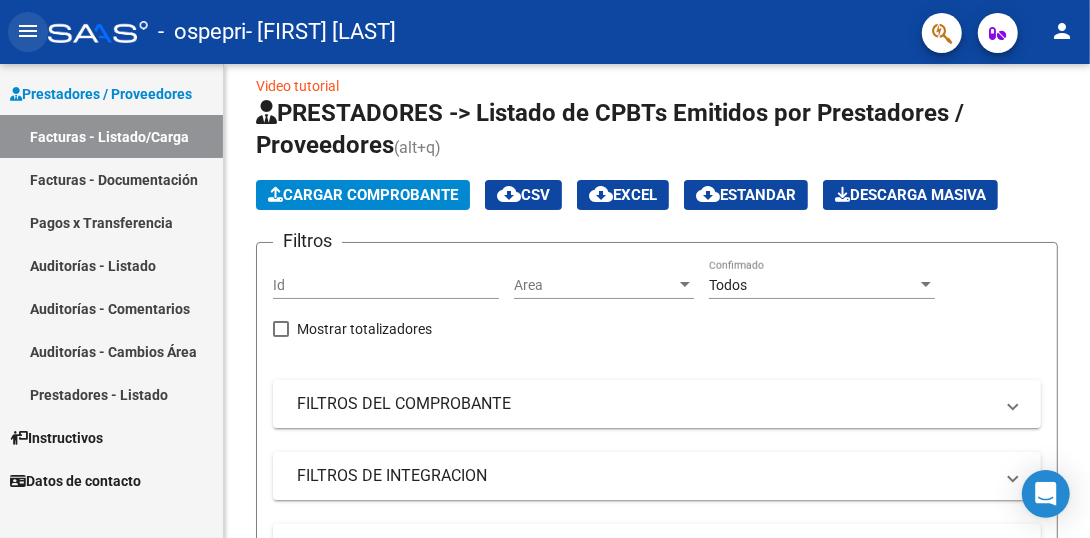 click on "menu" 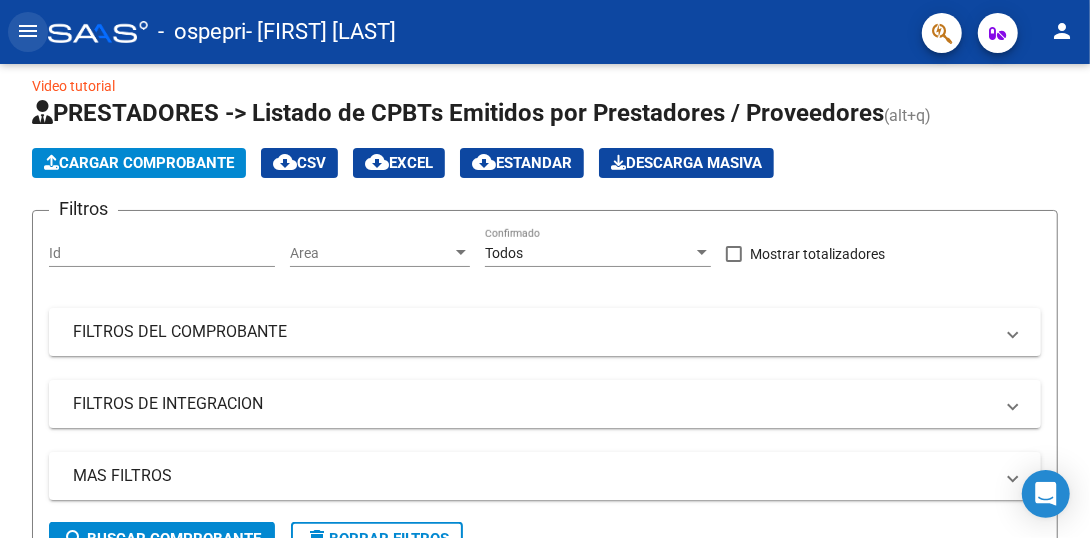 click on "menu" 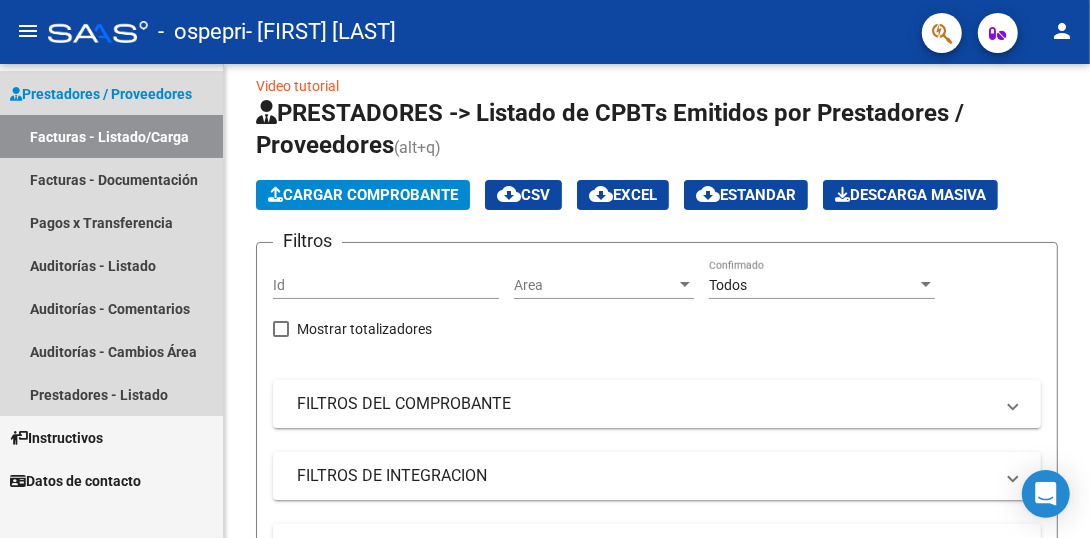 click on "Prestadores / Proveedores" at bounding box center [101, 94] 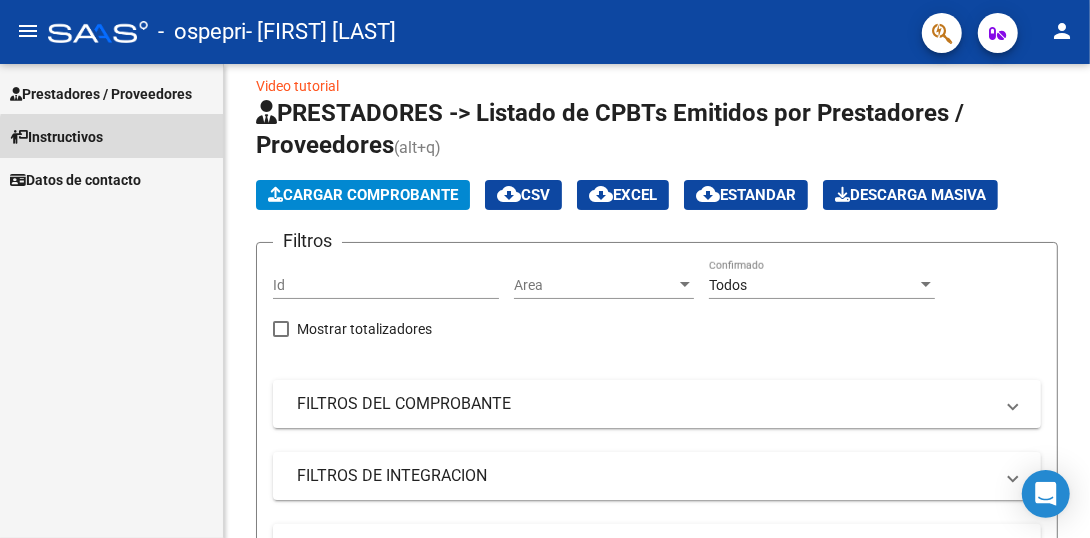 click on "Instructivos" at bounding box center [111, 136] 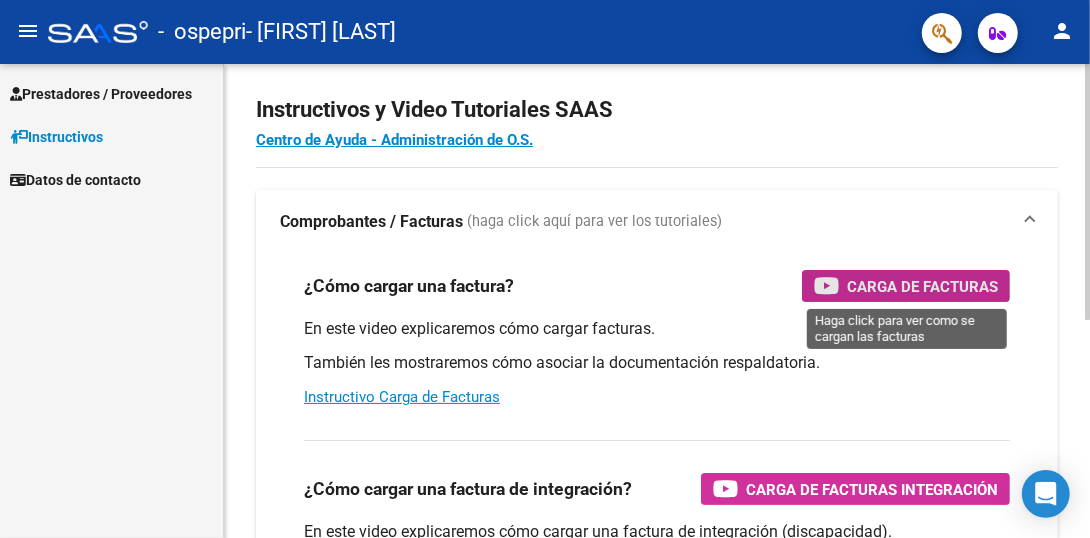 click on "Carga de Facturas" at bounding box center [922, 286] 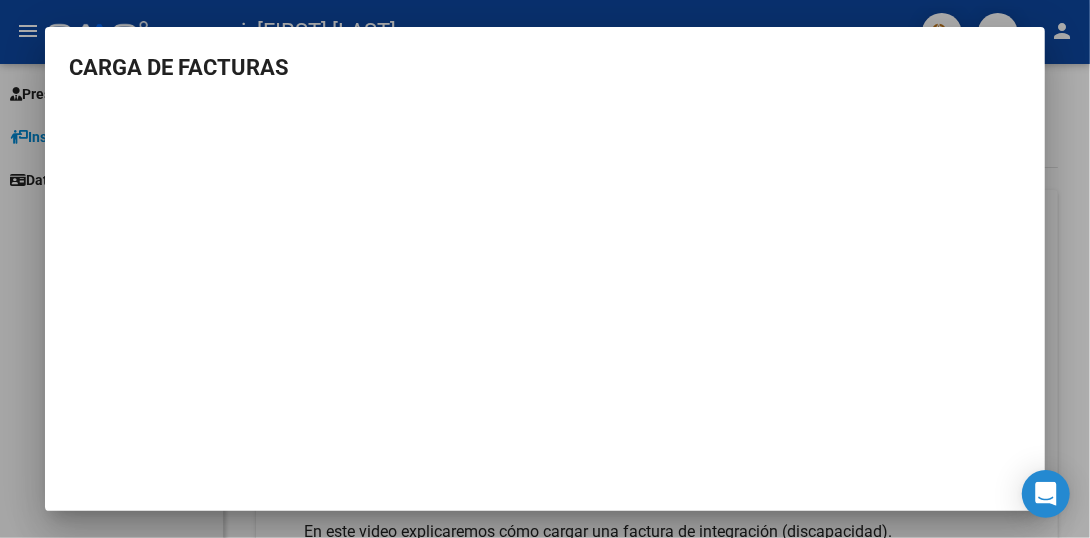 click at bounding box center (545, 269) 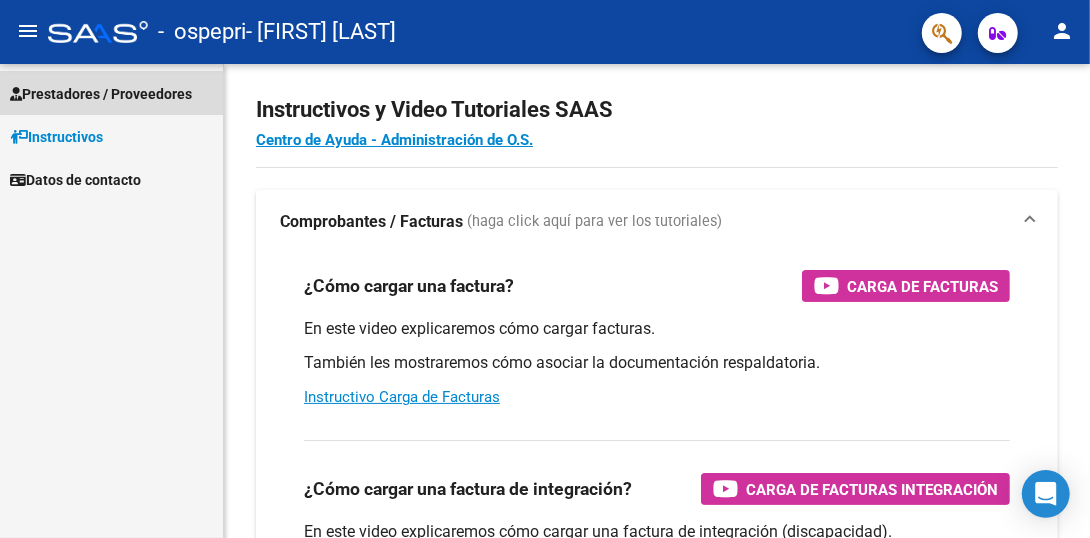 click at bounding box center [16, 94] 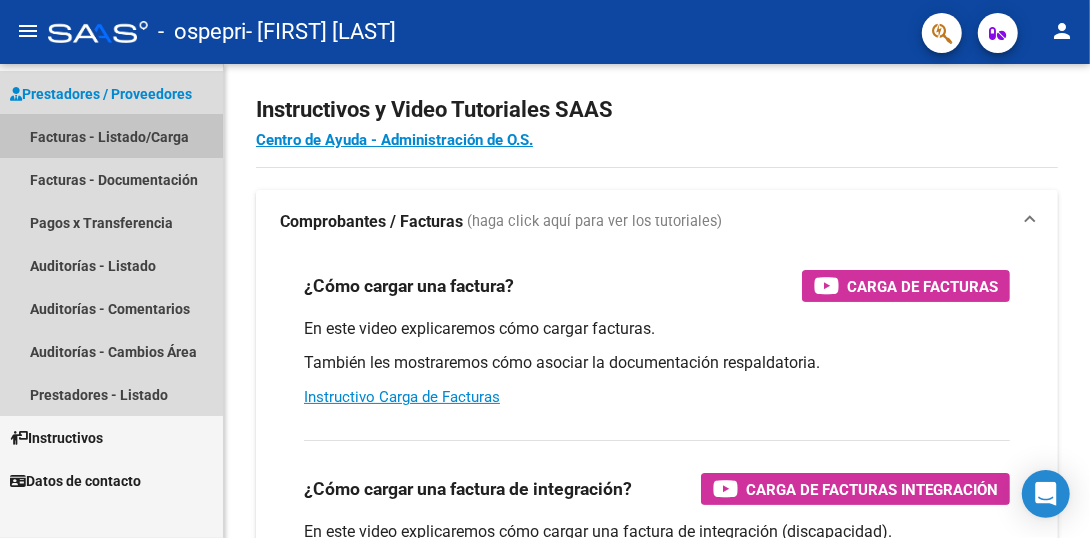 click on "Facturas - Listado/Carga" at bounding box center [111, 136] 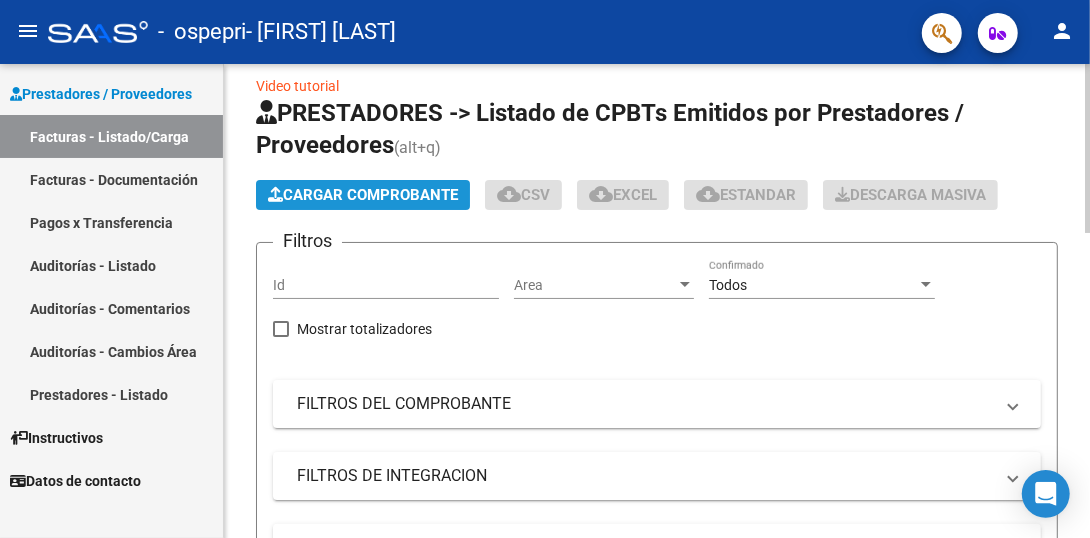 click on "Cargar Comprobante" 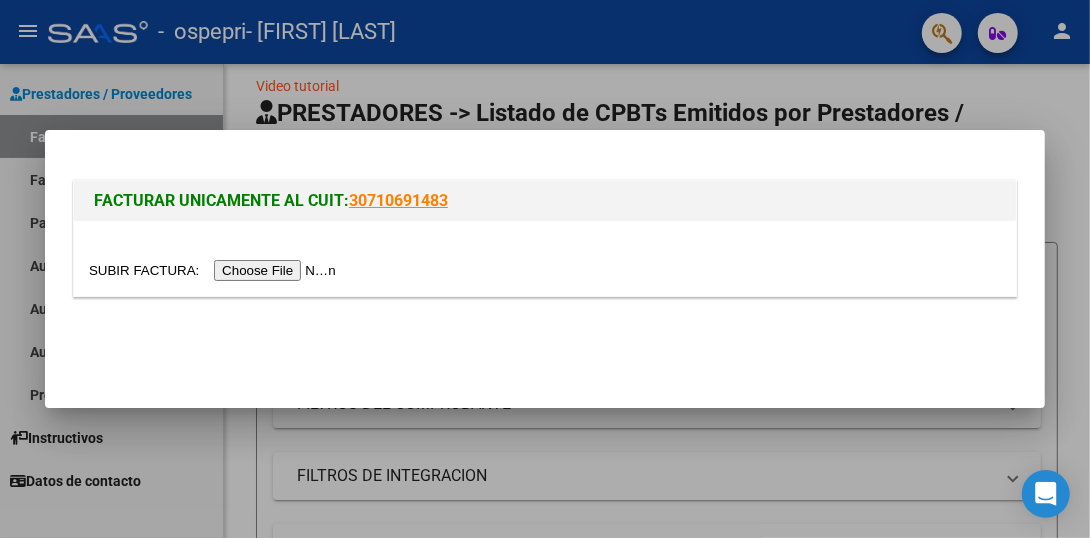 click at bounding box center (215, 270) 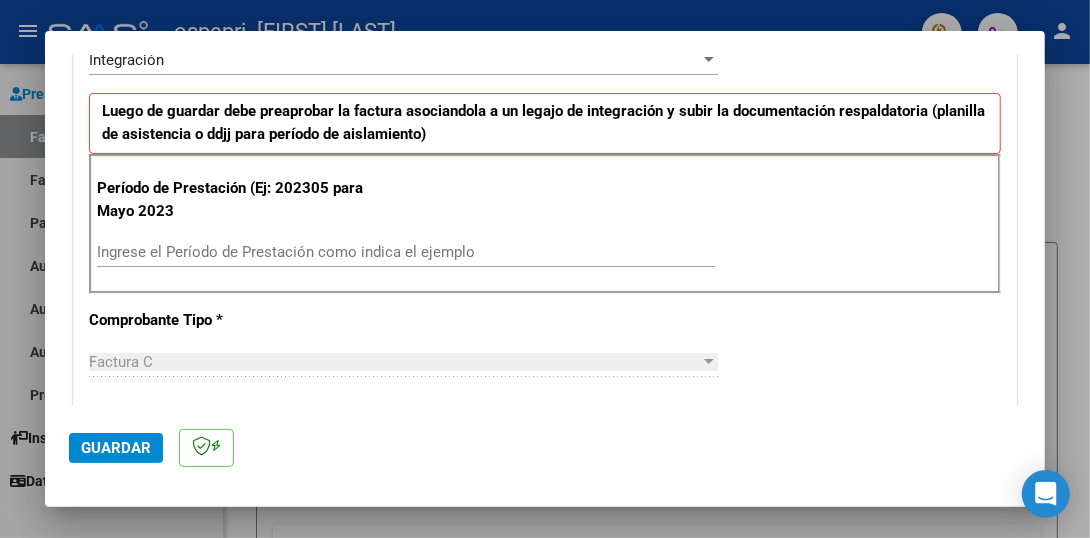 scroll, scrollTop: 513, scrollLeft: 0, axis: vertical 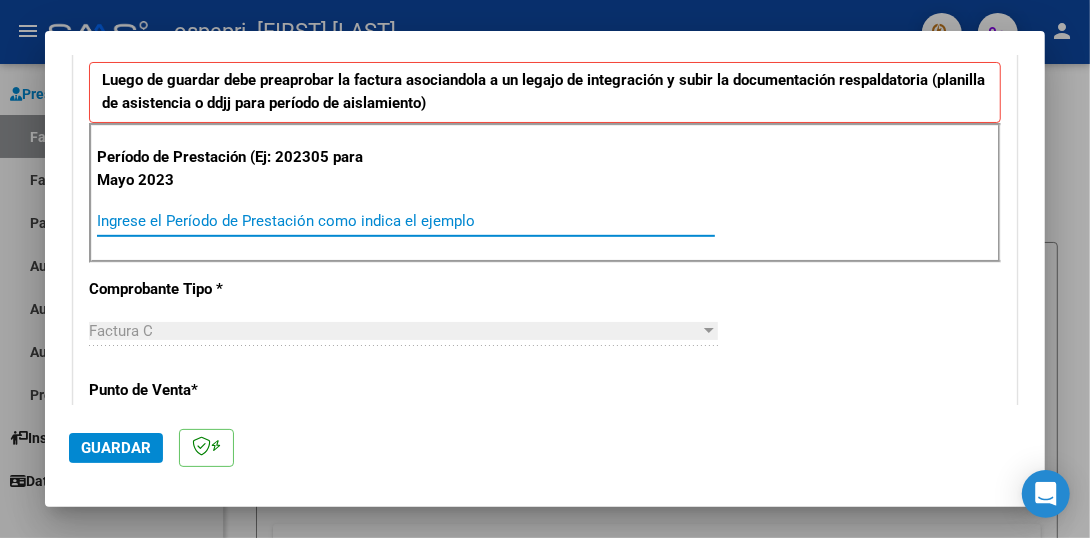 click on "Ingrese el Período de Prestación como indica el ejemplo" at bounding box center [406, 221] 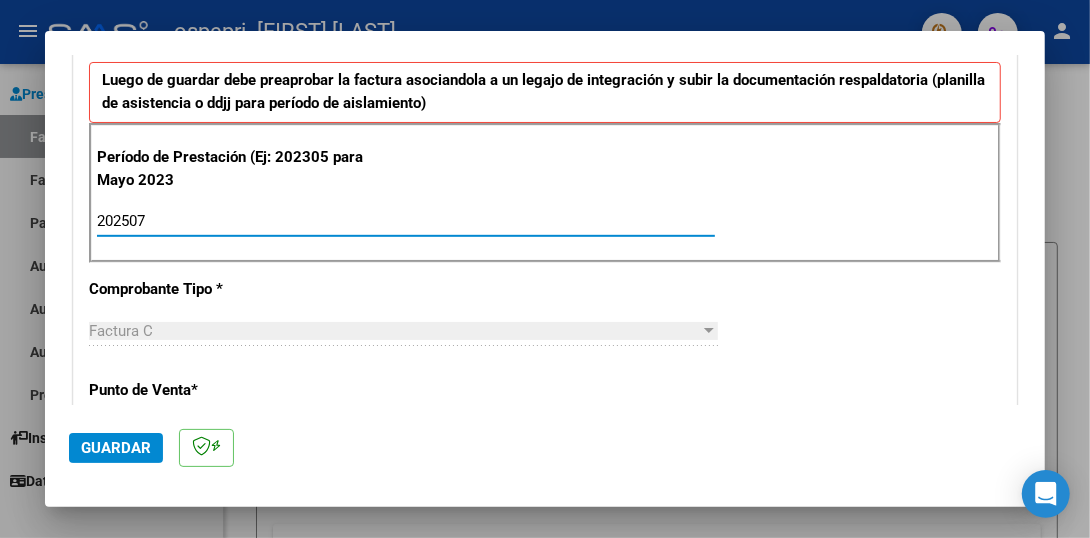 type on "202507" 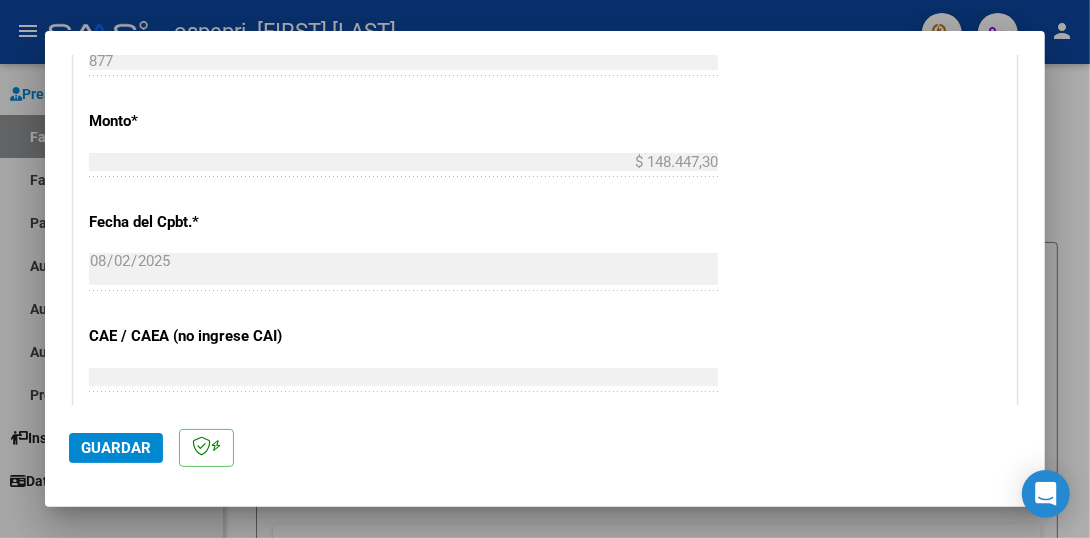 scroll, scrollTop: 992, scrollLeft: 0, axis: vertical 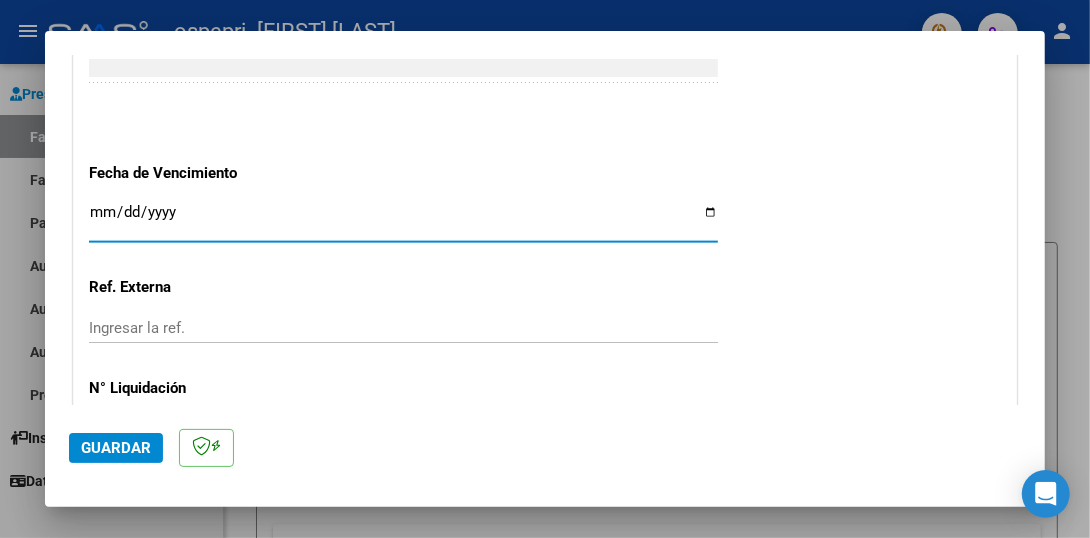 click on "Ingresar la fecha" at bounding box center [403, 220] 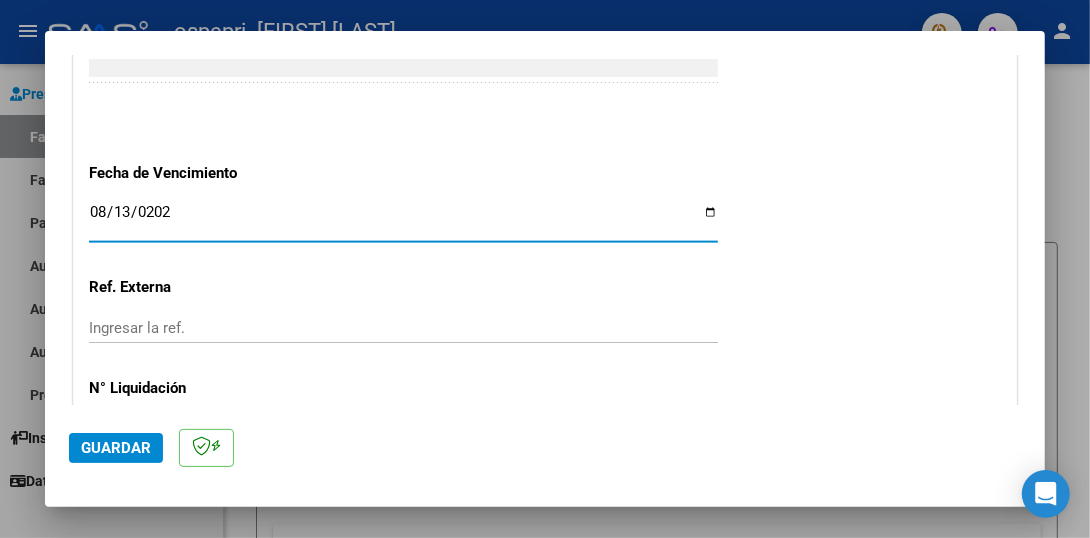 type on "2025-08-13" 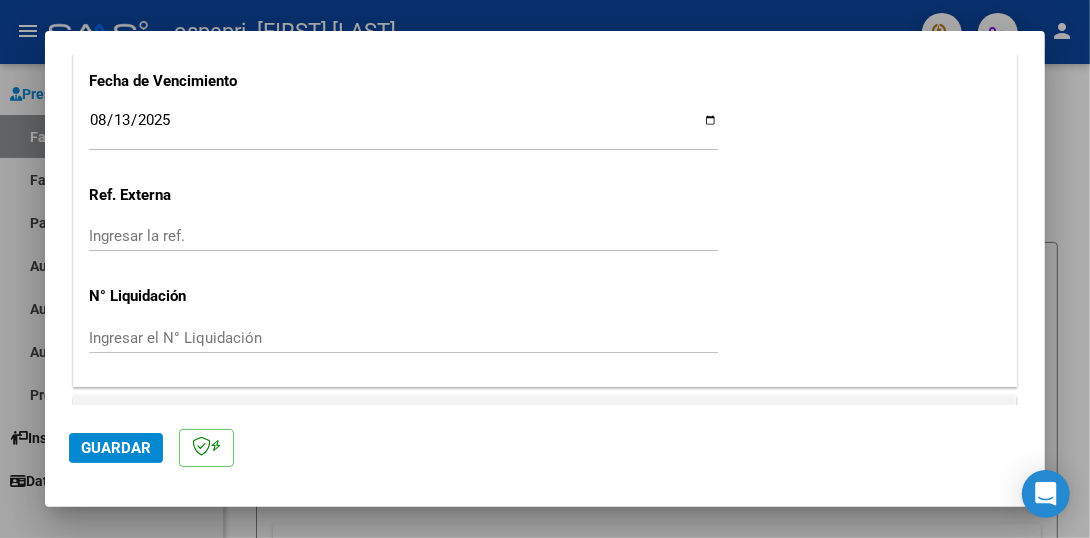 scroll, scrollTop: 1426, scrollLeft: 0, axis: vertical 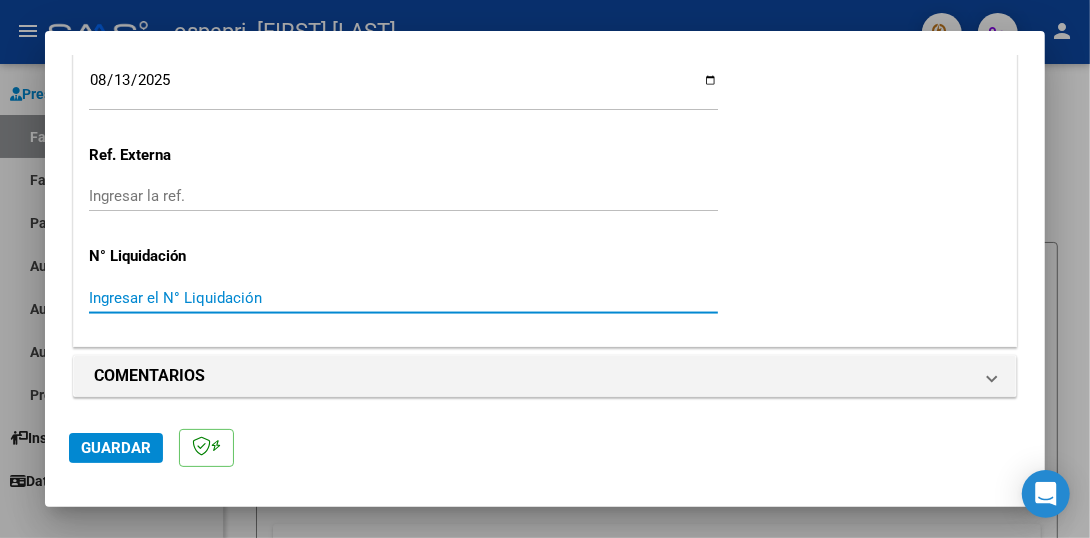 paste on "265789" 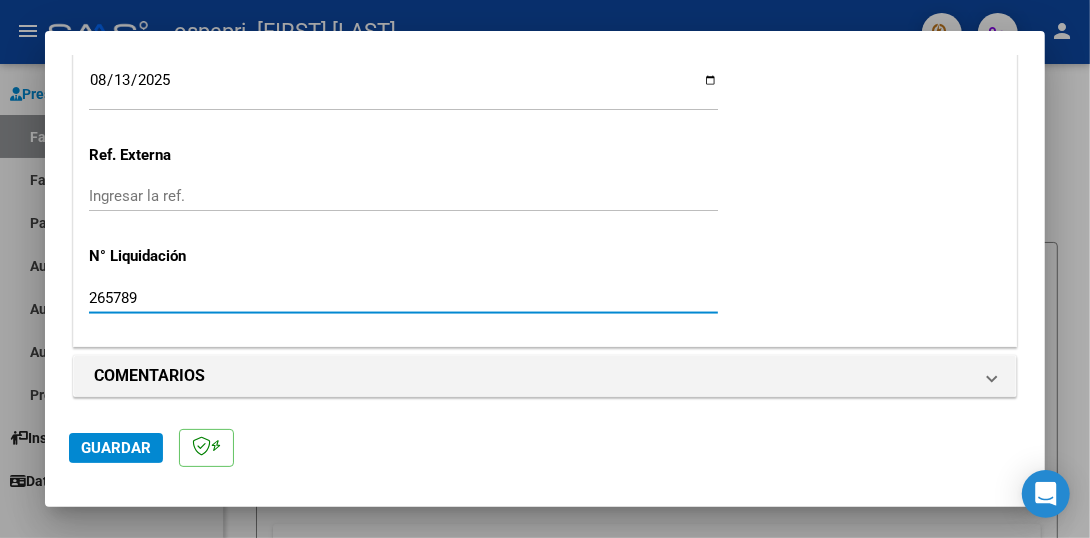 type on "265789" 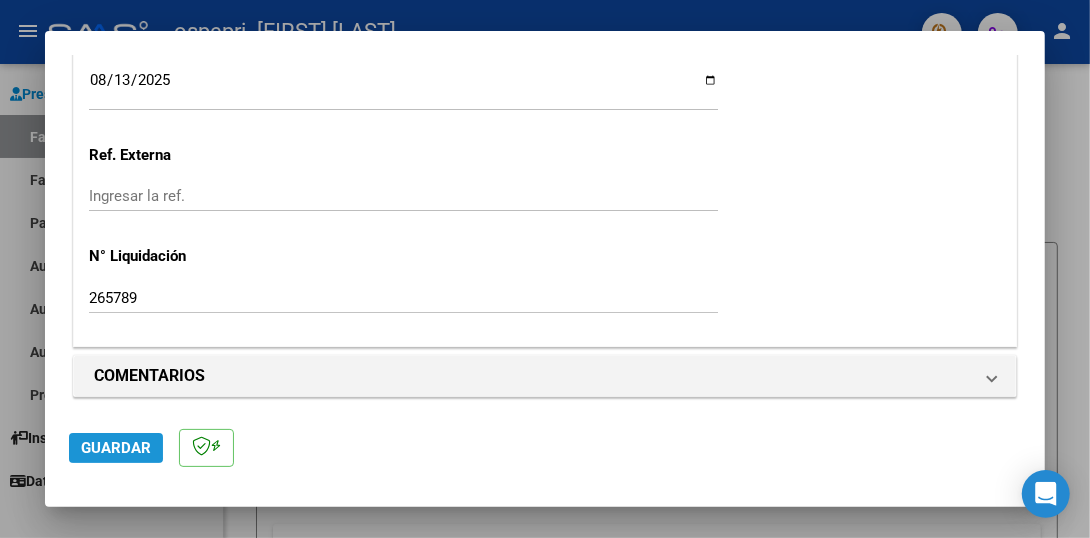 click on "Guardar" 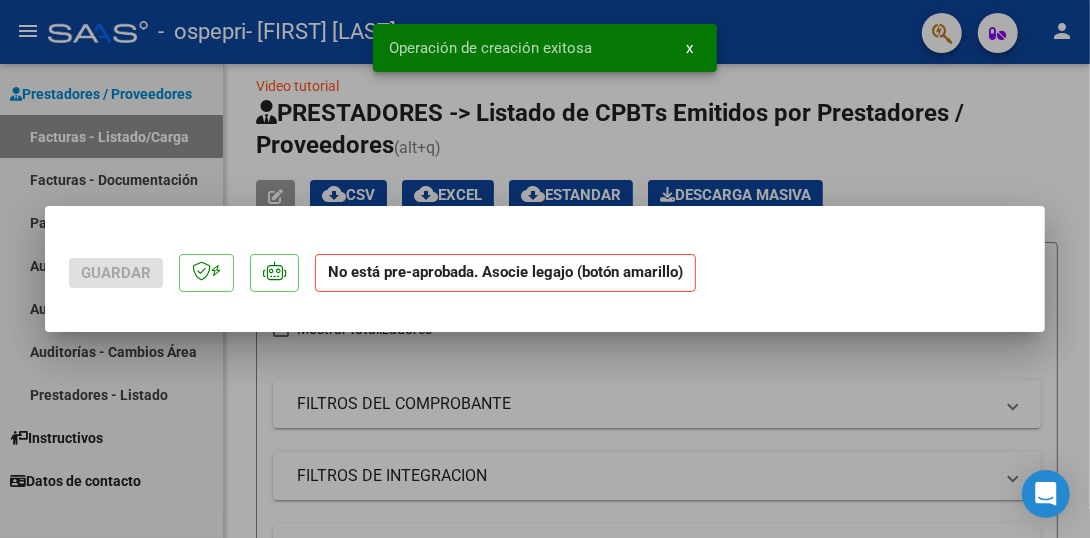 scroll, scrollTop: 0, scrollLeft: 0, axis: both 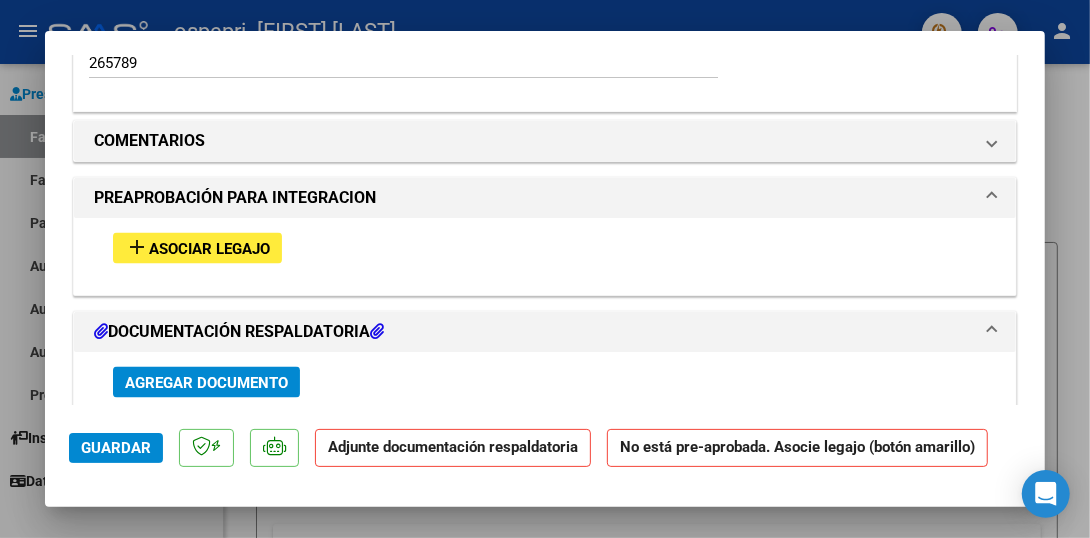 click on "add Asociar Legajo" at bounding box center (197, 248) 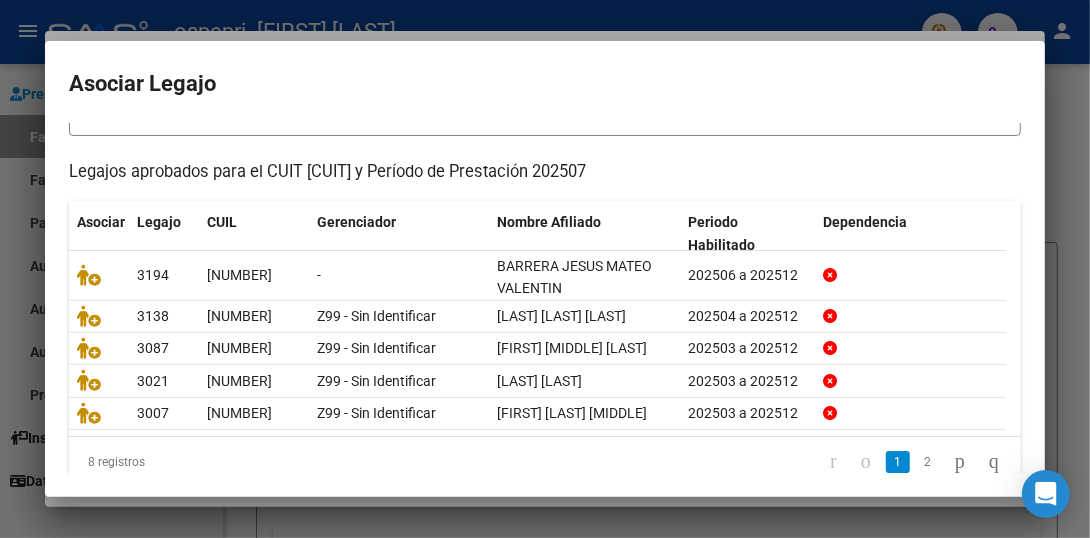 scroll, scrollTop: 154, scrollLeft: 0, axis: vertical 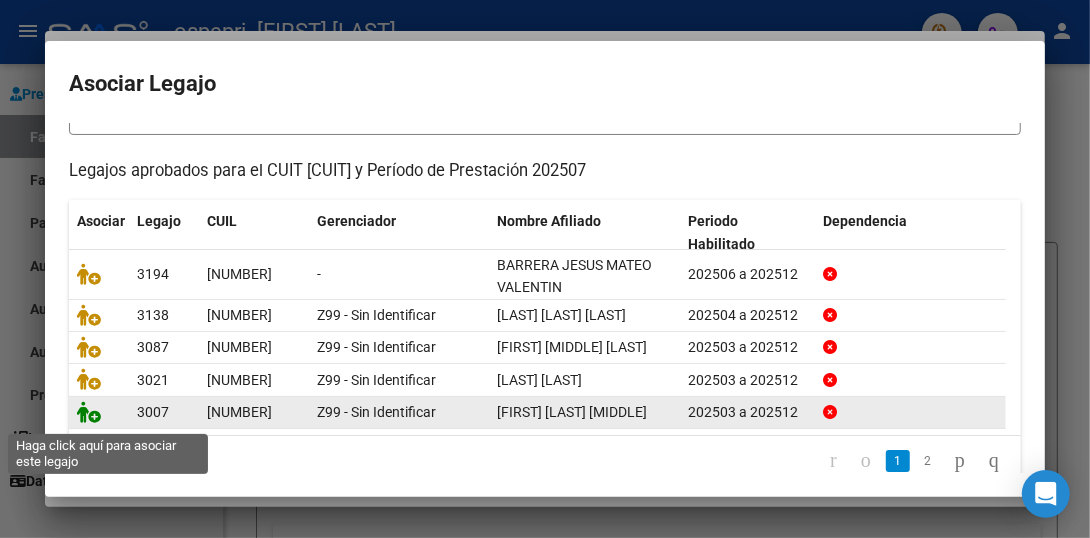 click 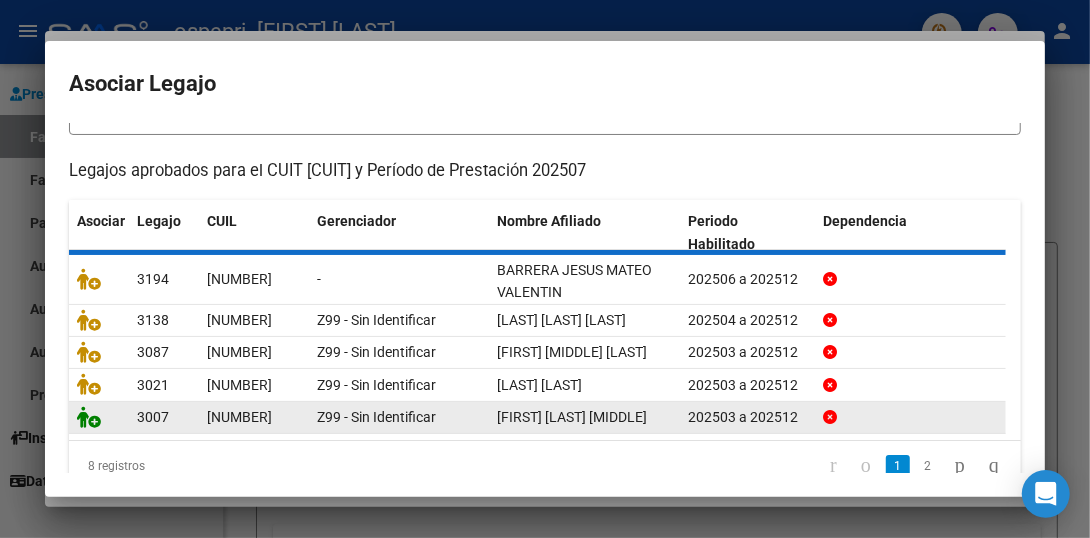 scroll, scrollTop: 1729, scrollLeft: 0, axis: vertical 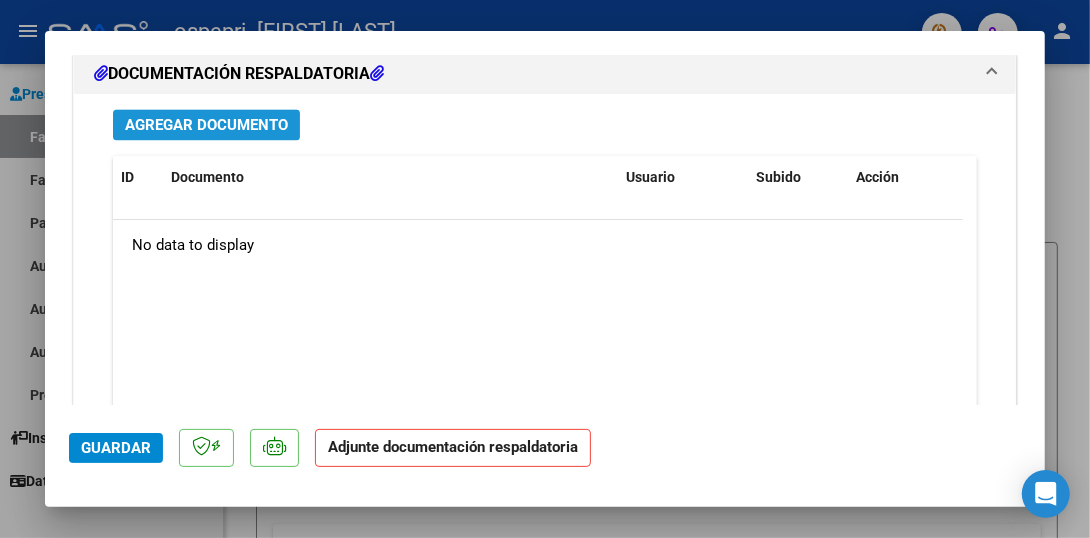 click on "Agregar Documento" at bounding box center (206, 124) 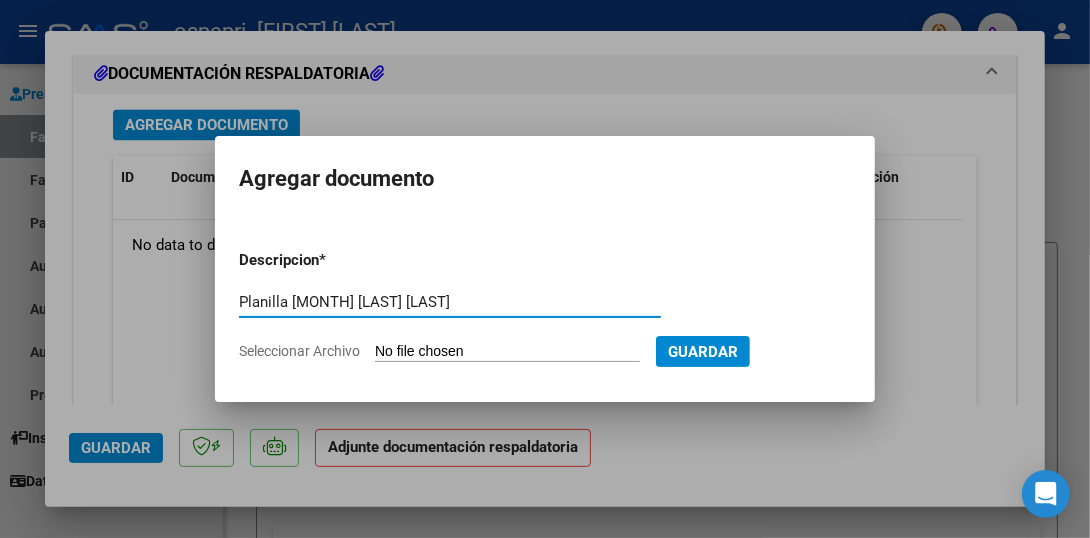 type on "Planilla [MONTH] [LAST] [LAST]" 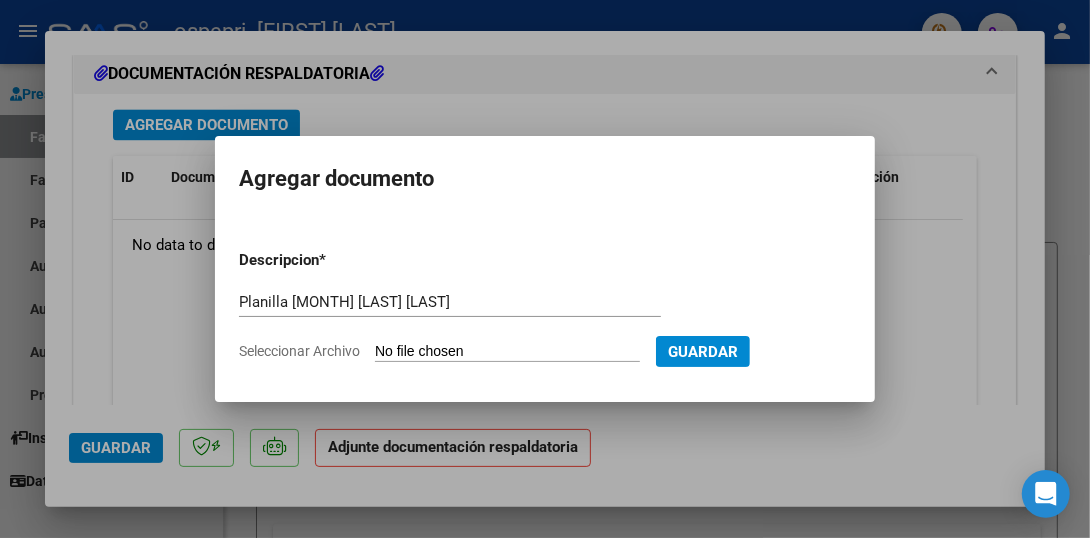 click on "Seleccionar Archivo" at bounding box center [507, 352] 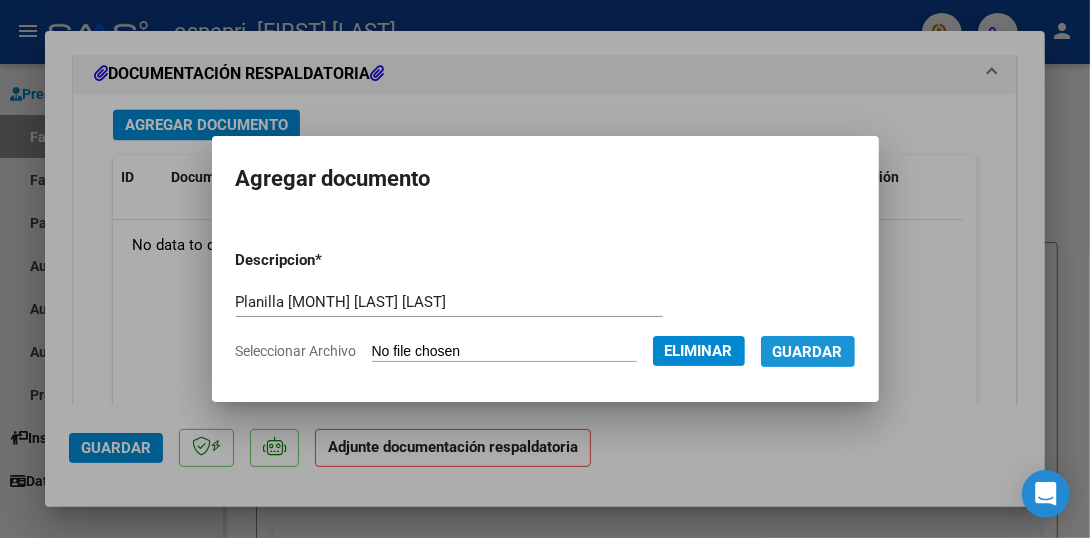 click on "Guardar" at bounding box center [808, 352] 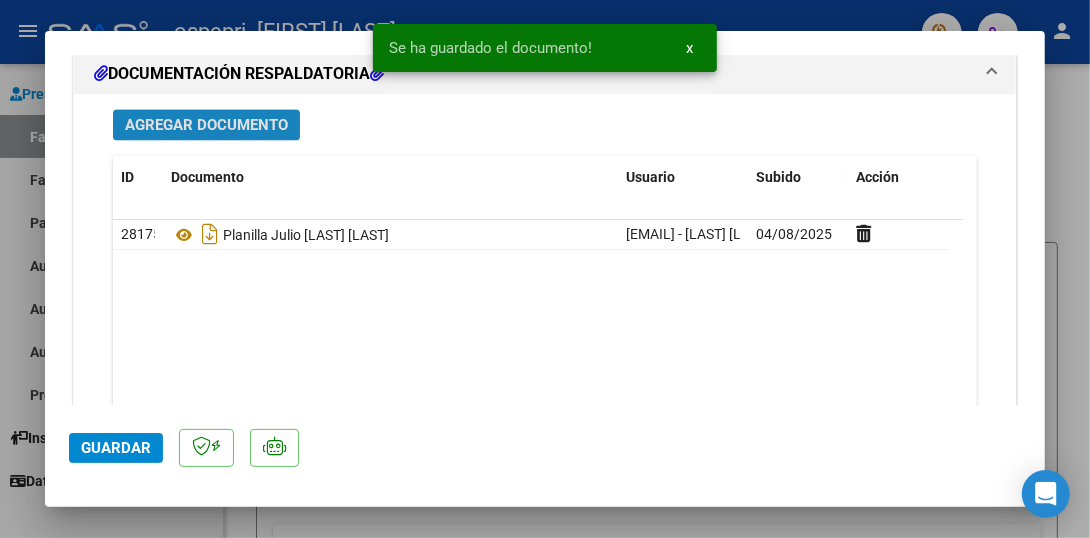 click on "Agregar Documento" at bounding box center [206, 125] 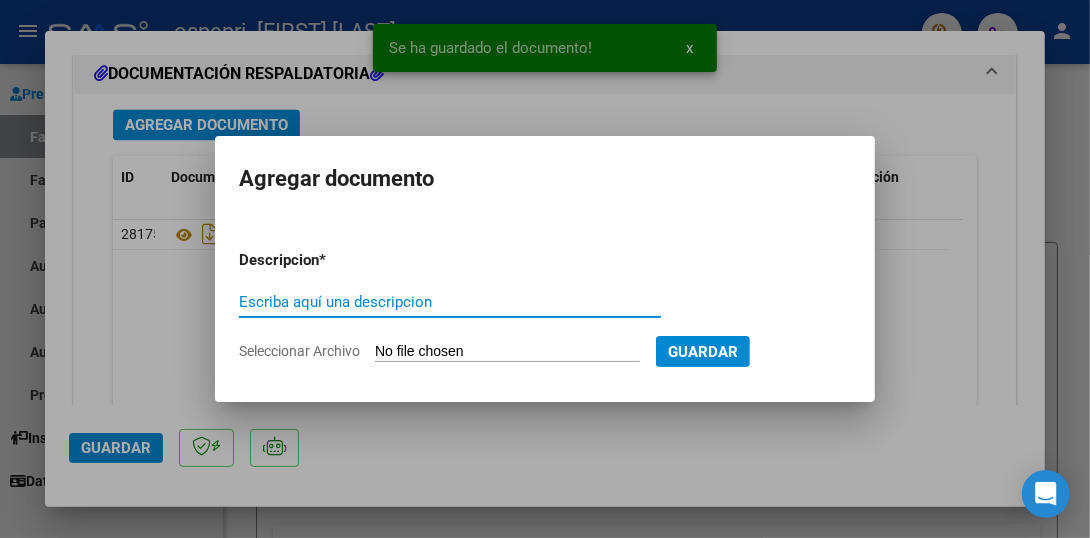 click on "Escriba aquí una descripcion" at bounding box center [450, 302] 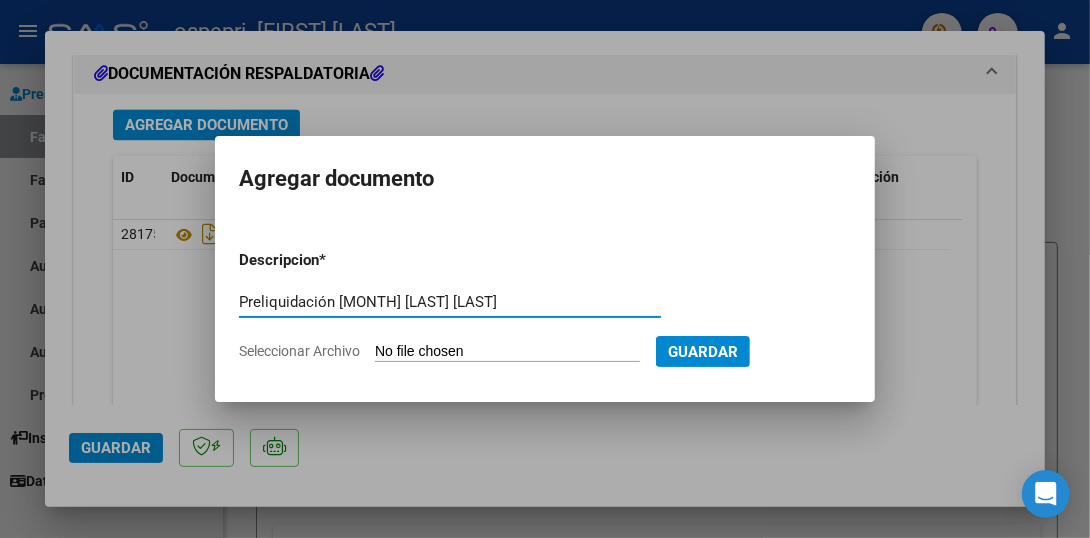 type on "Preliquidación [MONTH] [LAST] [LAST]" 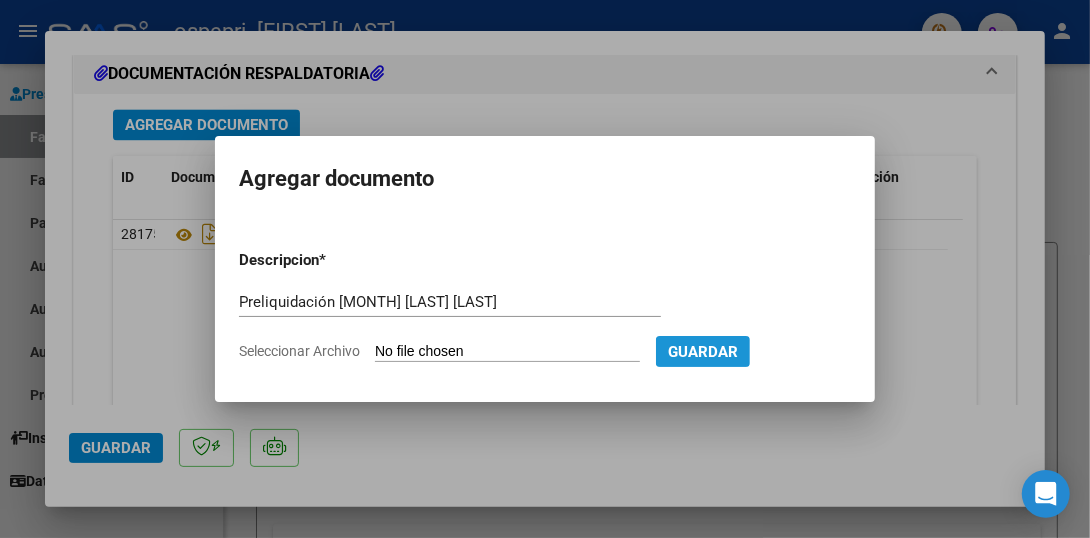 click on "Guardar" at bounding box center [703, 352] 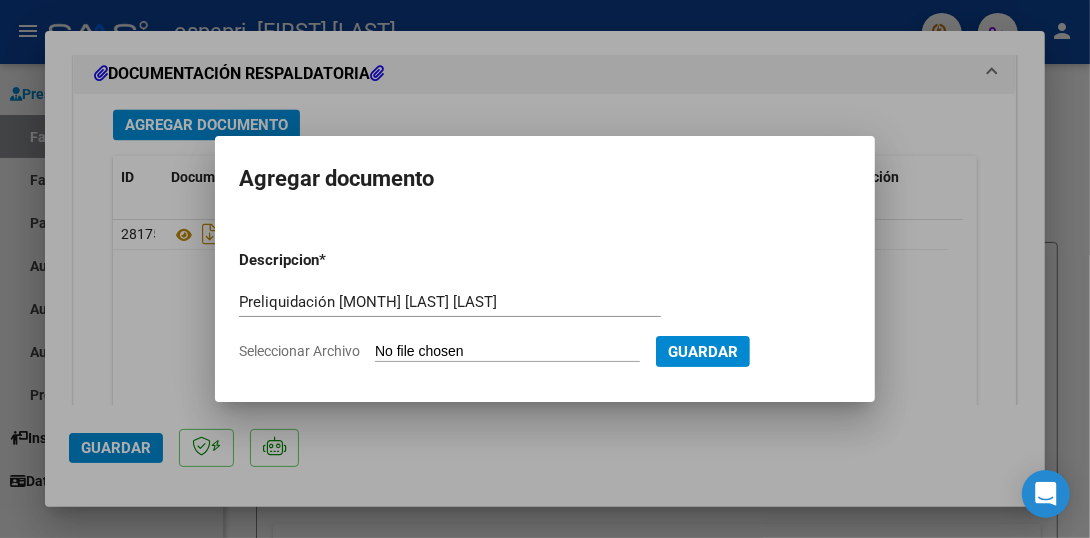 click on "Seleccionar Archivo" at bounding box center [507, 352] 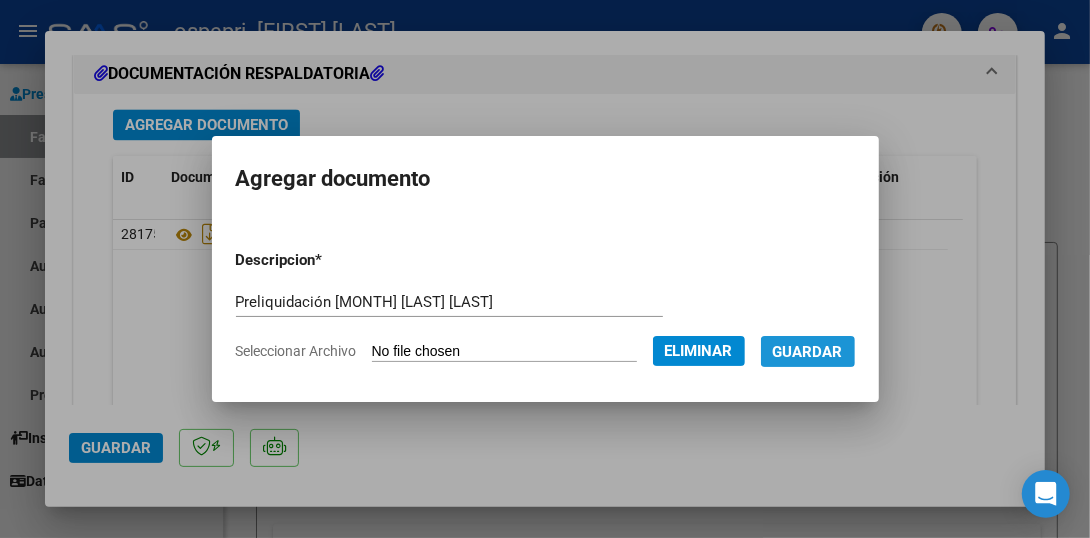 click on "Guardar" at bounding box center [808, 352] 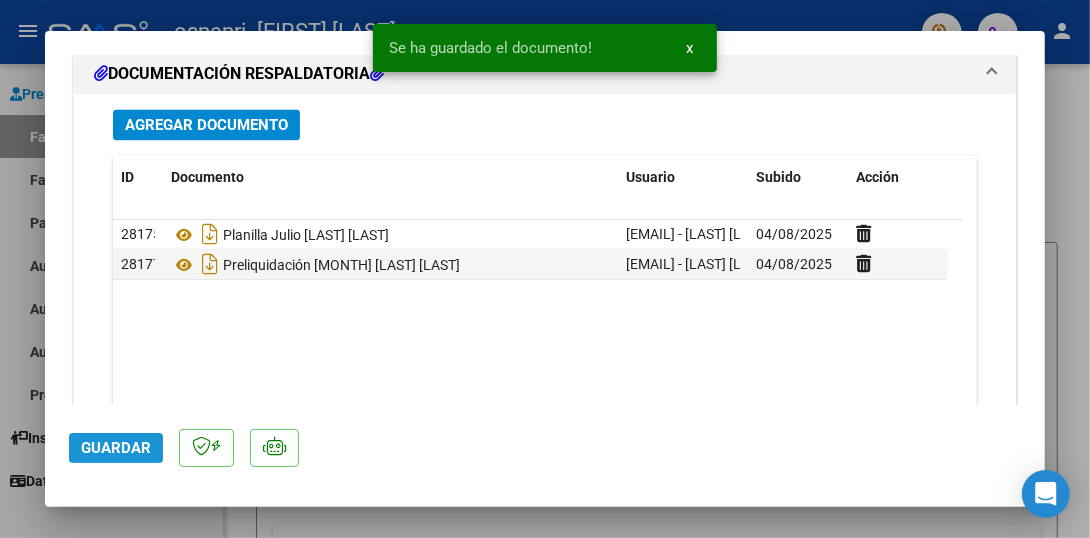 click on "Guardar" 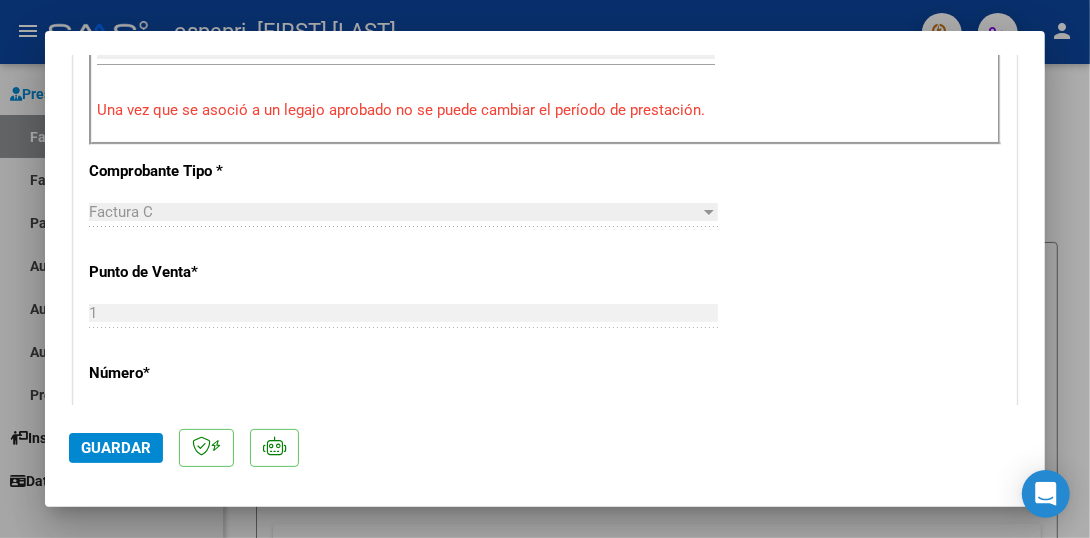 scroll, scrollTop: 653, scrollLeft: 0, axis: vertical 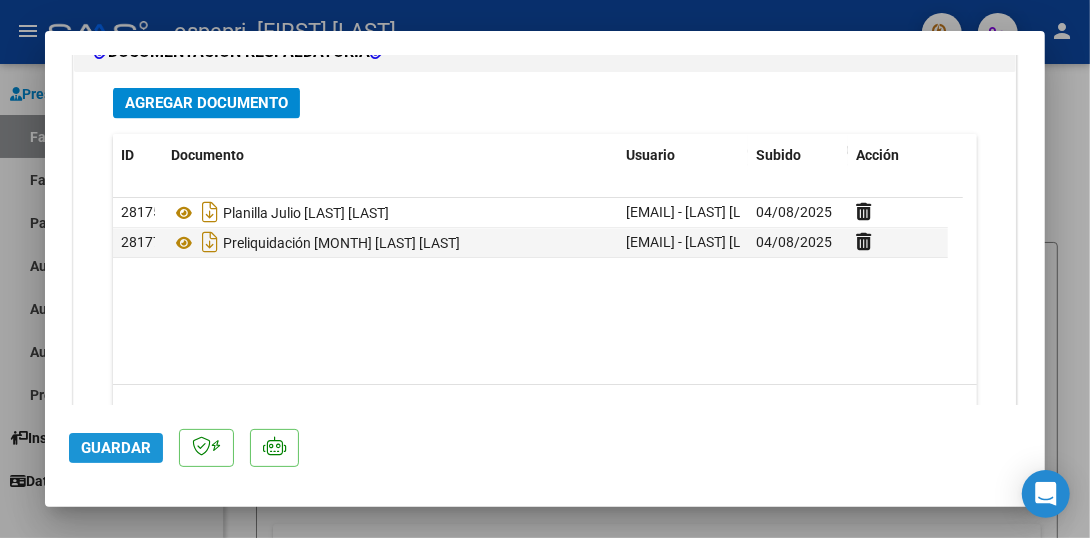 click on "Guardar" 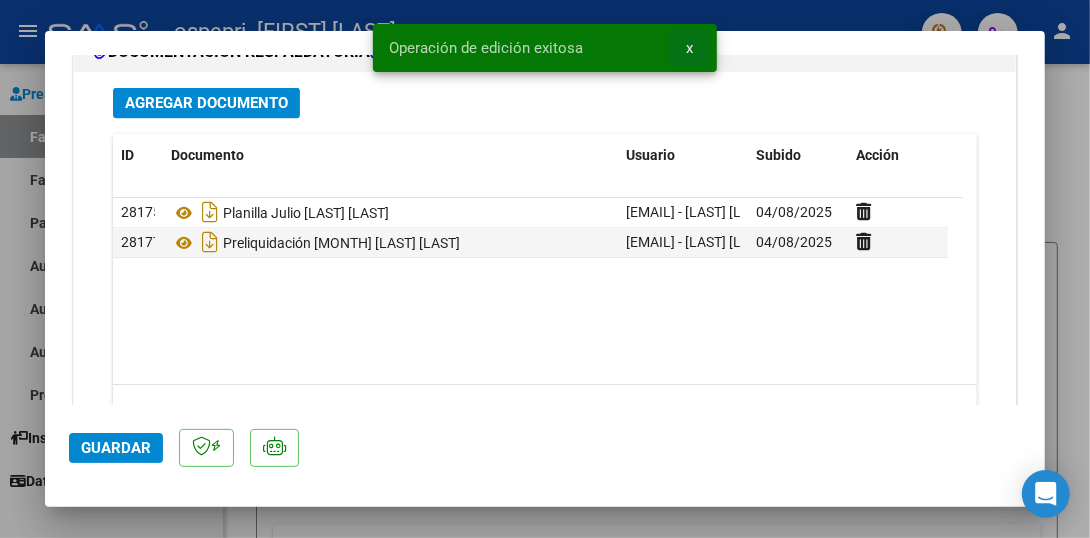 click on "x" at bounding box center [689, 48] 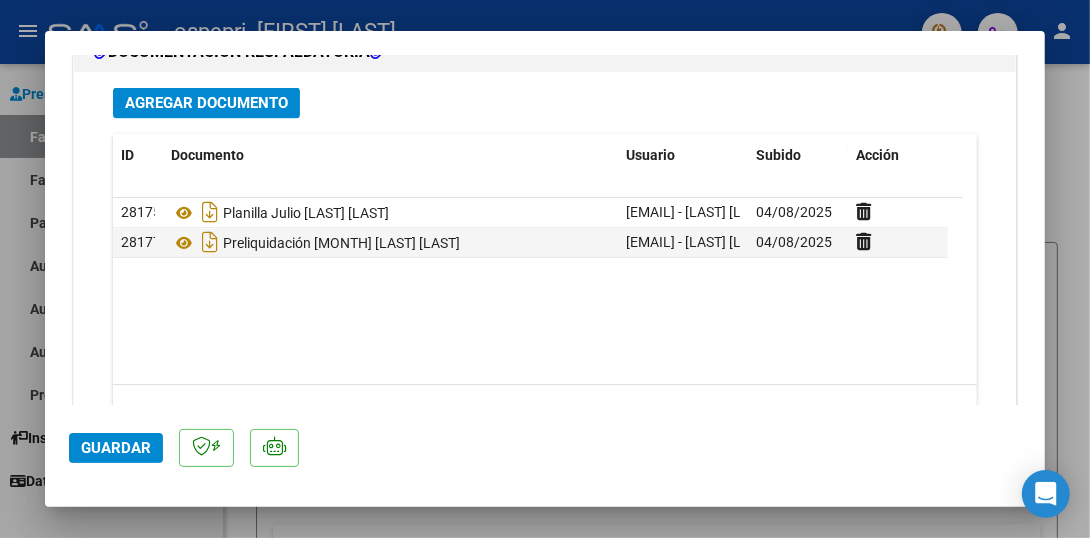 click at bounding box center (545, 269) 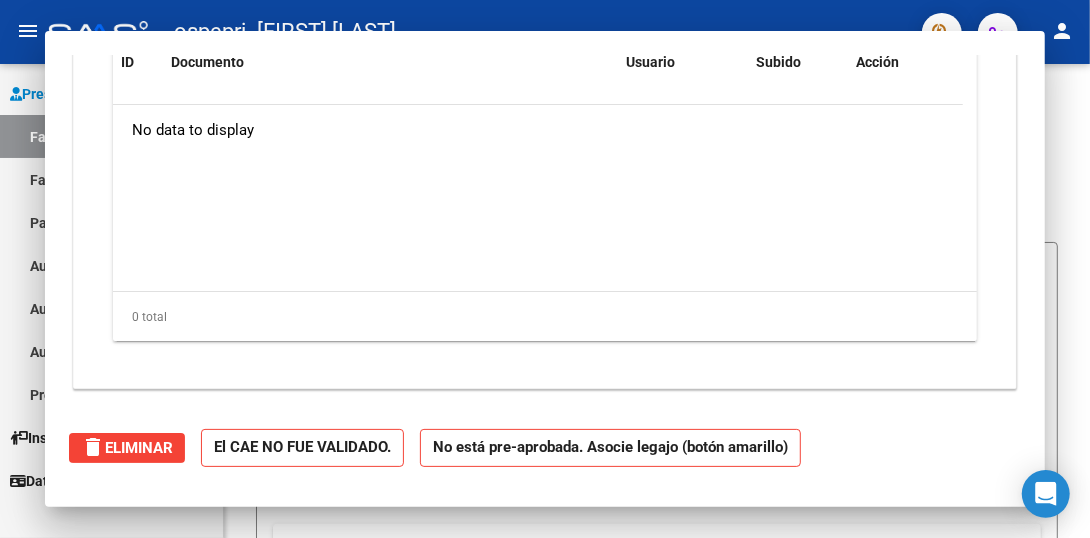 scroll, scrollTop: 2029, scrollLeft: 0, axis: vertical 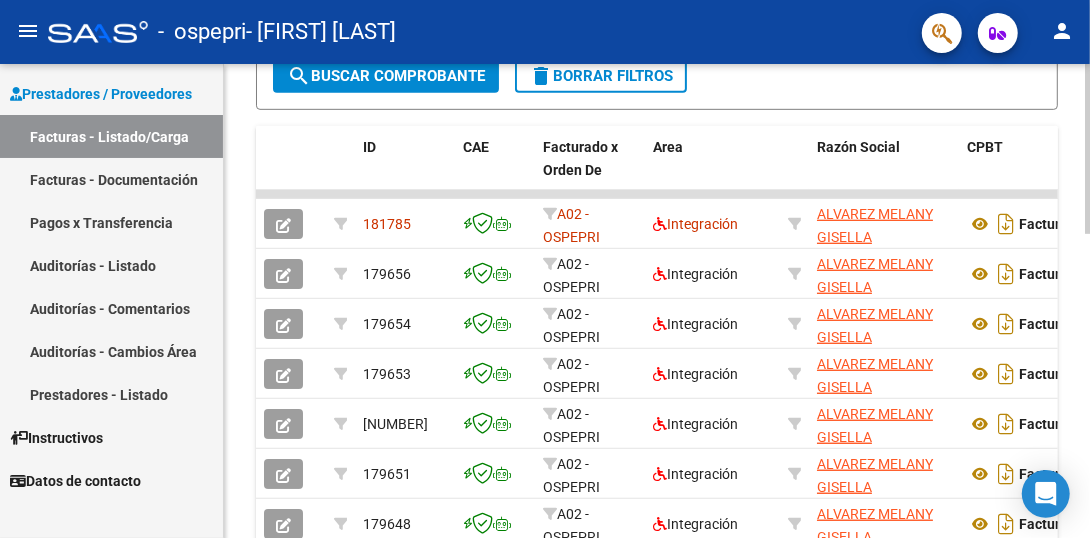 click on "menu -   ospepri   - [FIRST] [LAST] person    Prestadores / Proveedores Facturas - Listado/Carga Facturas - Documentación Pagos x Transferencia Auditorías - Listado Auditorías - Comentarios Auditorías - Cambios Área Prestadores - Listado    Instructivos    Datos de contacto  Video tutorial   PRESTADORES -> Listado de CPBTs Emitidos por Prestadores / Proveedores (alt+q)   Cargar Comprobante
cloud_download  CSV  cloud_download  EXCEL  cloud_download  Estandar   Descarga Masiva
Filtros Id Area Area Todos Confirmado   Mostrar totalizadores   FILTROS DEL COMPROBANTE  Comprobante Tipo Comprobante Tipo Start date – End date Fec. Comprobante Desde / Hasta Días Emisión Desde(cant. días) Días Emisión Hasta(cant. días) CUIT / Razón Social Pto. Venta Nro. Comprobante Código SSS CAE Válido CAE Válido Todos Cargado Módulo Hosp. Todos Tiene facturacion Apócrifa Hospital Refes  FILTROS DE INTEGRACION  Período De Prestación Todos Rendido x SSS (dr_envio) Tipo de Registro Todos –" at bounding box center (545, 269) 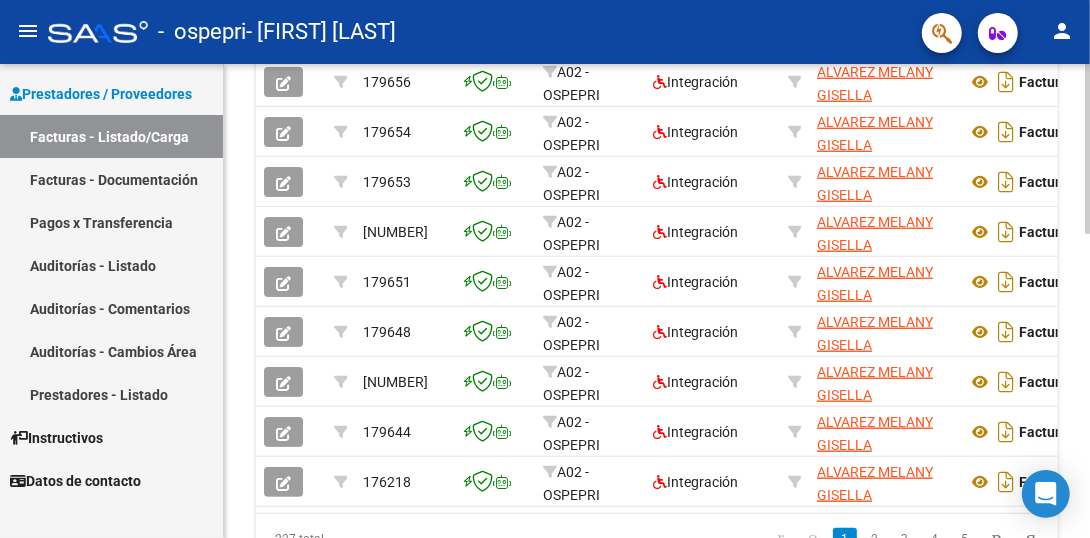 scroll, scrollTop: 743, scrollLeft: 0, axis: vertical 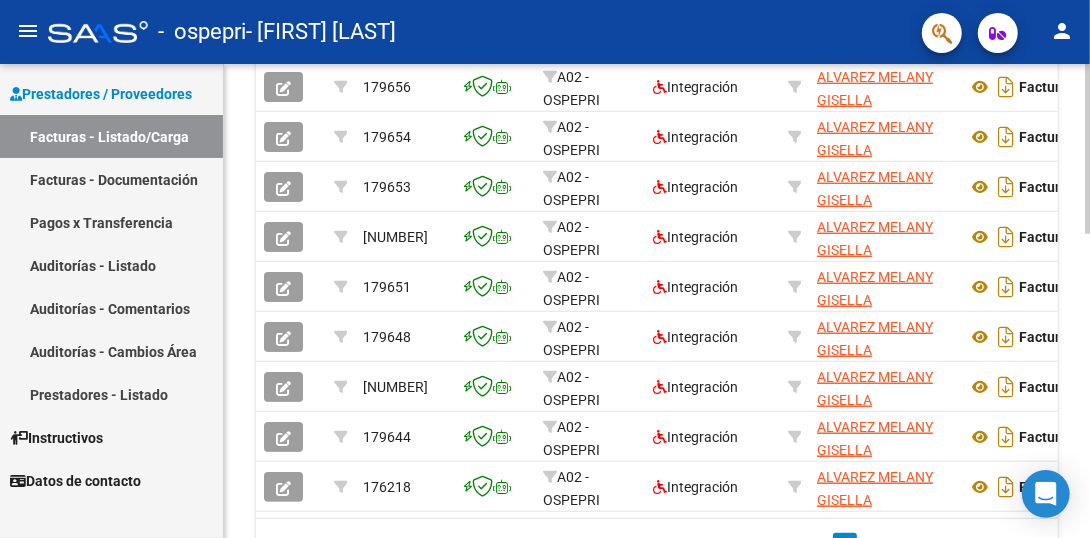 click on "menu -   ospepri   - [FIRST] [LAST] person    Prestadores / Proveedores Facturas - Listado/Carga Facturas - Documentación Pagos x Transferencia Auditorías - Listado Auditorías - Comentarios Auditorías - Cambios Área Prestadores - Listado    Instructivos    Datos de contacto  Video tutorial   PRESTADORES -> Listado de CPBTs Emitidos por Prestadores / Proveedores (alt+q)   Cargar Comprobante
cloud_download  CSV  cloud_download  EXCEL  cloud_download  Estandar   Descarga Masiva
Filtros Id Area Area Todos Confirmado   Mostrar totalizadores   FILTROS DEL COMPROBANTE  Comprobante Tipo Comprobante Tipo Start date – End date Fec. Comprobante Desde / Hasta Días Emisión Desde(cant. días) Días Emisión Hasta(cant. días) CUIT / Razón Social Pto. Venta Nro. Comprobante Código SSS CAE Válido CAE Válido Todos Cargado Módulo Hosp. Todos Tiene facturacion Apócrifa Hospital Refes  FILTROS DE INTEGRACION  Período De Prestación Todos Rendido x SSS (dr_envio) Tipo de Registro Todos –" at bounding box center (545, 269) 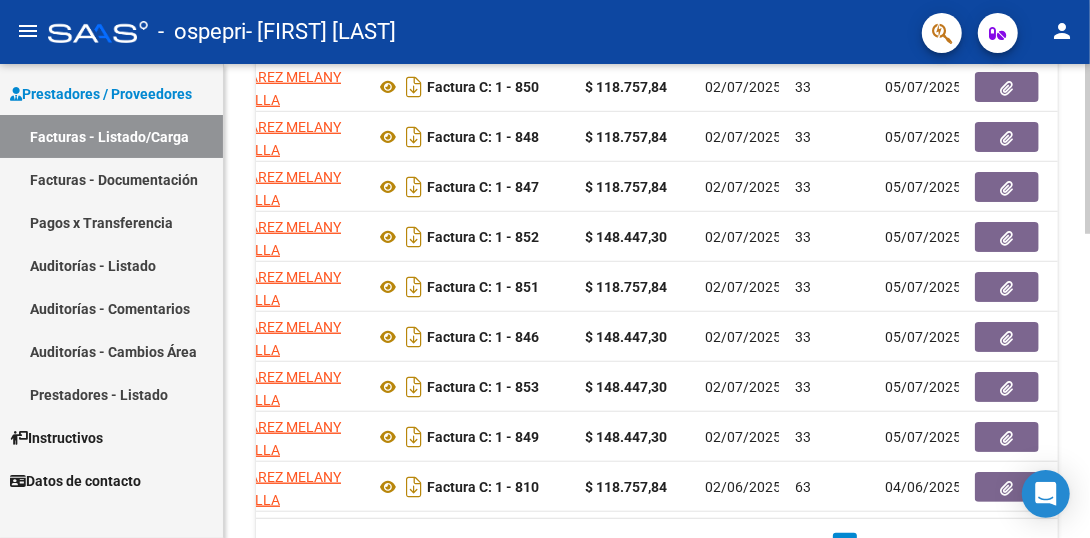 scroll, scrollTop: 0, scrollLeft: 614, axis: horizontal 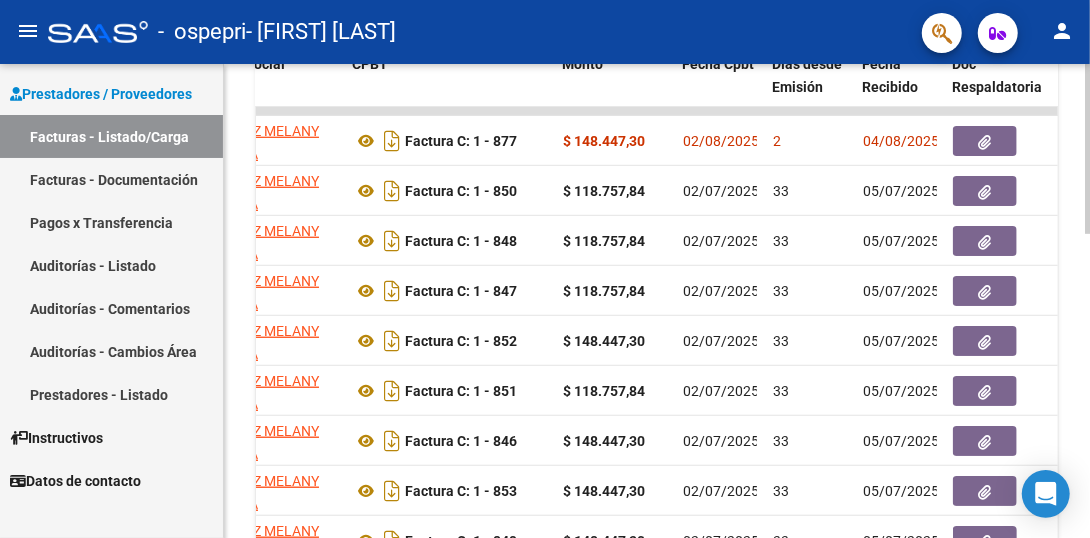 click on "menu -   ospepri   - [FIRST] [LAST] person    Prestadores / Proveedores Facturas - Listado/Carga Facturas - Documentación Pagos x Transferencia Auditorías - Listado Auditorías - Comentarios Auditorías - Cambios Área Prestadores - Listado    Instructivos    Datos de contacto  Video tutorial   PRESTADORES -> Listado de CPBTs Emitidos por Prestadores / Proveedores (alt+q)   Cargar Comprobante
cloud_download  CSV  cloud_download  EXCEL  cloud_download  Estandar   Descarga Masiva
Filtros Id Area Area Todos Confirmado   Mostrar totalizadores   FILTROS DEL COMPROBANTE  Comprobante Tipo Comprobante Tipo Start date – End date Fec. Comprobante Desde / Hasta Días Emisión Desde(cant. días) Días Emisión Hasta(cant. días) CUIT / Razón Social Pto. Venta Nro. Comprobante Código SSS CAE Válido CAE Válido Todos Cargado Módulo Hosp. Todos Tiene facturacion Apócrifa Hospital Refes  FILTROS DE INTEGRACION  Período De Prestación Todos Rendido x SSS (dr_envio) Tipo de Registro Todos –" at bounding box center [545, 269] 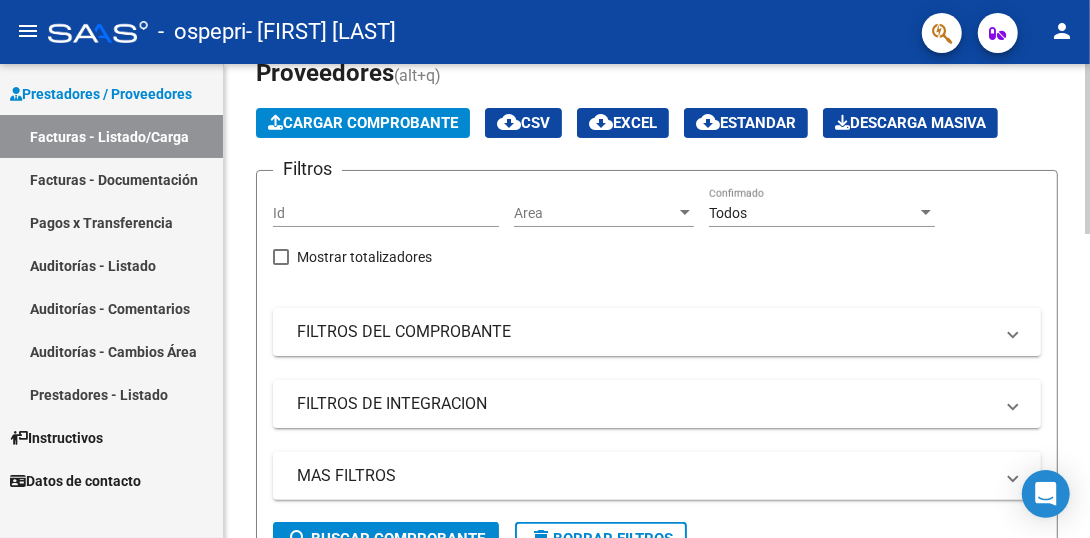 scroll, scrollTop: 0, scrollLeft: 0, axis: both 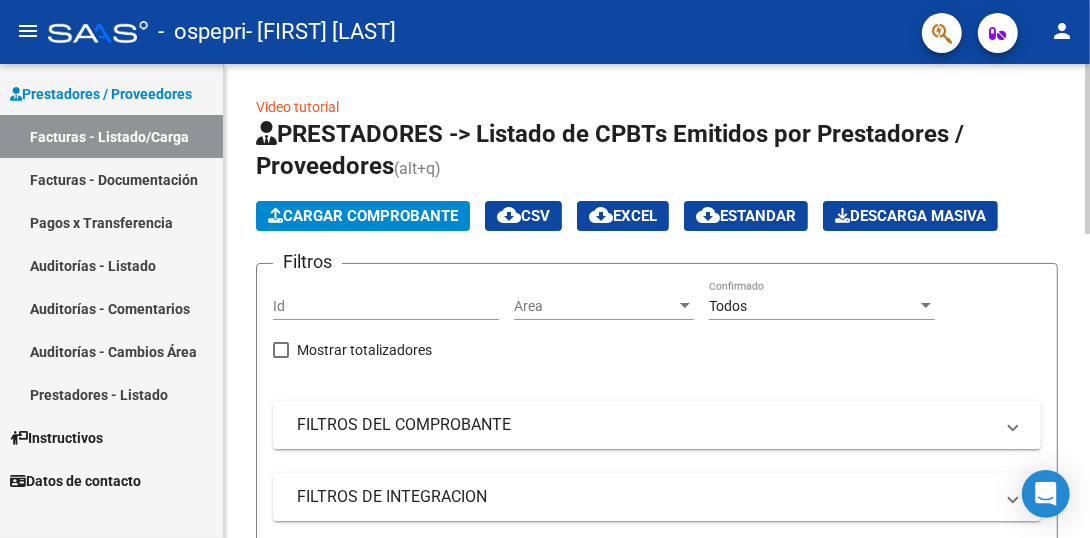 click on "menu -   ospepri   - [FIRST] [LAST] person    Prestadores / Proveedores Facturas - Listado/Carga Facturas - Documentación Pagos x Transferencia Auditorías - Listado Auditorías - Comentarios Auditorías - Cambios Área Prestadores - Listado    Instructivos    Datos de contacto  Video tutorial   PRESTADORES -> Listado de CPBTs Emitidos por Prestadores / Proveedores (alt+q)   Cargar Comprobante
cloud_download  CSV  cloud_download  EXCEL  cloud_download  Estandar   Descarga Masiva
Filtros Id Area Area Todos Confirmado   Mostrar totalizadores   FILTROS DEL COMPROBANTE  Comprobante Tipo Comprobante Tipo Start date – End date Fec. Comprobante Desde / Hasta Días Emisión Desde(cant. días) Días Emisión Hasta(cant. días) CUIT / Razón Social Pto. Venta Nro. Comprobante Código SSS CAE Válido CAE Válido Todos Cargado Módulo Hosp. Todos Tiene facturacion Apócrifa Hospital Refes  FILTROS DE INTEGRACION  Período De Prestación Todos Rendido x SSS (dr_envio) Tipo de Registro Todos –" at bounding box center (545, 269) 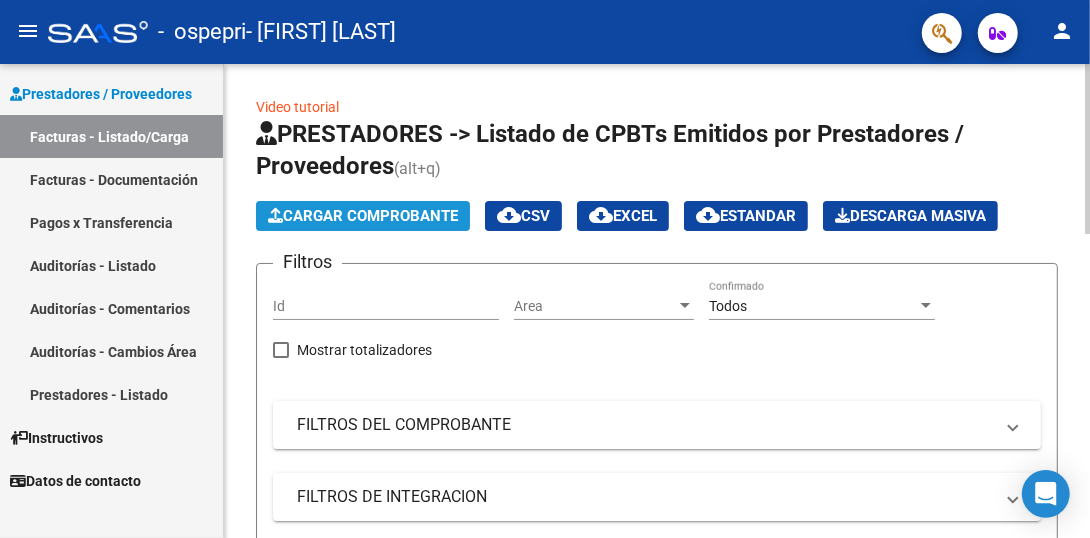 click on "Cargar Comprobante" 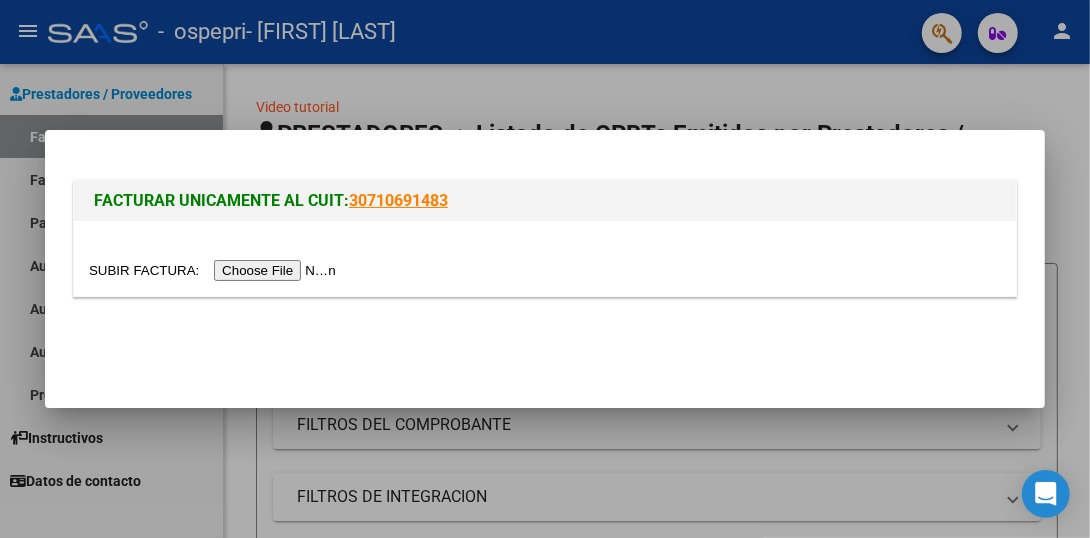 click at bounding box center (215, 270) 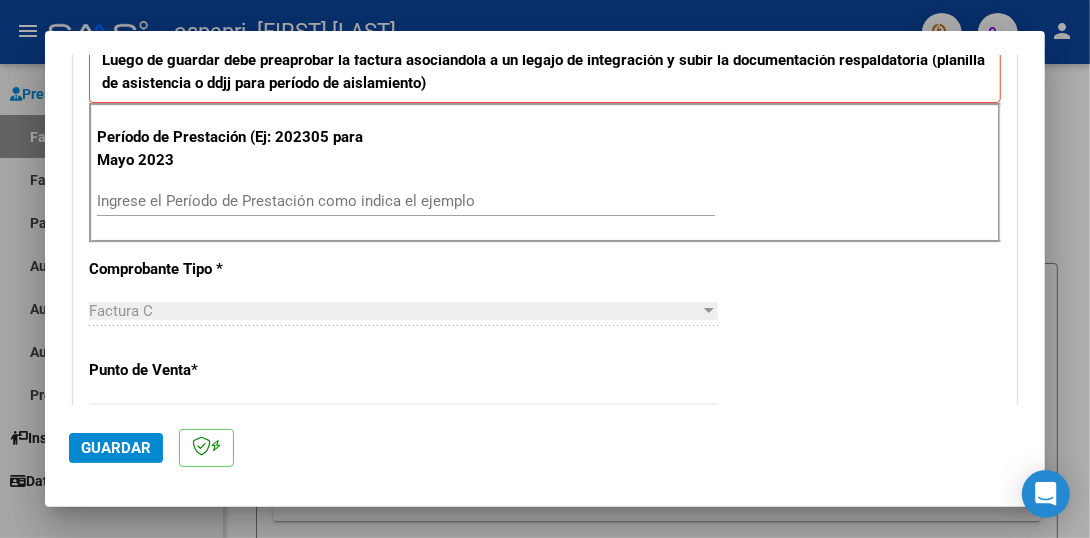 scroll, scrollTop: 542, scrollLeft: 0, axis: vertical 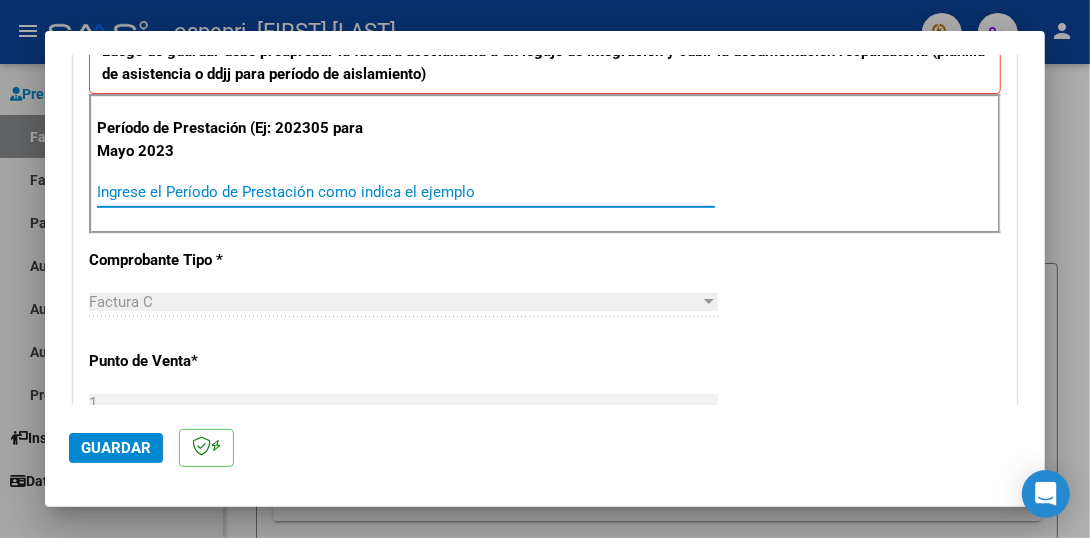 click on "Ingrese el Período de Prestación como indica el ejemplo" at bounding box center (406, 192) 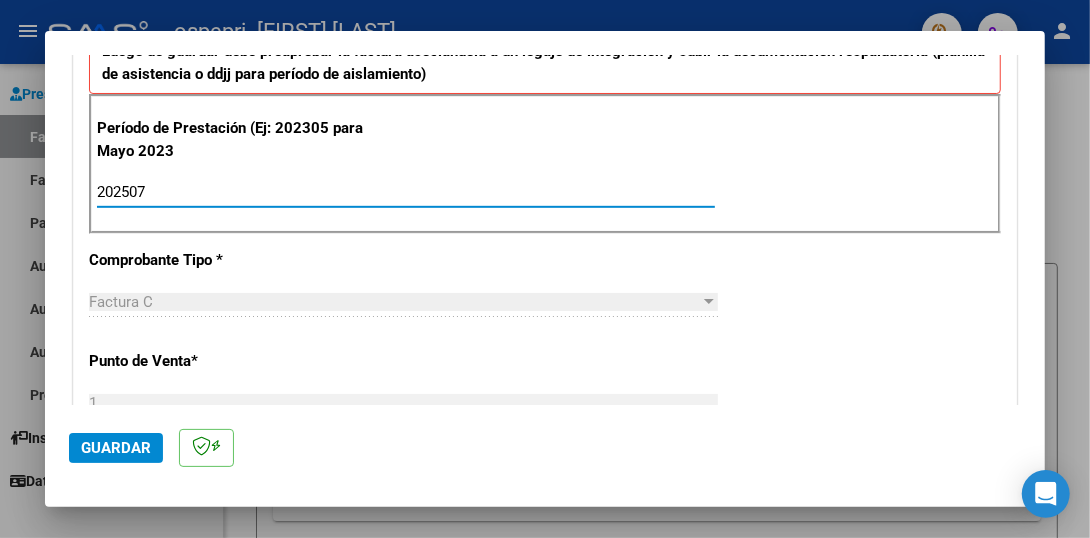 type on "202507" 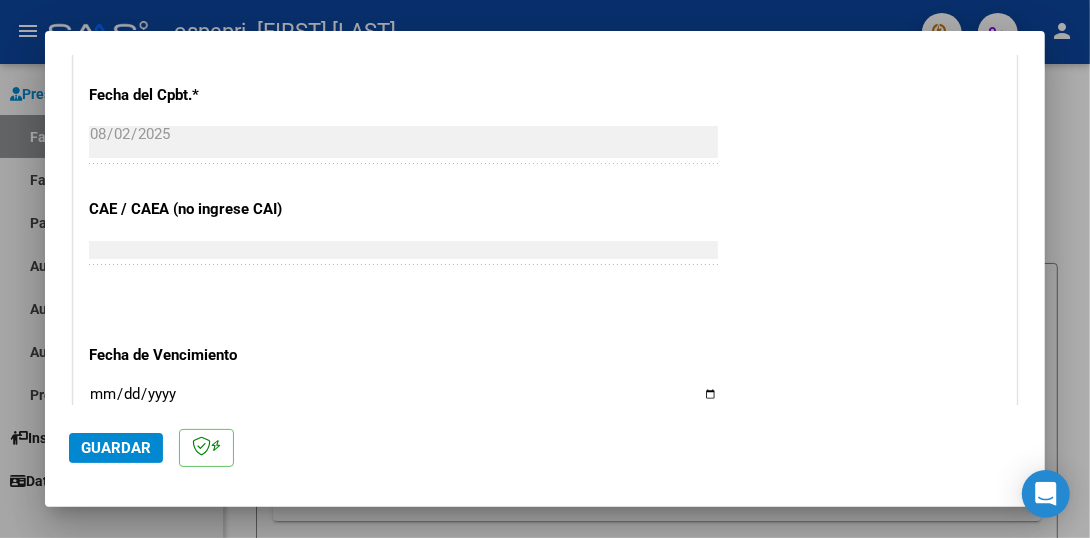 scroll, scrollTop: 1119, scrollLeft: 0, axis: vertical 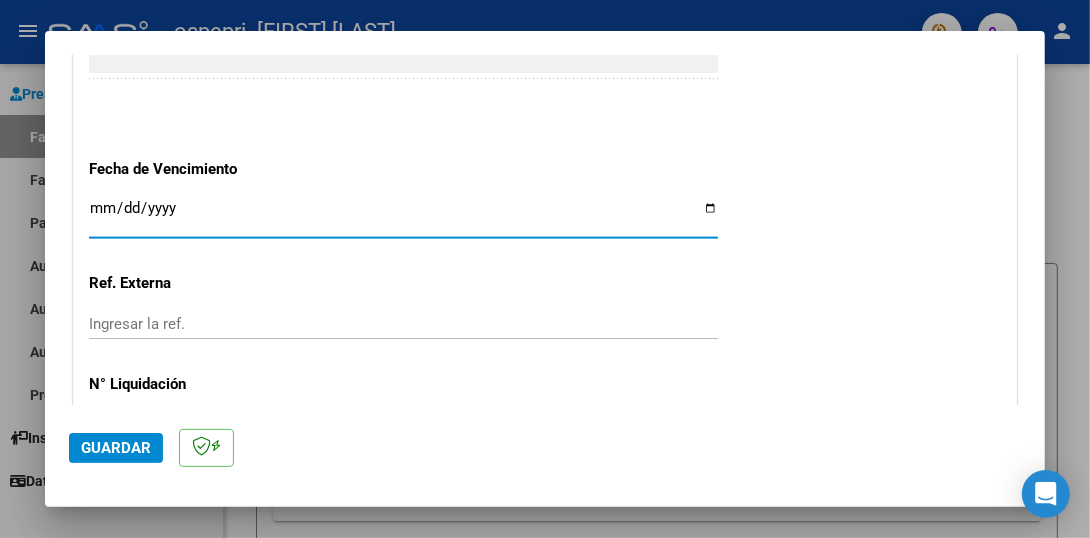 click on "Ingresar la fecha" at bounding box center [403, 216] 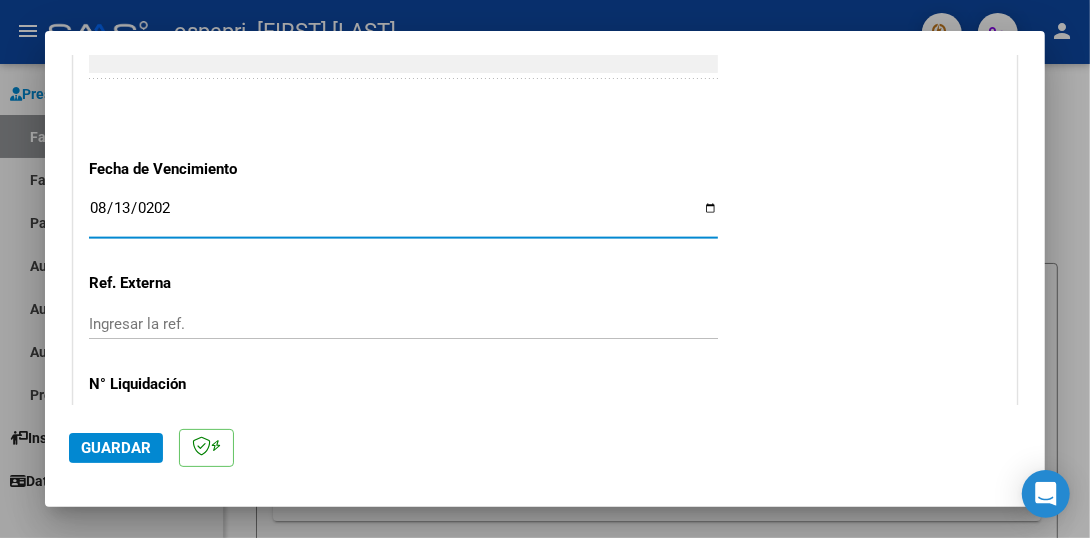 type on "2025-08-13" 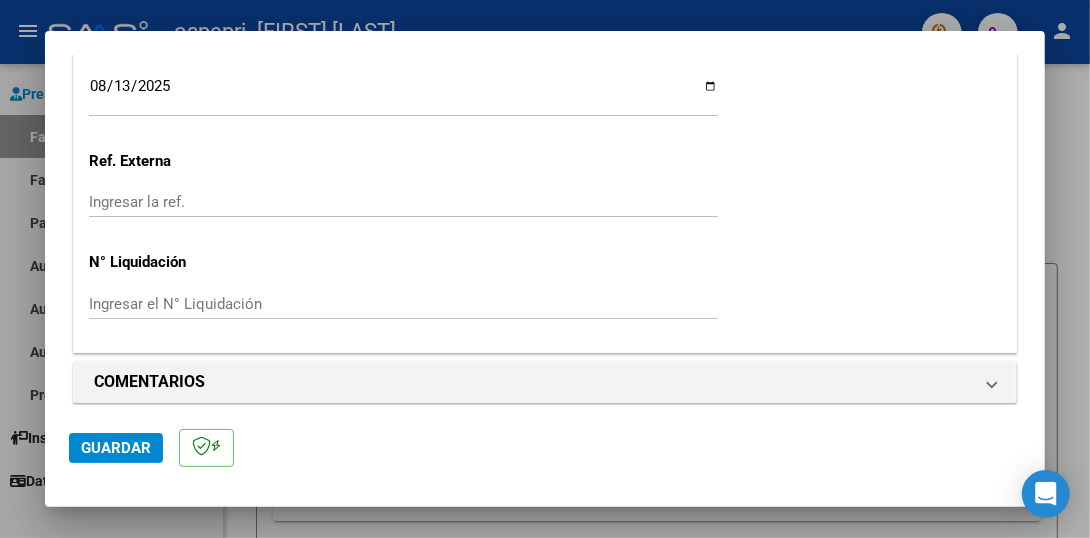 scroll, scrollTop: 1426, scrollLeft: 0, axis: vertical 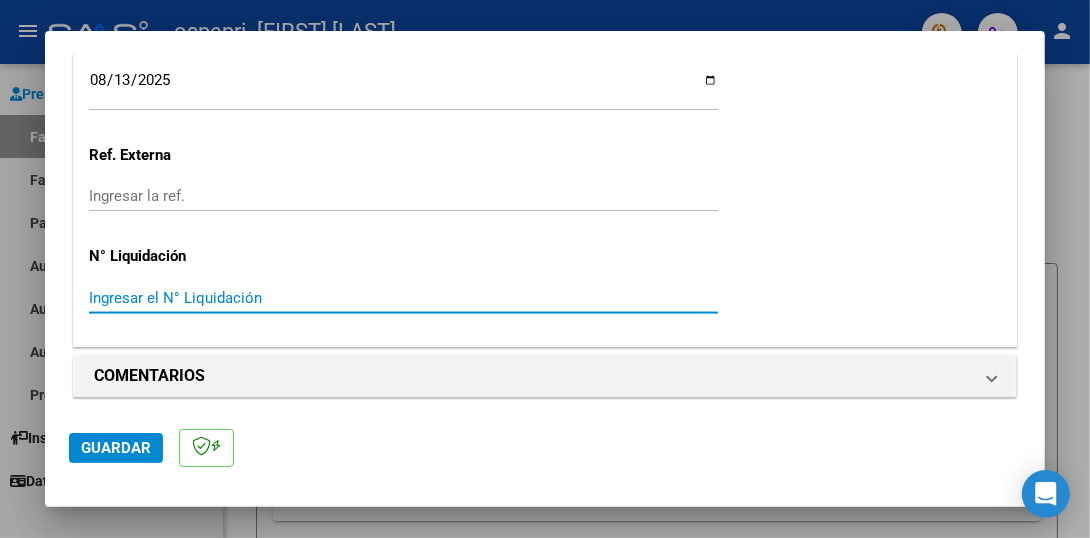 paste on "265798" 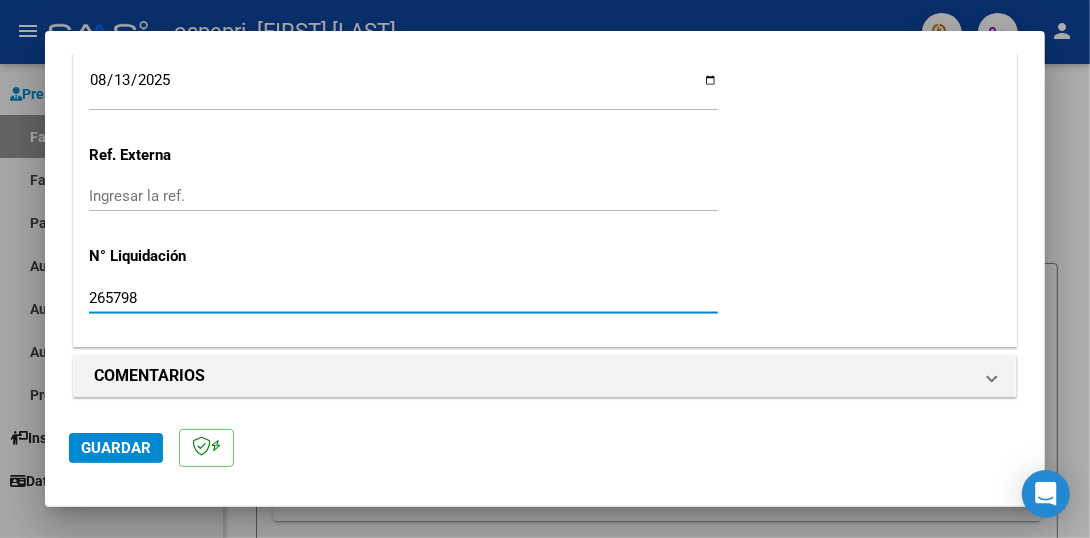 type on "265798" 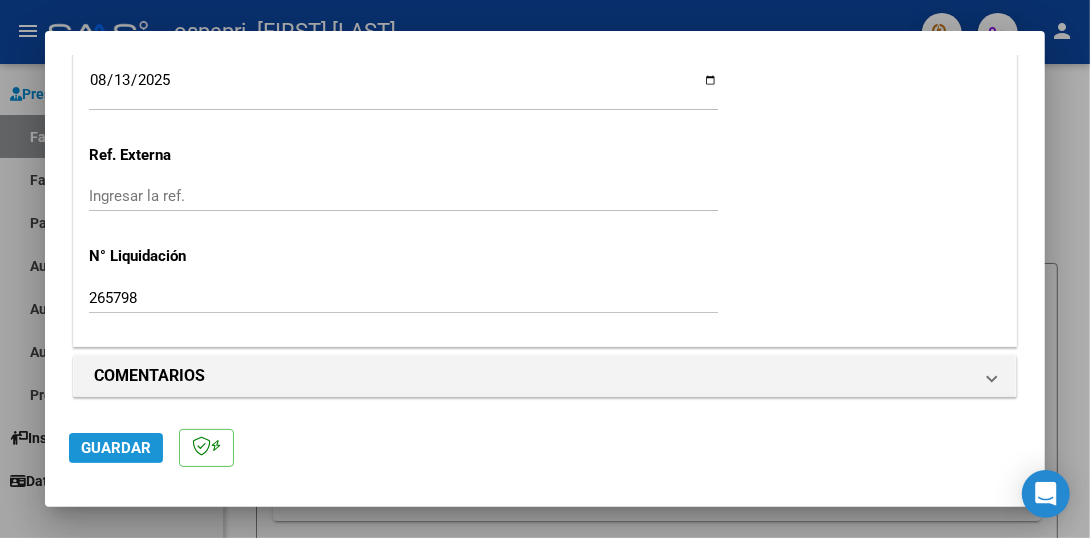 click on "Guardar" 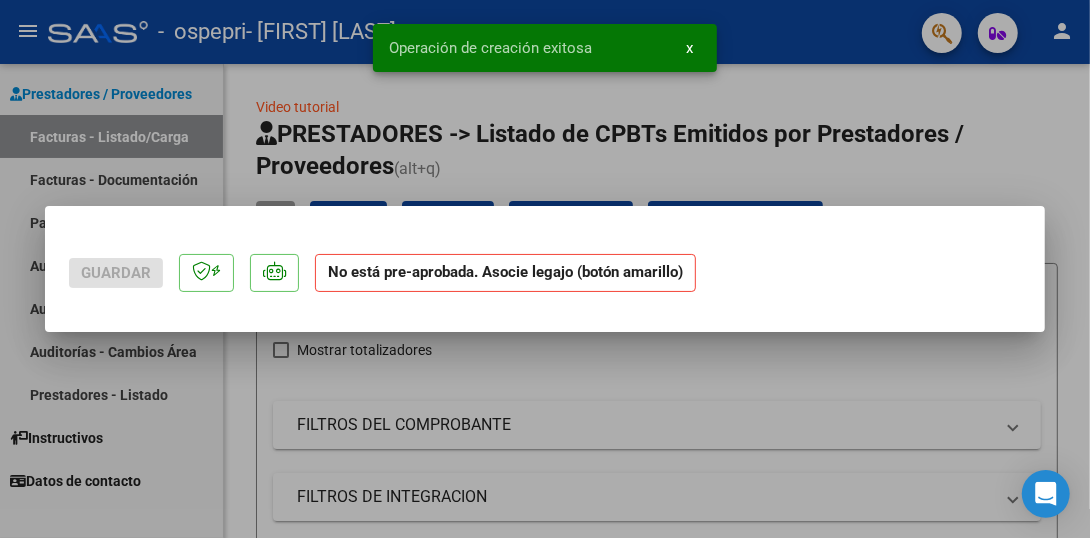 scroll, scrollTop: 0, scrollLeft: 0, axis: both 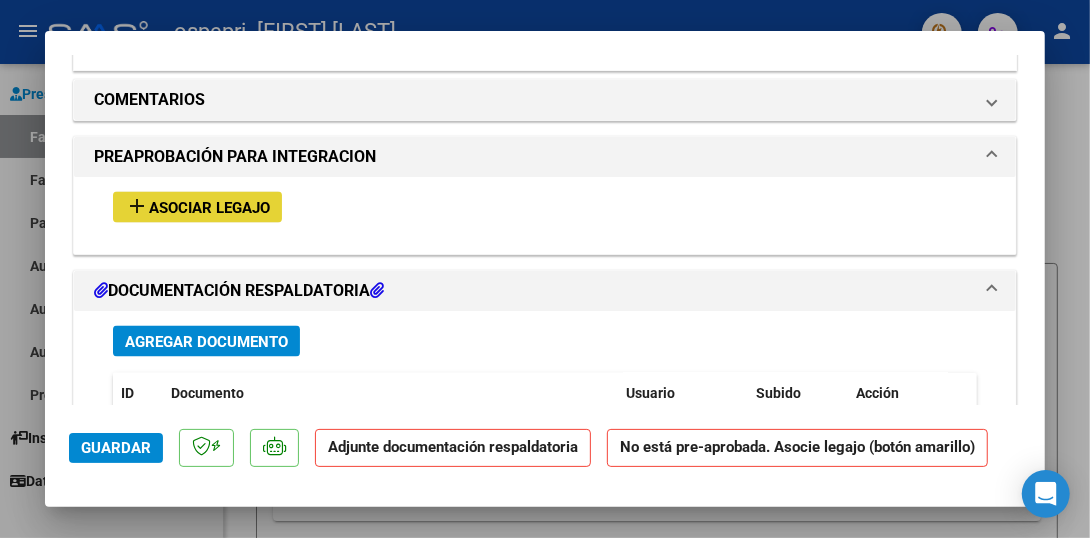 click on "Asociar Legajo" at bounding box center [209, 208] 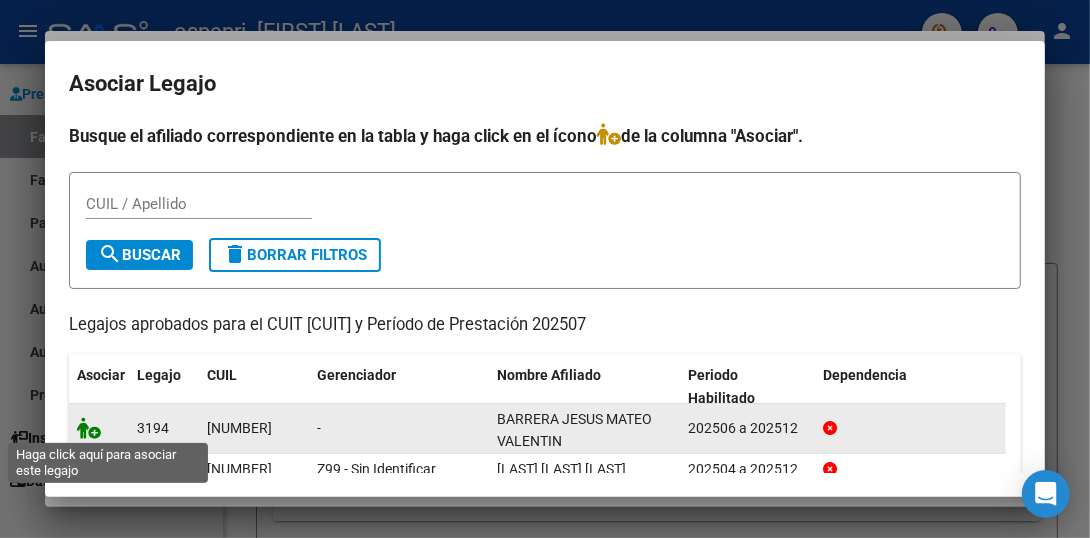 click 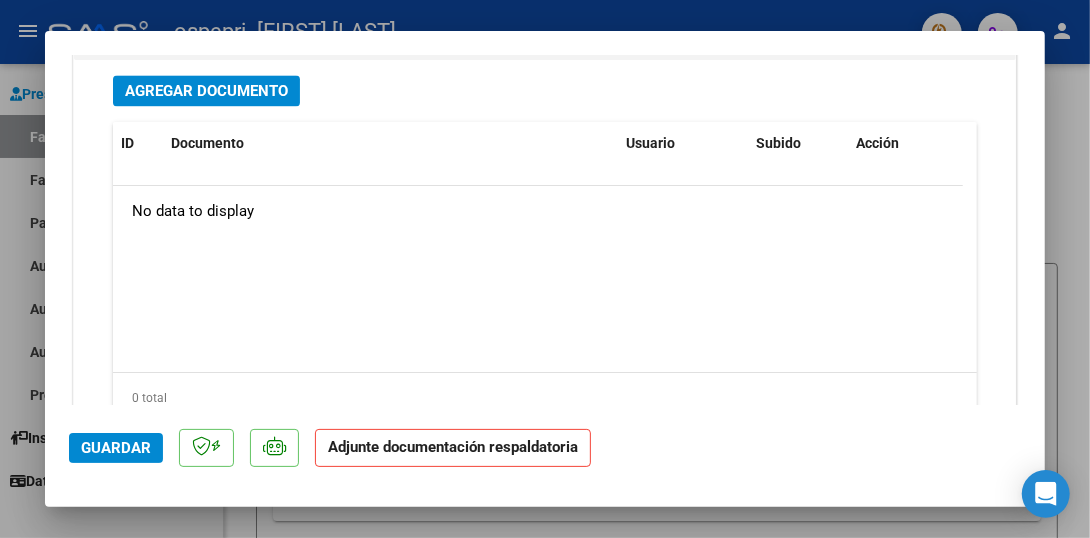 scroll, scrollTop: 2263, scrollLeft: 0, axis: vertical 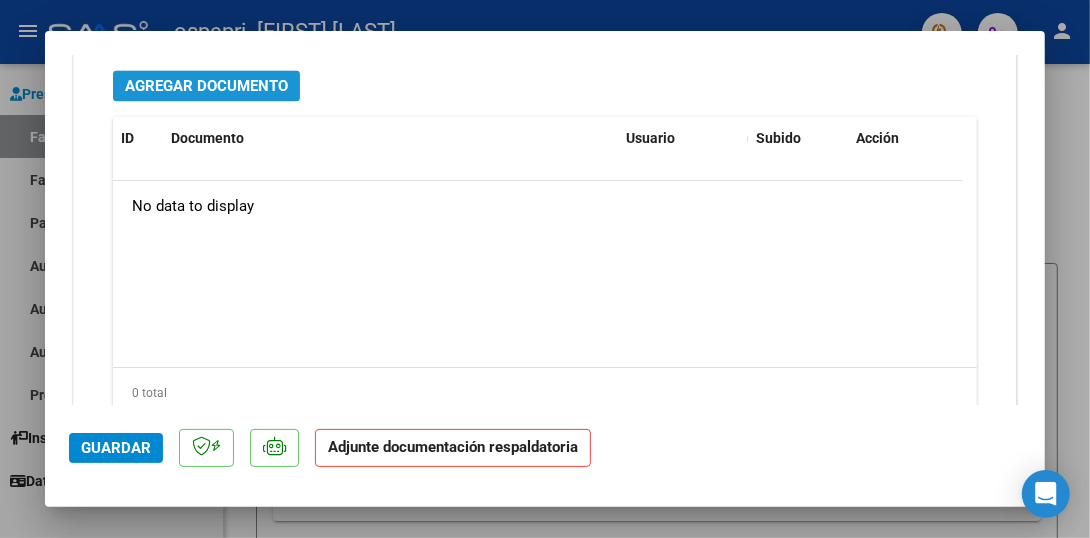 click on "Agregar Documento" at bounding box center (206, 86) 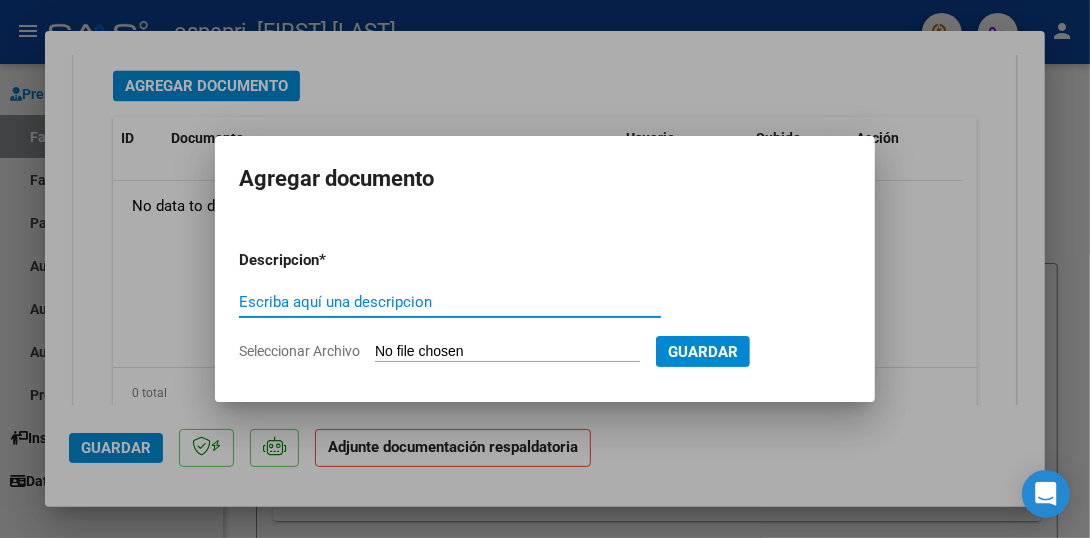 click on "Escriba aquí una descripcion" at bounding box center [450, 302] 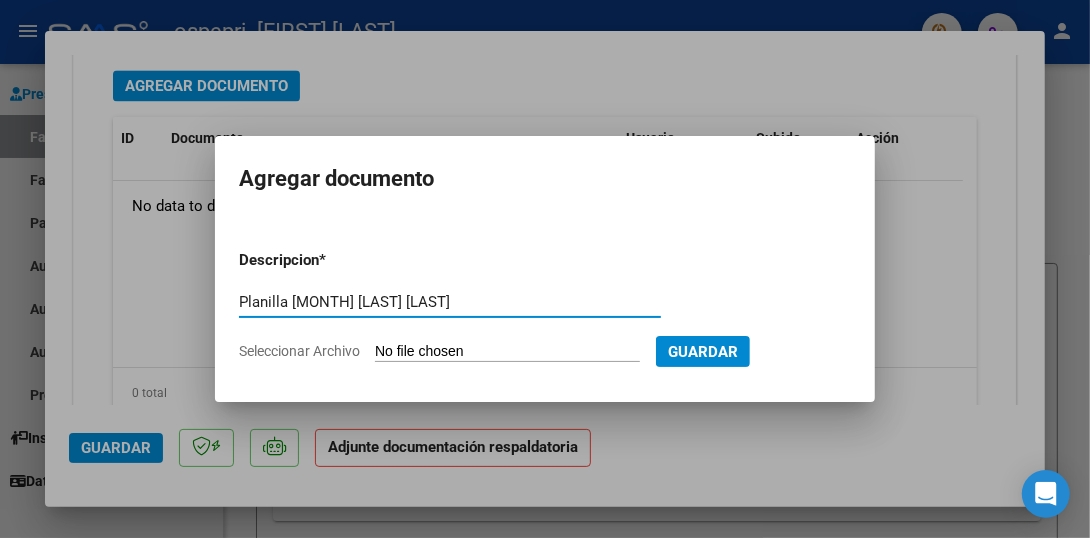 type on "Planilla [MONTH] [LAST] [LAST]" 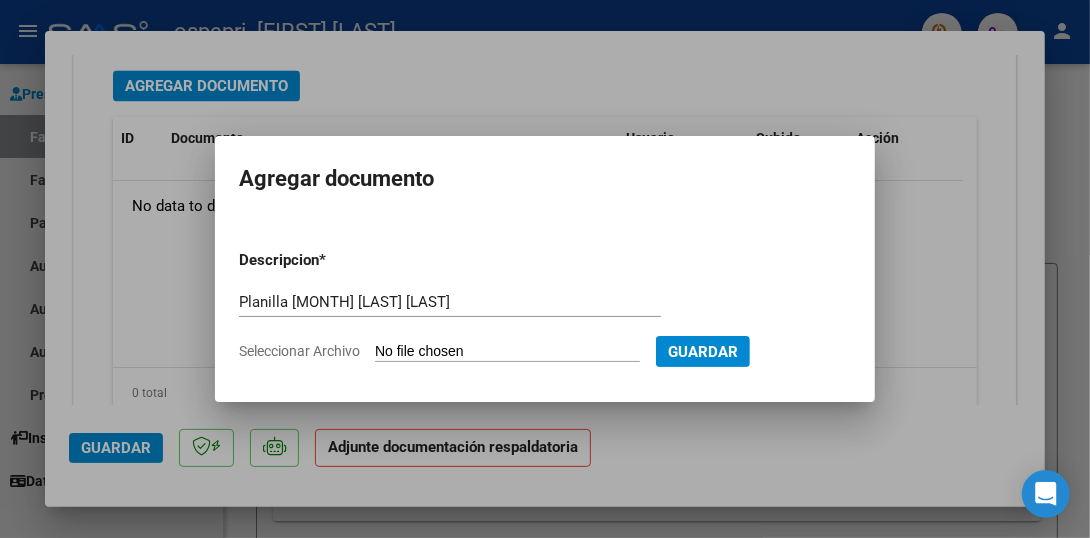 click on "Seleccionar Archivo" at bounding box center (507, 352) 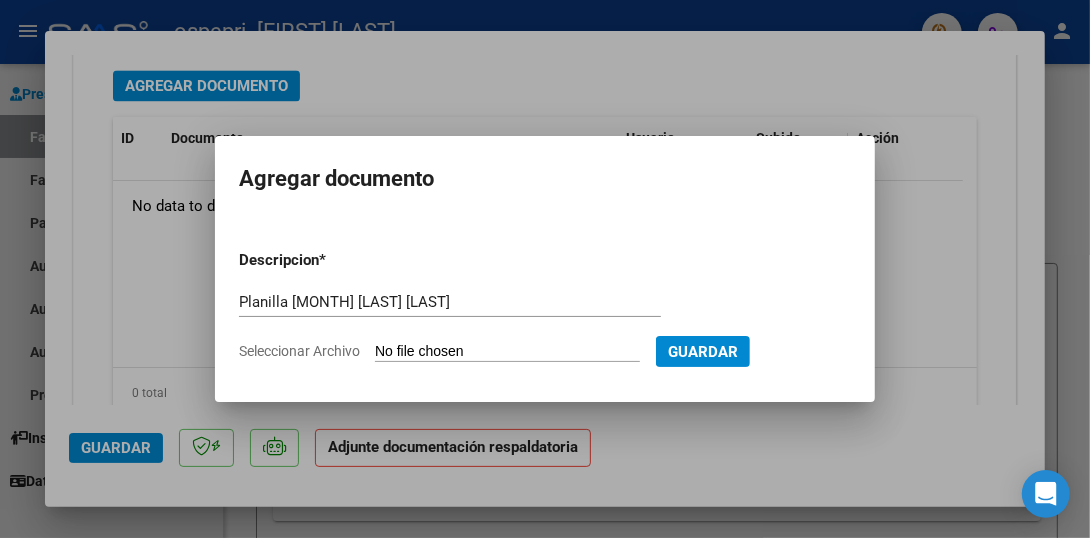 type on "C:\fakepath\Planilla [MONTH], [LAST] [LAST].pdf" 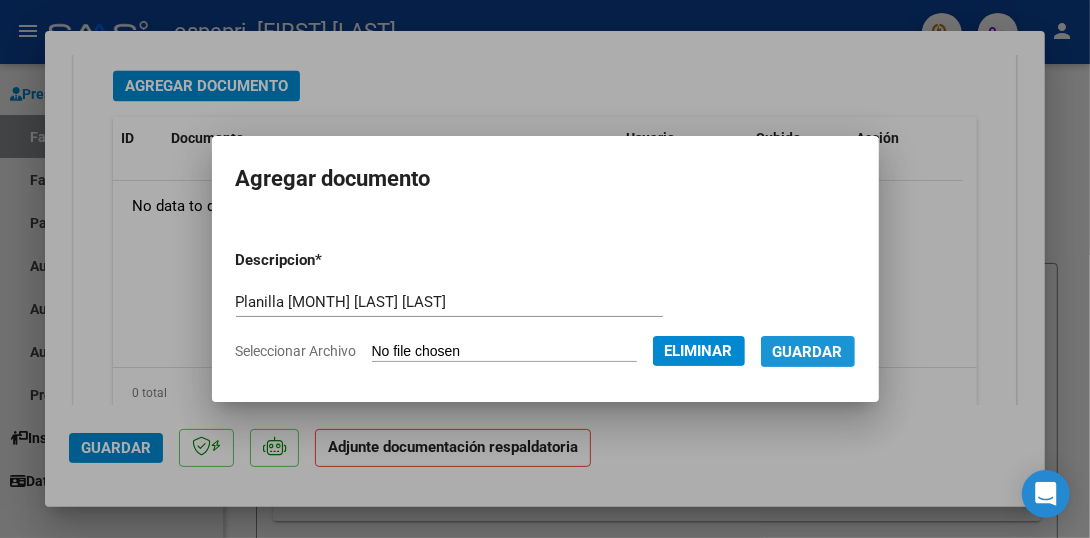 click on "Guardar" at bounding box center (808, 352) 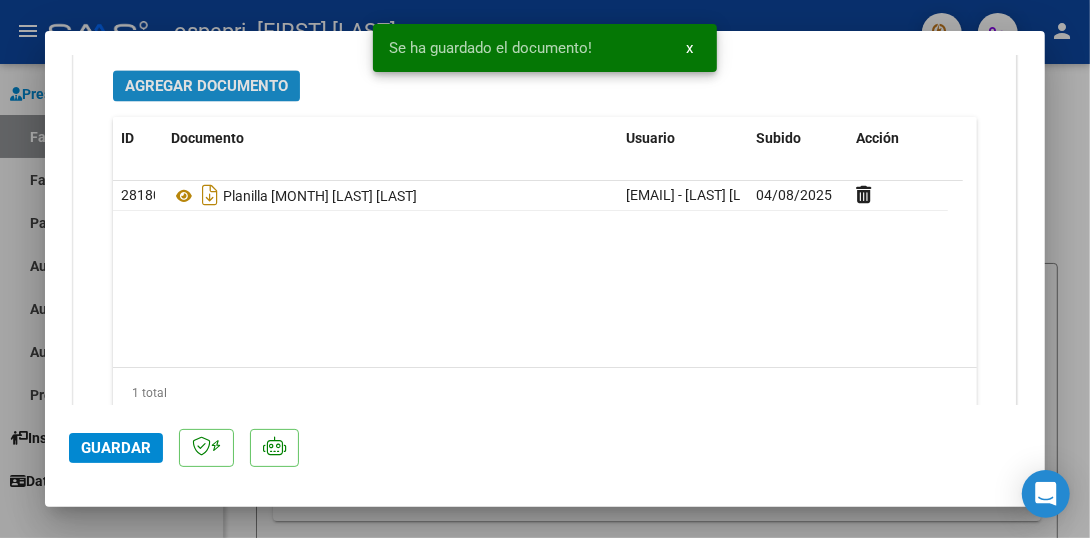 click on "Agregar Documento" at bounding box center [206, 86] 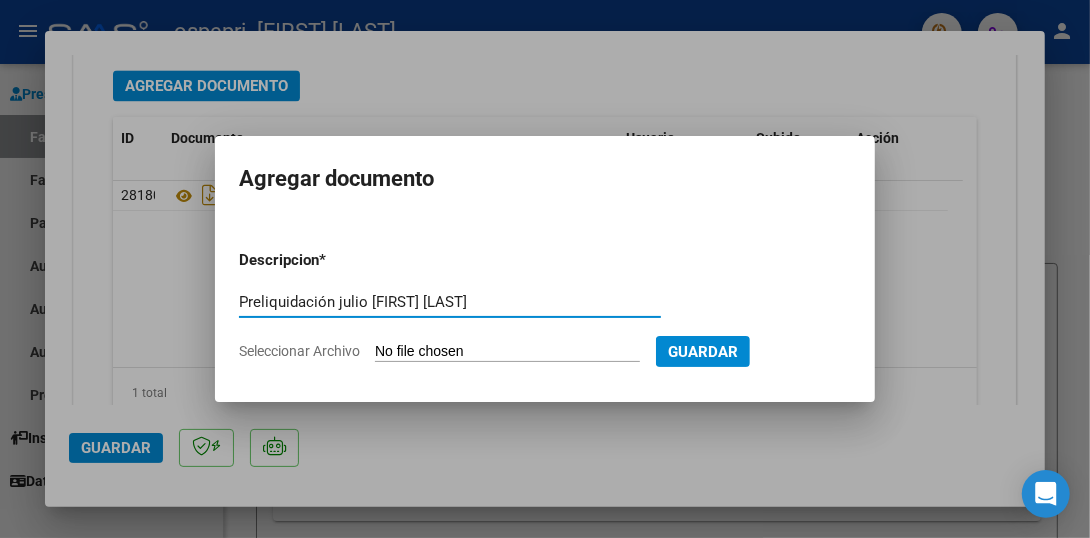 type on "Preliquidación julio [FIRST] [LAST]" 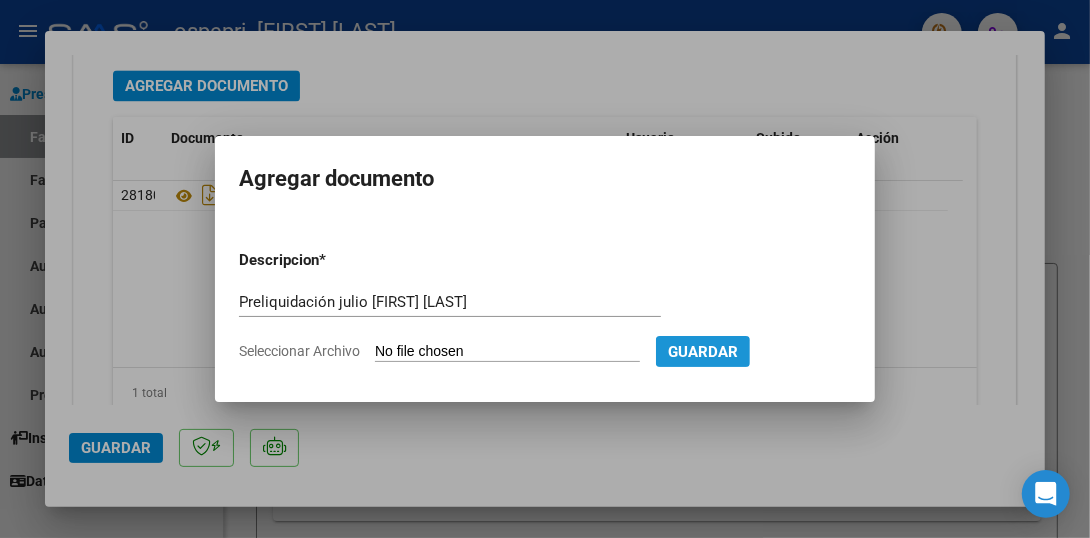 click on "Guardar" at bounding box center (703, 352) 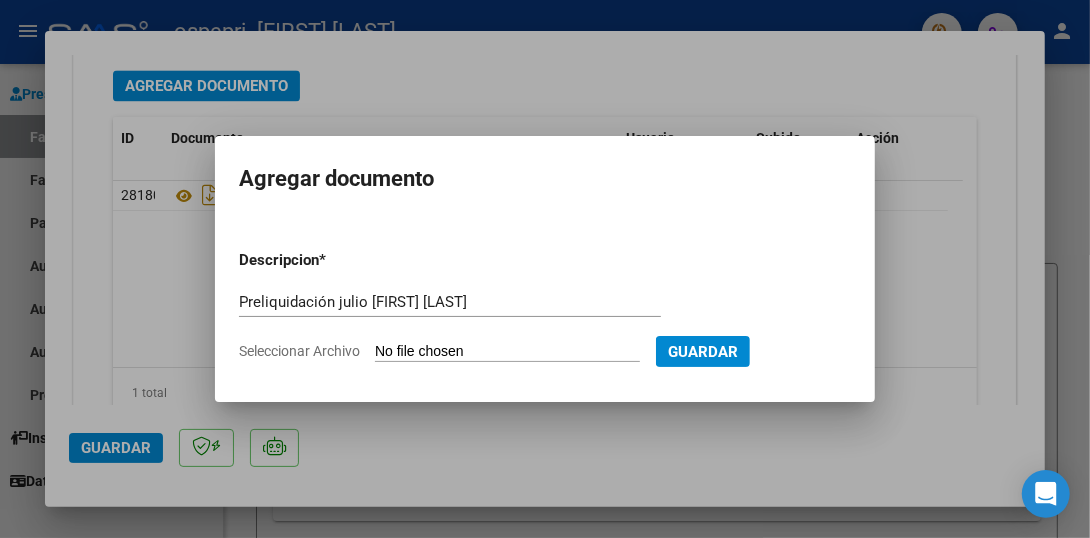 click on "Seleccionar Archivo" at bounding box center [507, 352] 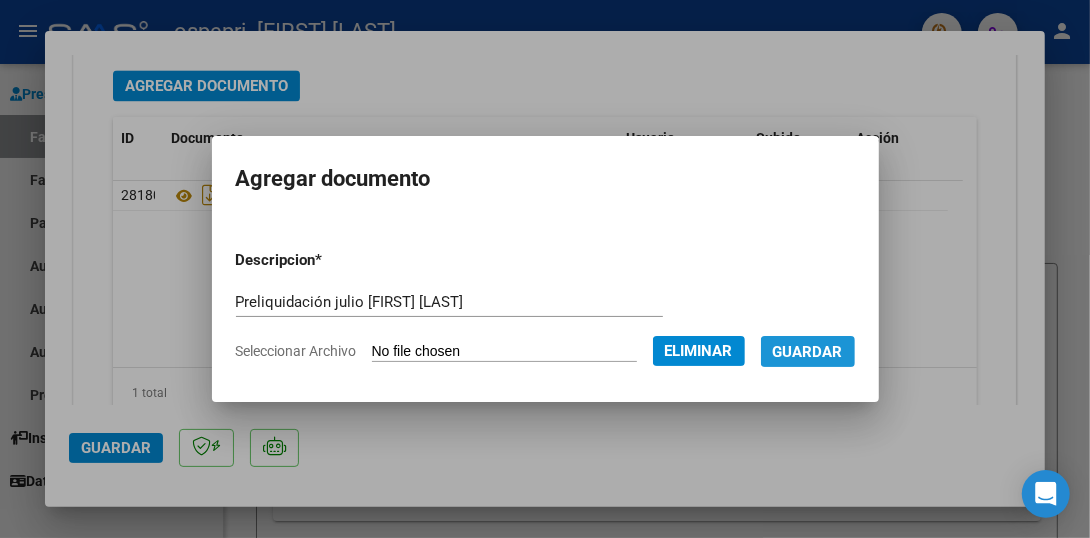 click on "Guardar" at bounding box center (808, 352) 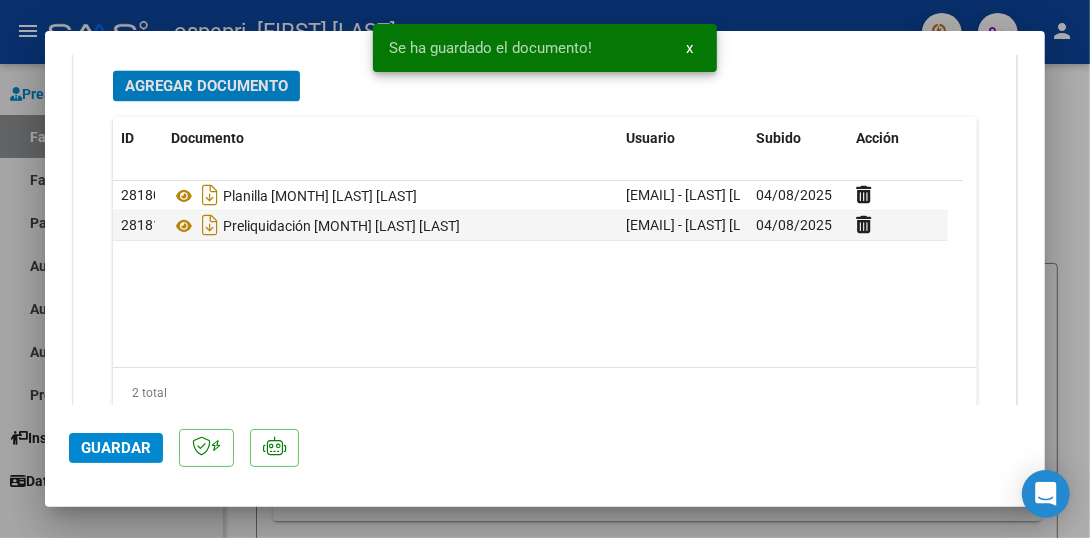 click on "Guardar" 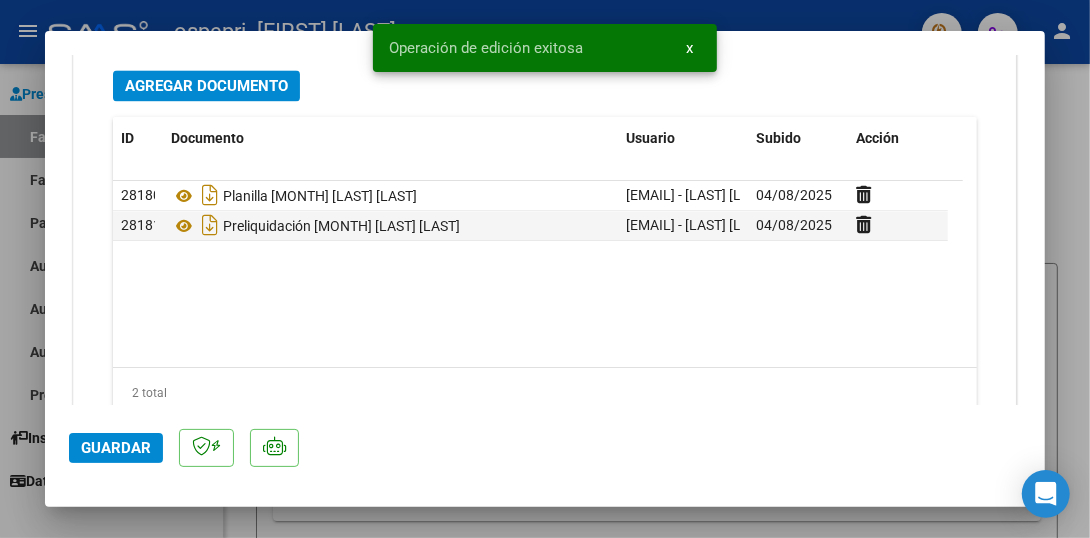 click at bounding box center [545, 269] 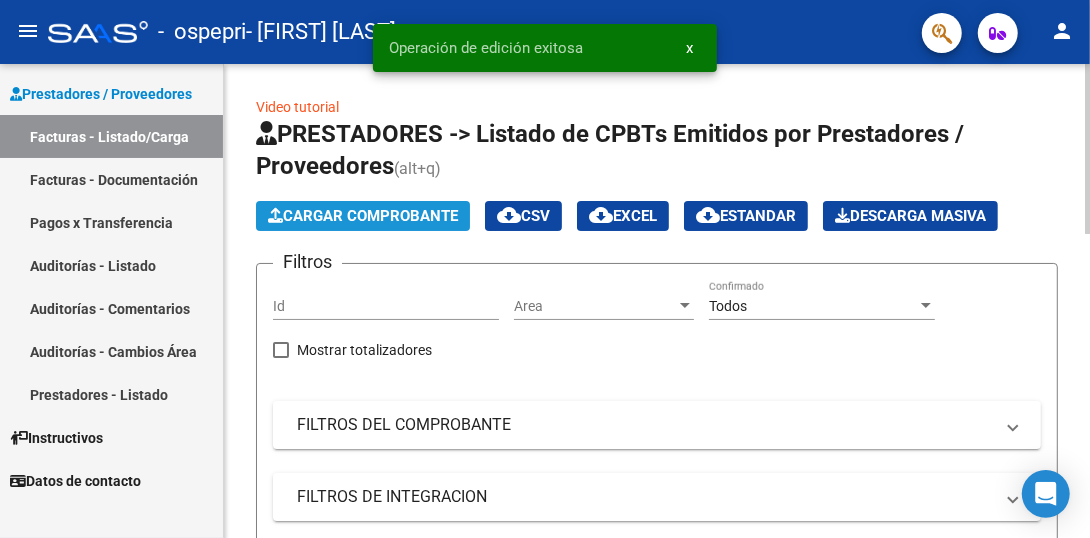 click on "Cargar Comprobante" 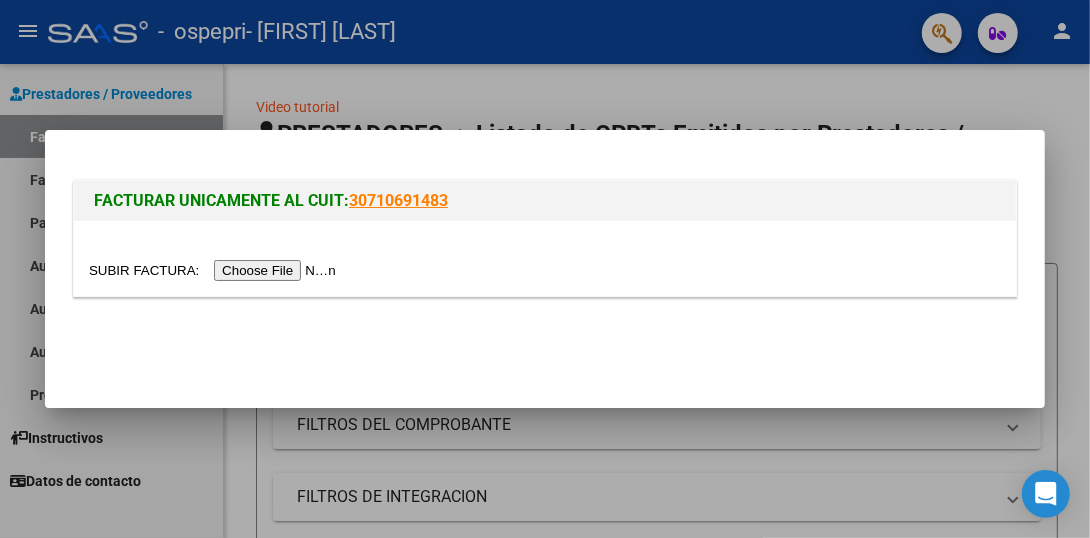 click at bounding box center [215, 270] 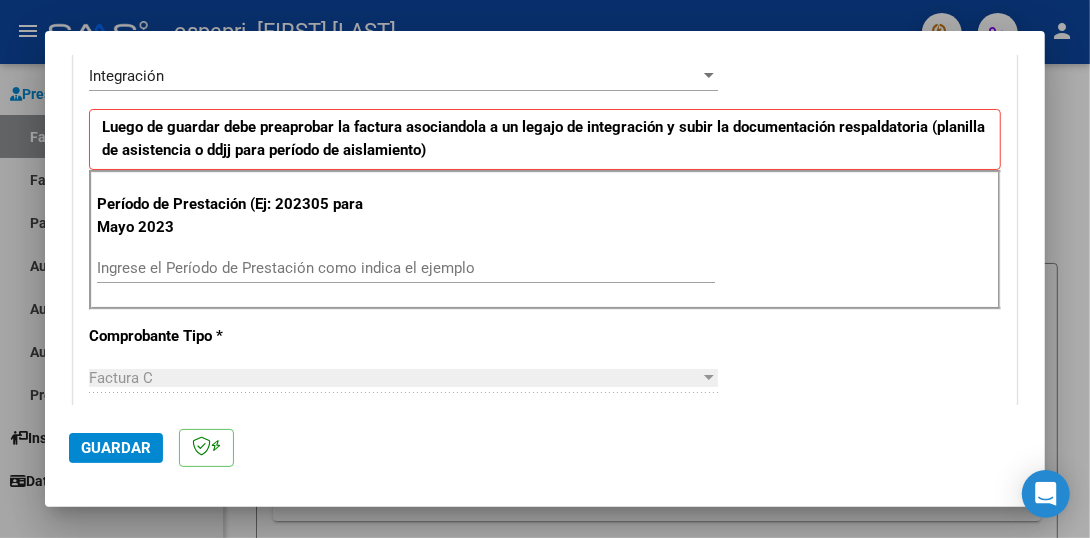 scroll, scrollTop: 489, scrollLeft: 0, axis: vertical 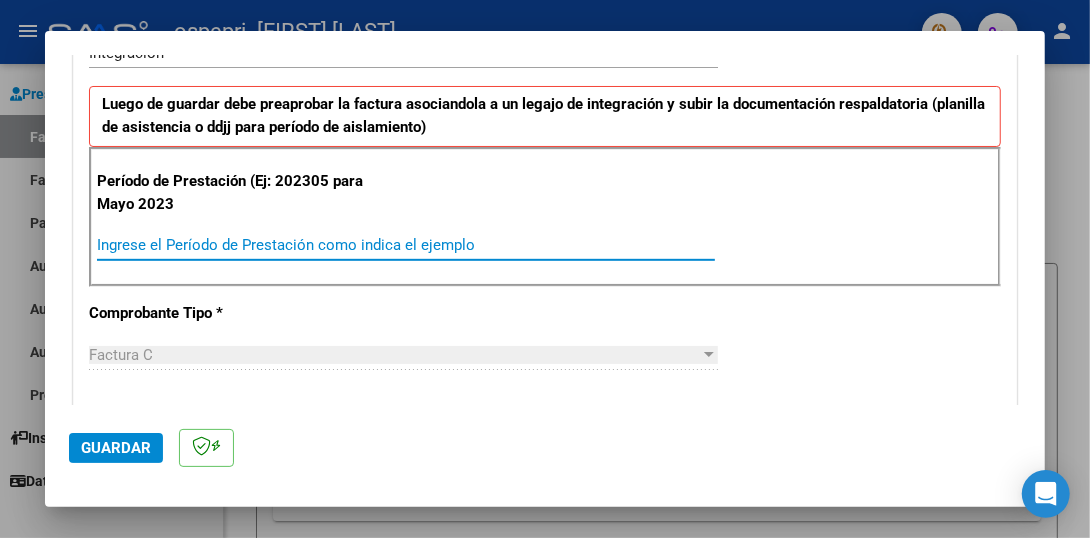 click on "Ingrese el Período de Prestación como indica el ejemplo" at bounding box center (406, 245) 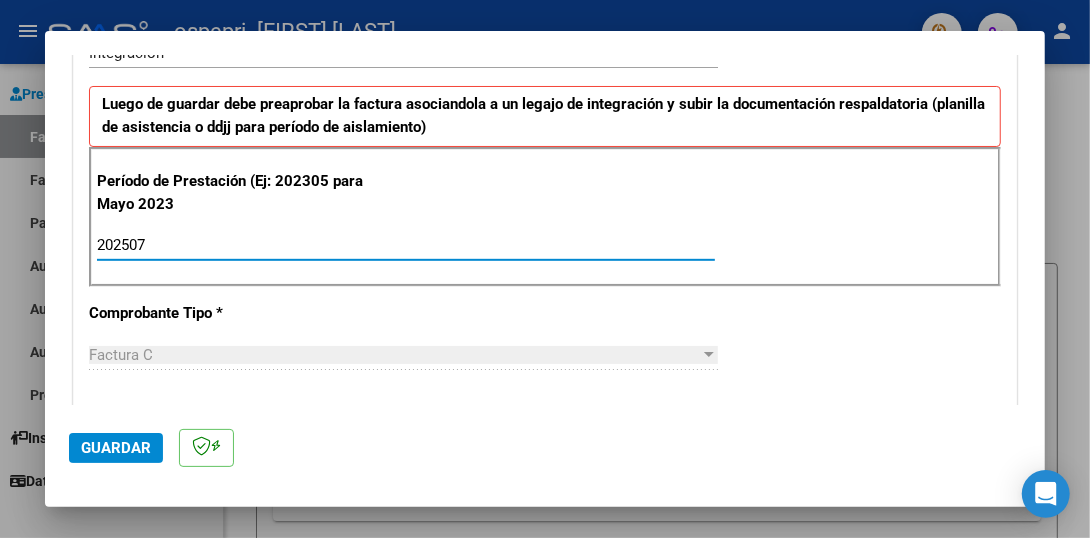 type on "202507" 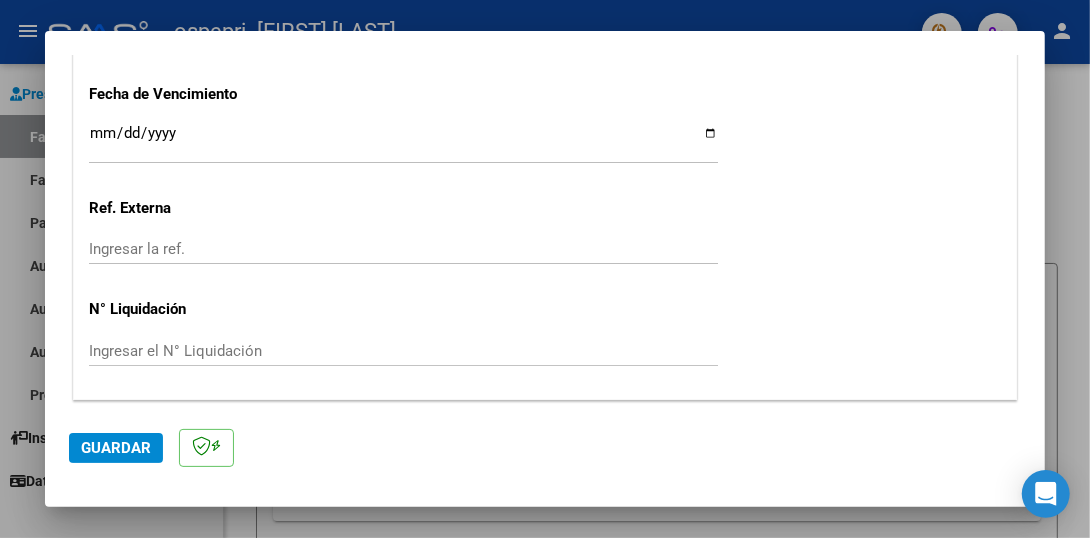 scroll, scrollTop: 1376, scrollLeft: 0, axis: vertical 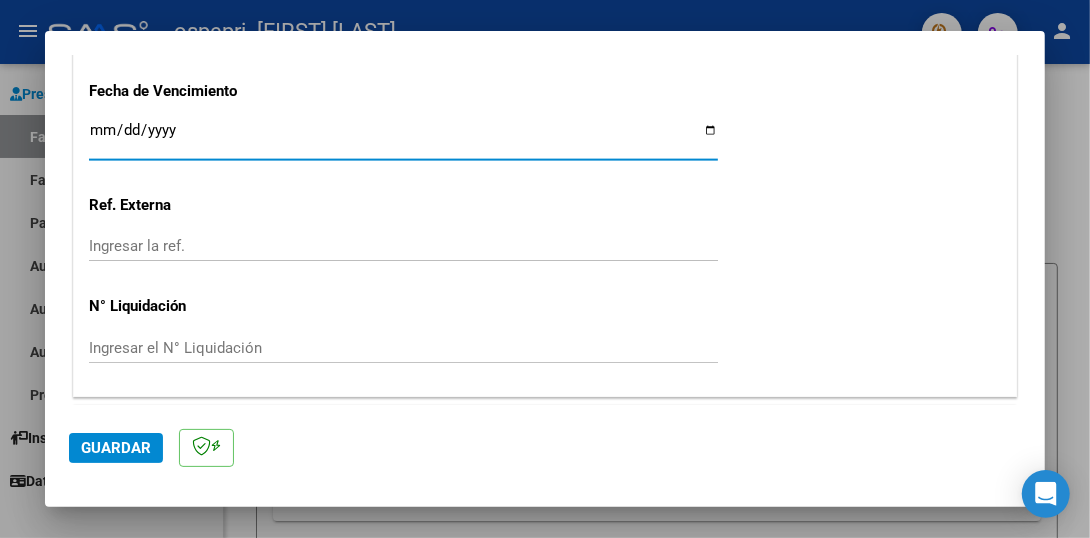 click on "Ingresar la fecha" at bounding box center [403, 138] 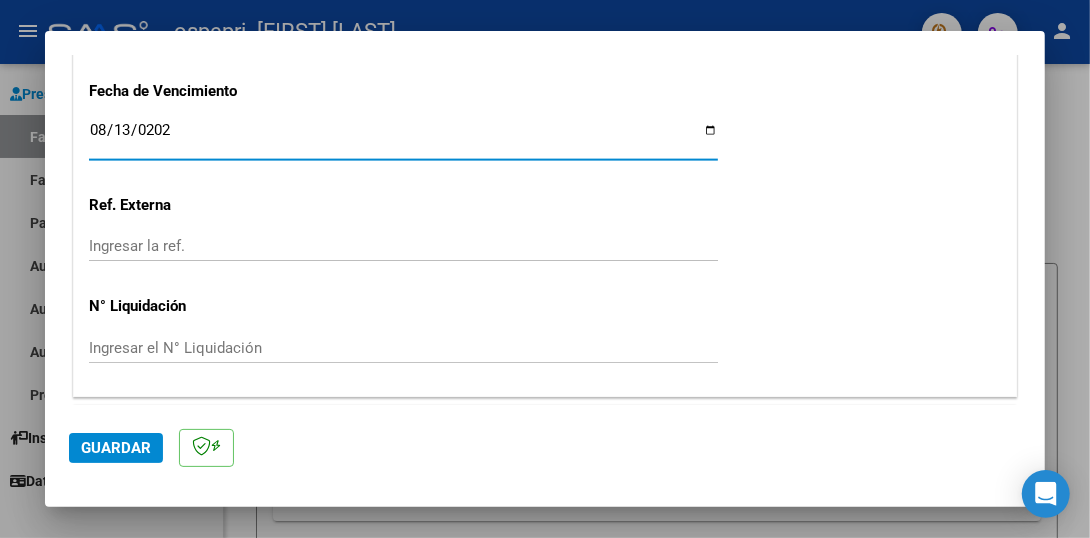 type on "2025-08-13" 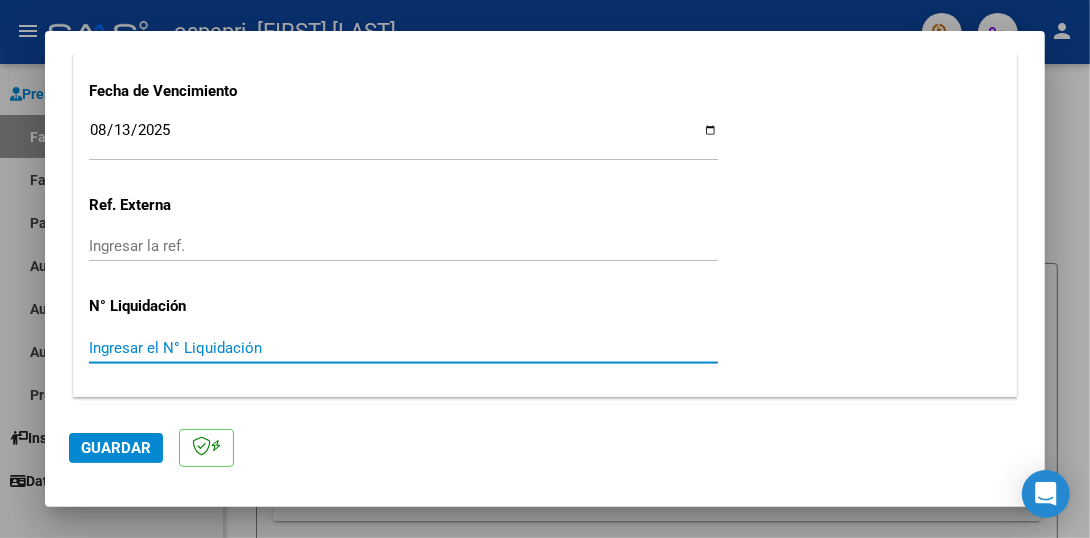 paste on "0000265786" 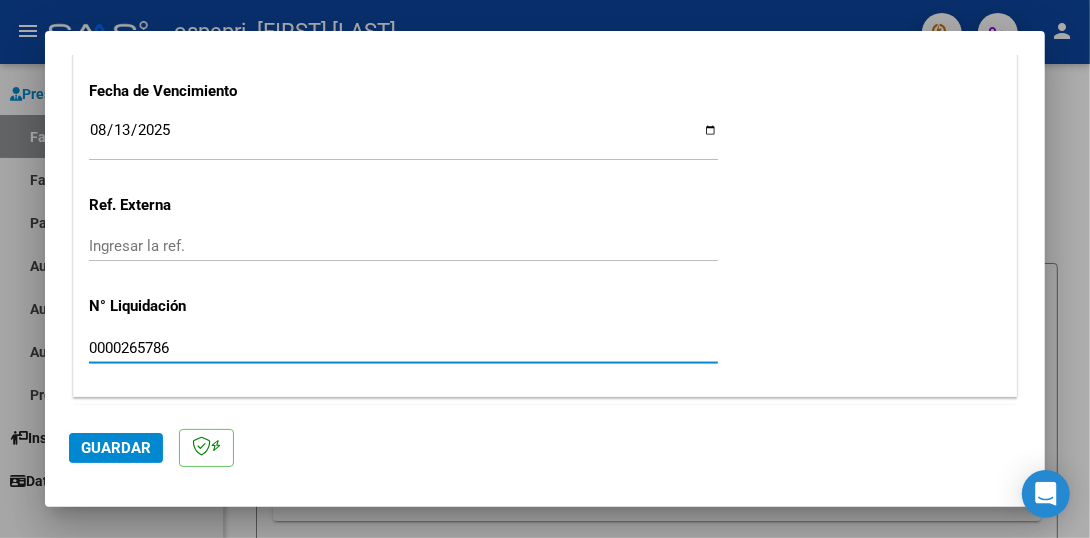 click on "0000265786" at bounding box center [403, 348] 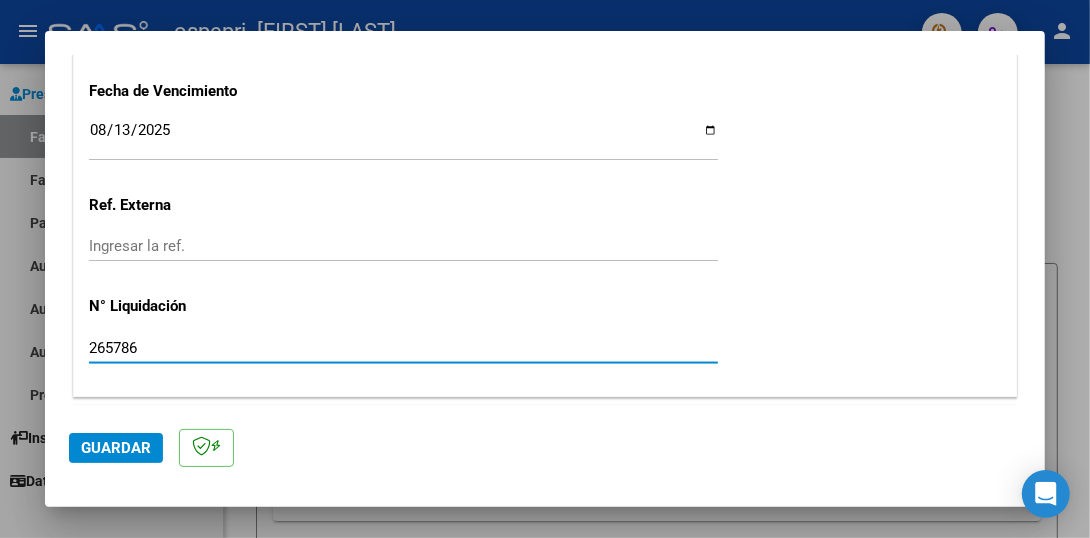 type on "265786" 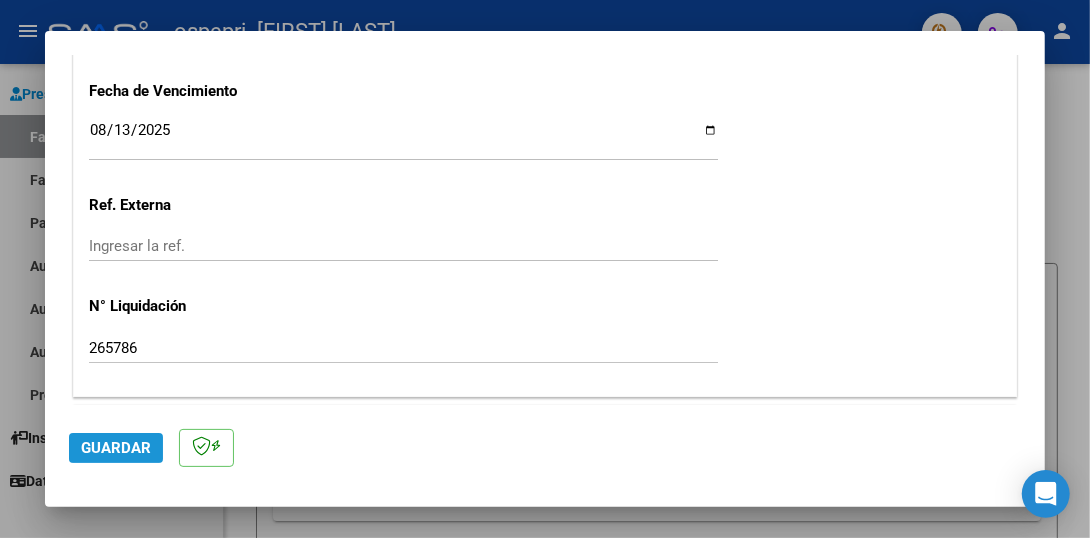 click on "Guardar" 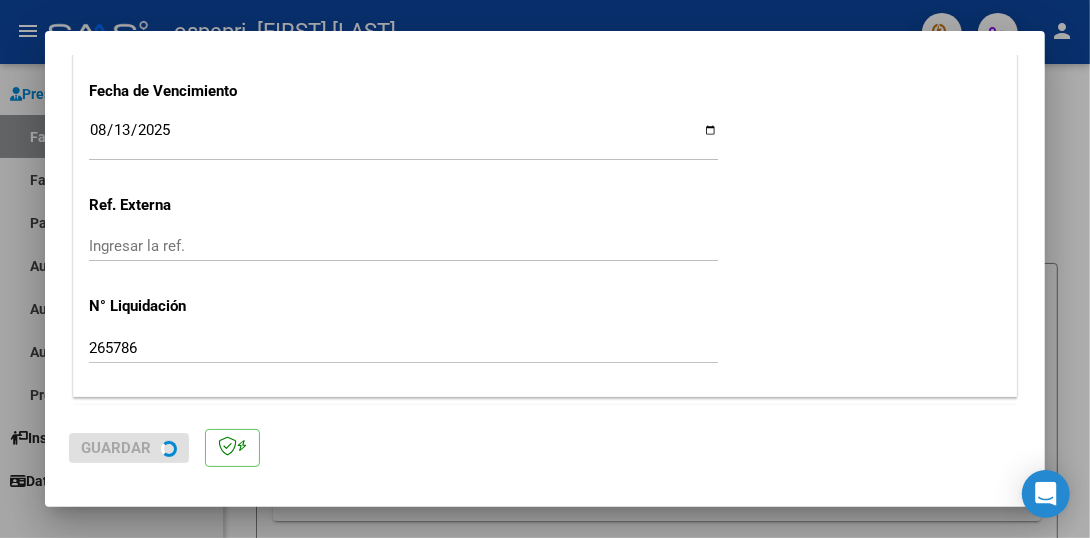 scroll, scrollTop: 0, scrollLeft: 0, axis: both 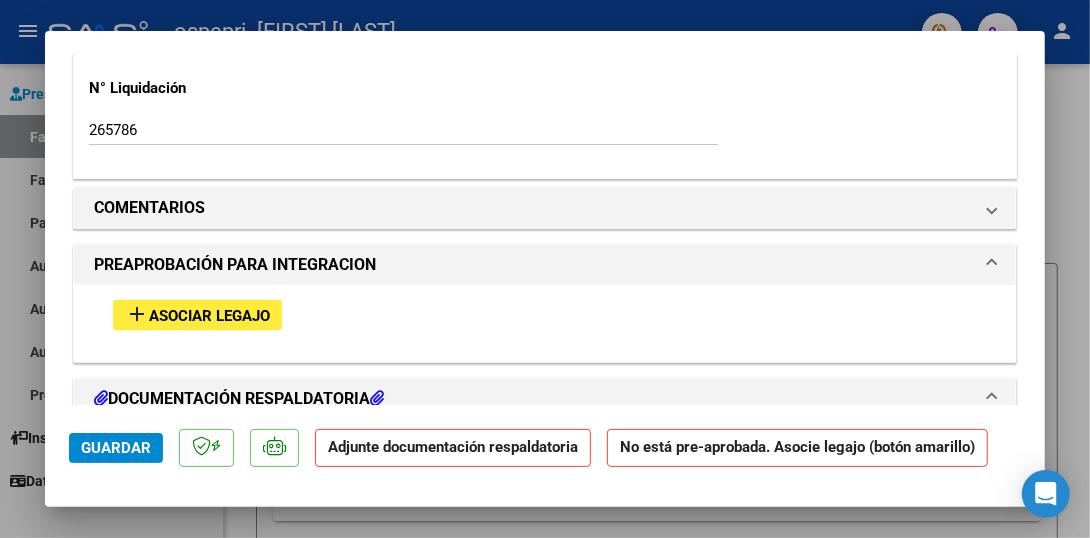 click on "Asociar Legajo" at bounding box center (209, 316) 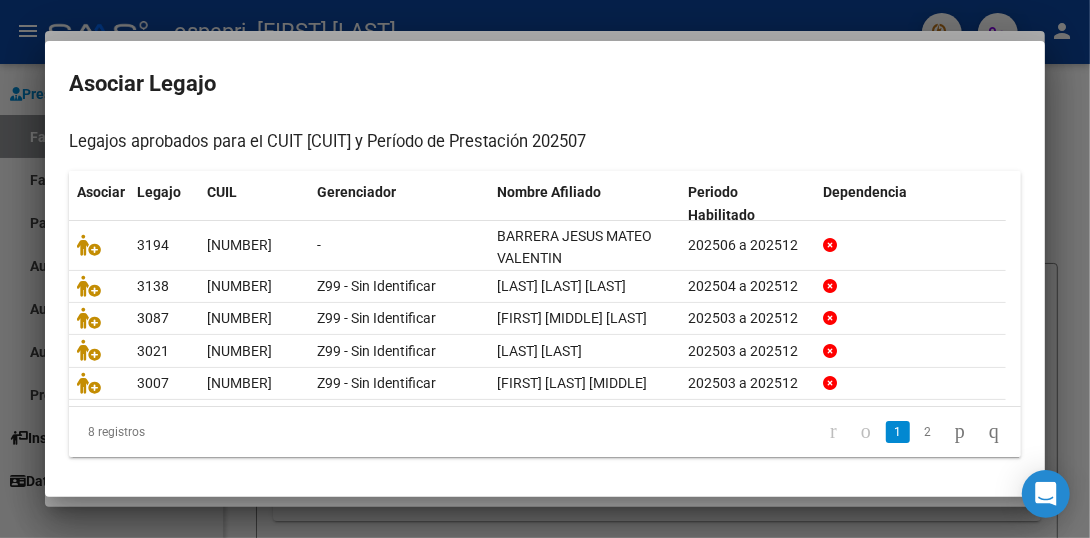 scroll, scrollTop: 197, scrollLeft: 0, axis: vertical 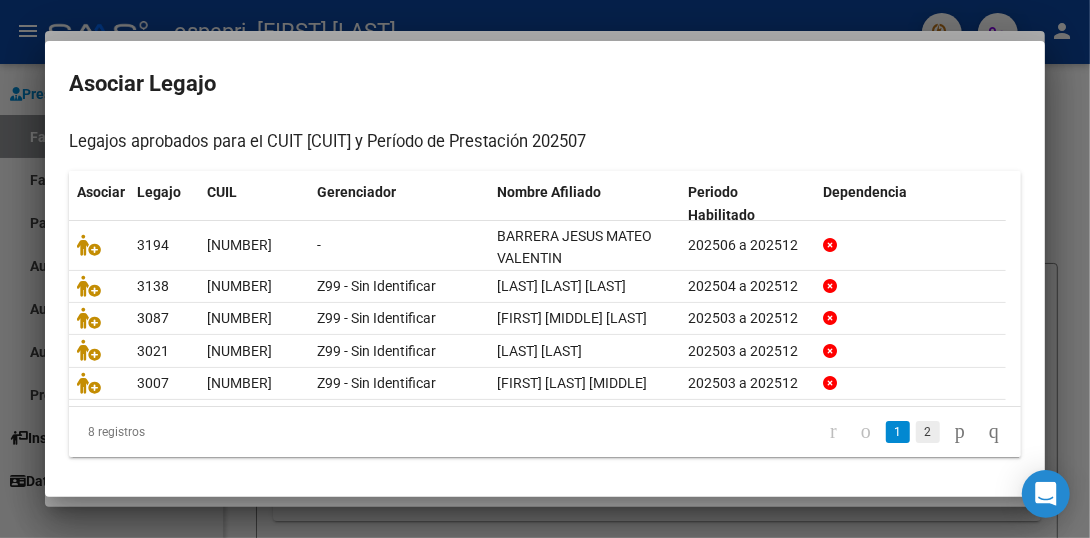 click on "2" 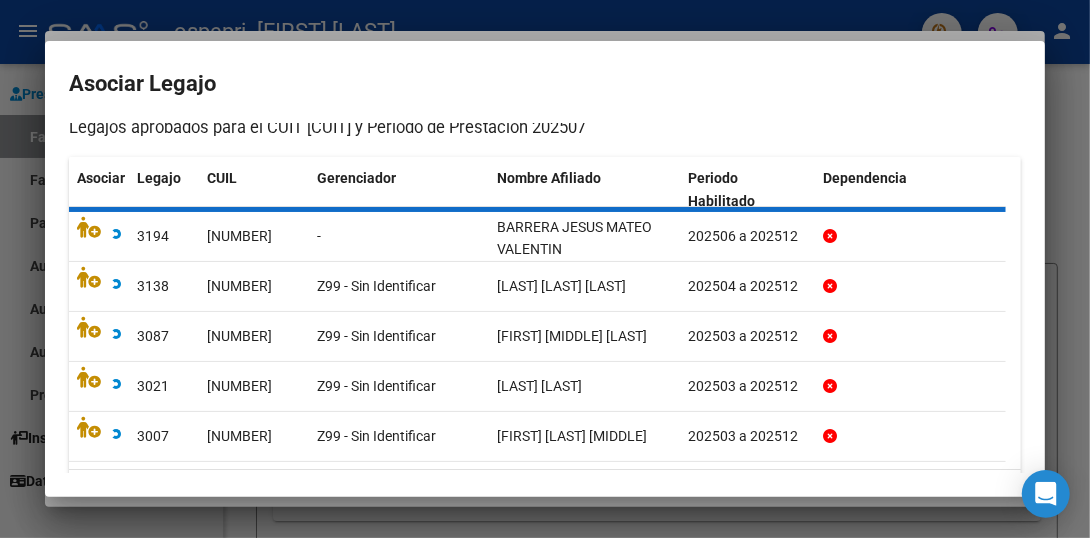 scroll, scrollTop: 152, scrollLeft: 0, axis: vertical 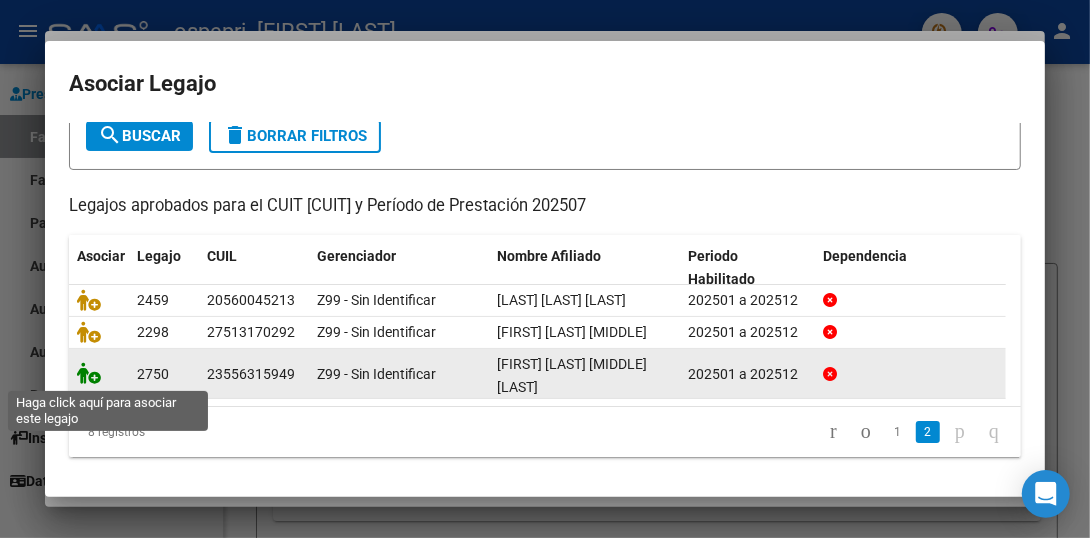 click 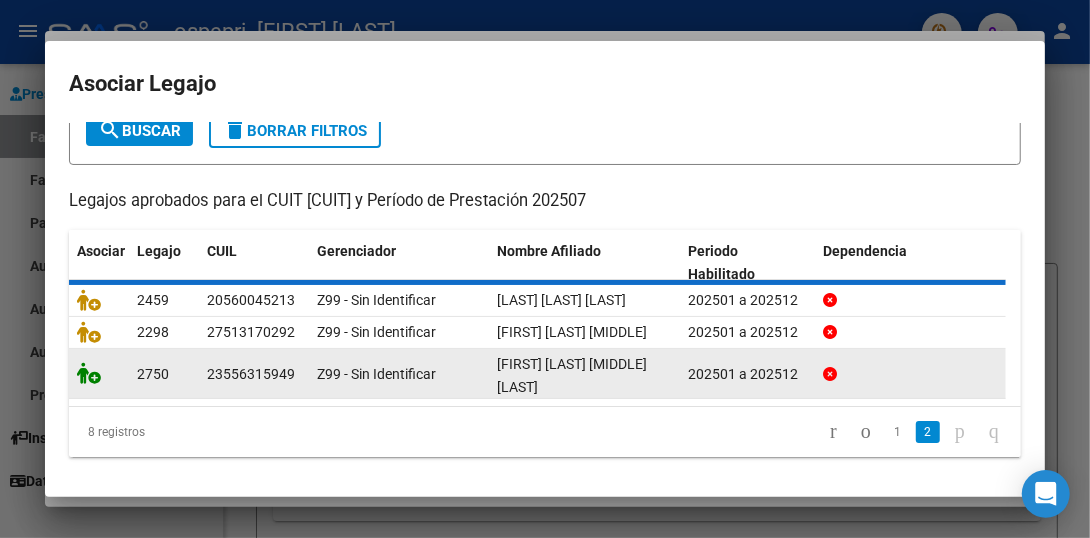 scroll, scrollTop: 1662, scrollLeft: 0, axis: vertical 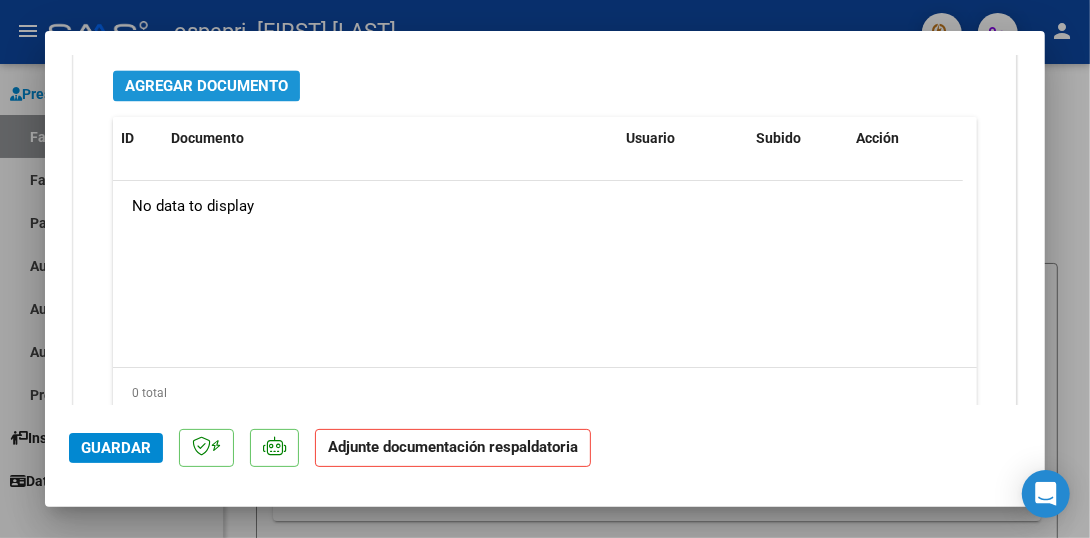 click on "Agregar Documento" at bounding box center [206, 86] 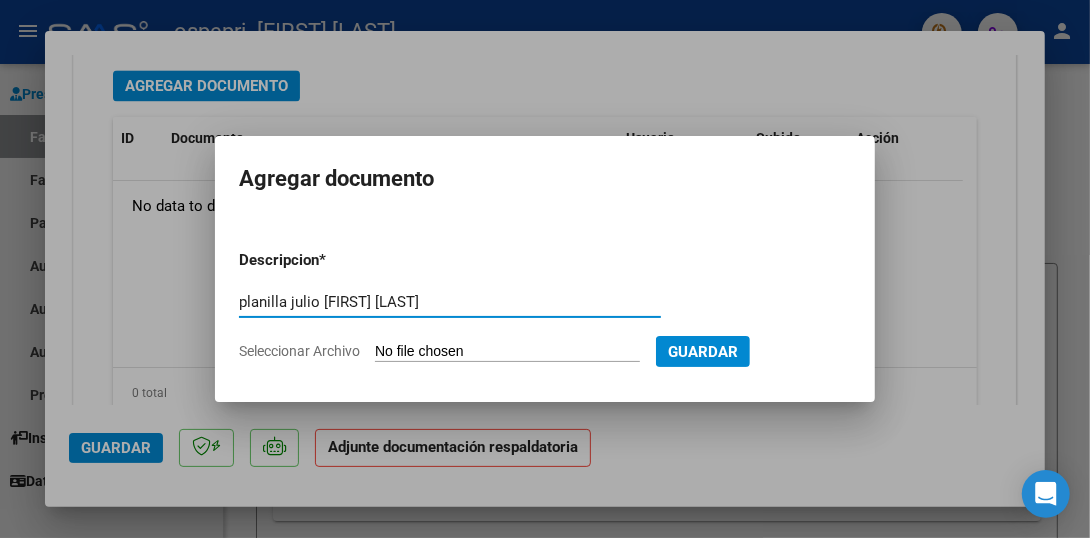 type on "planilla julio [FIRST] [LAST]" 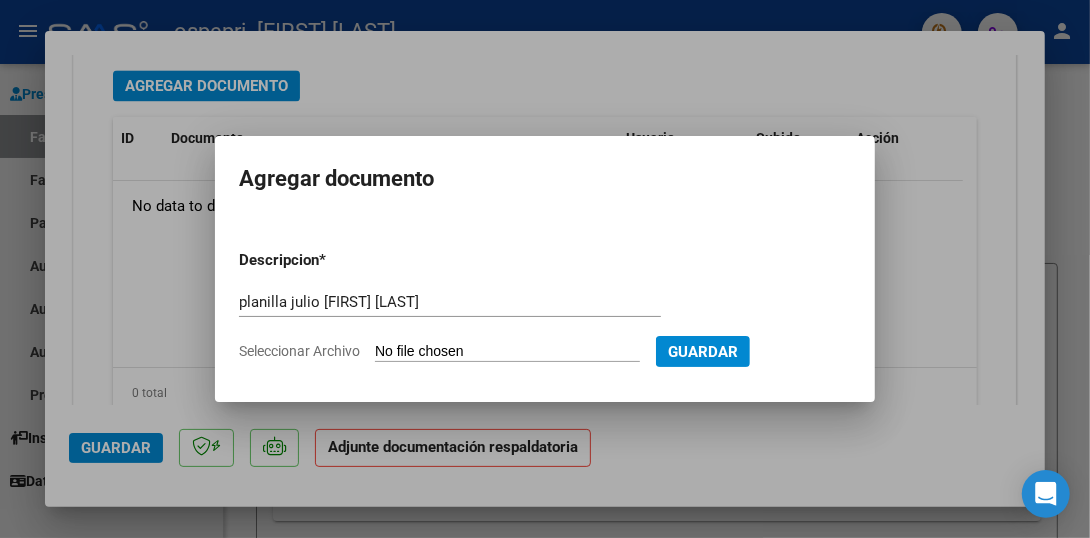 click on "Seleccionar Archivo" at bounding box center [507, 352] 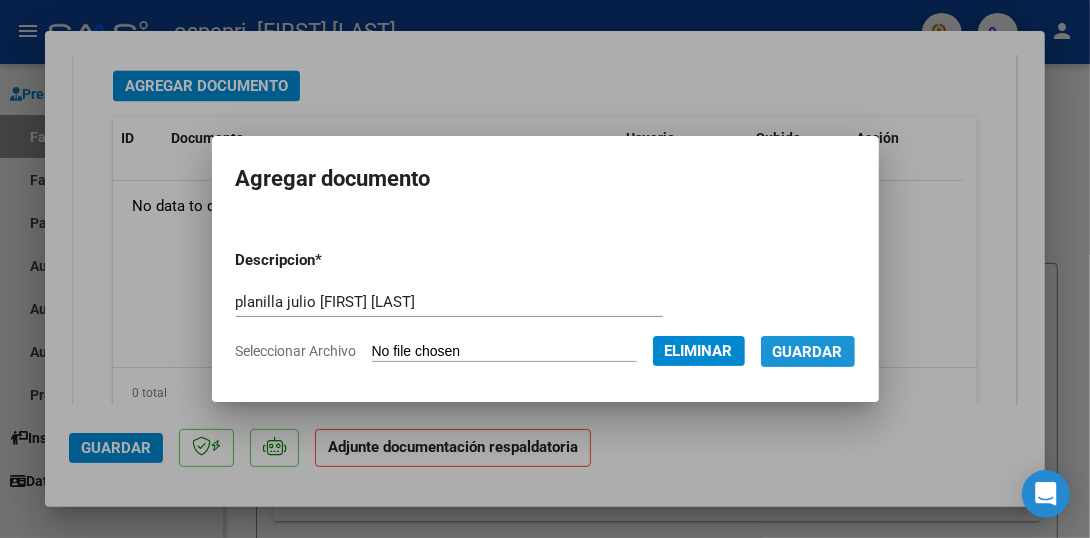 click on "Guardar" at bounding box center (808, 352) 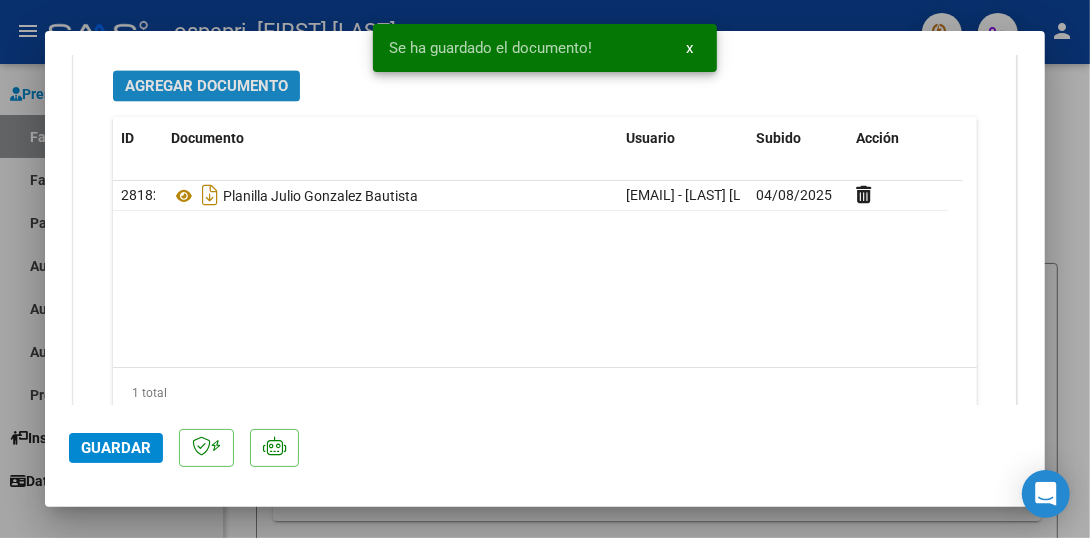 click on "Agregar Documento" at bounding box center [206, 86] 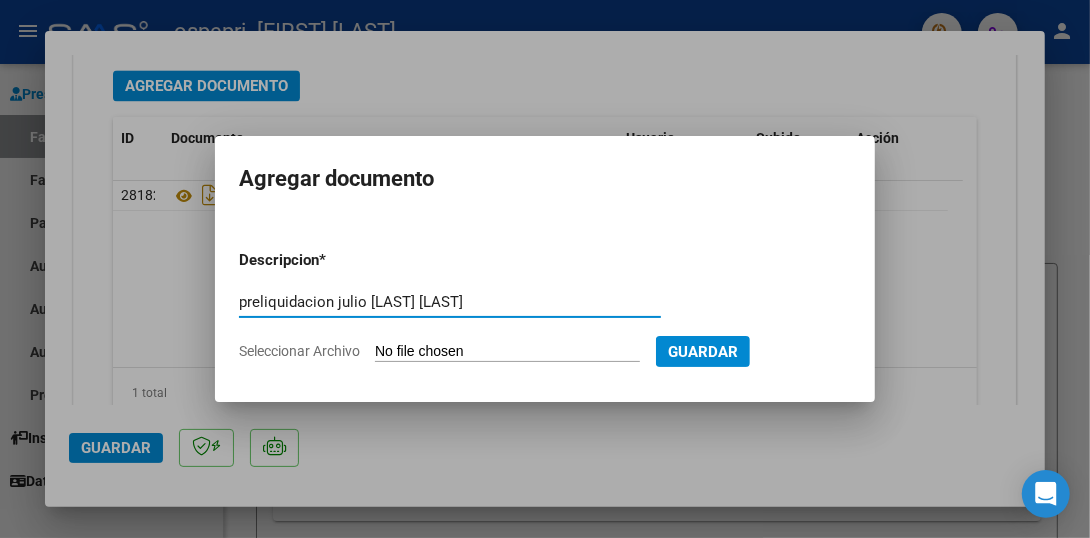 type on "preliquidacion julio [LAST] [LAST]" 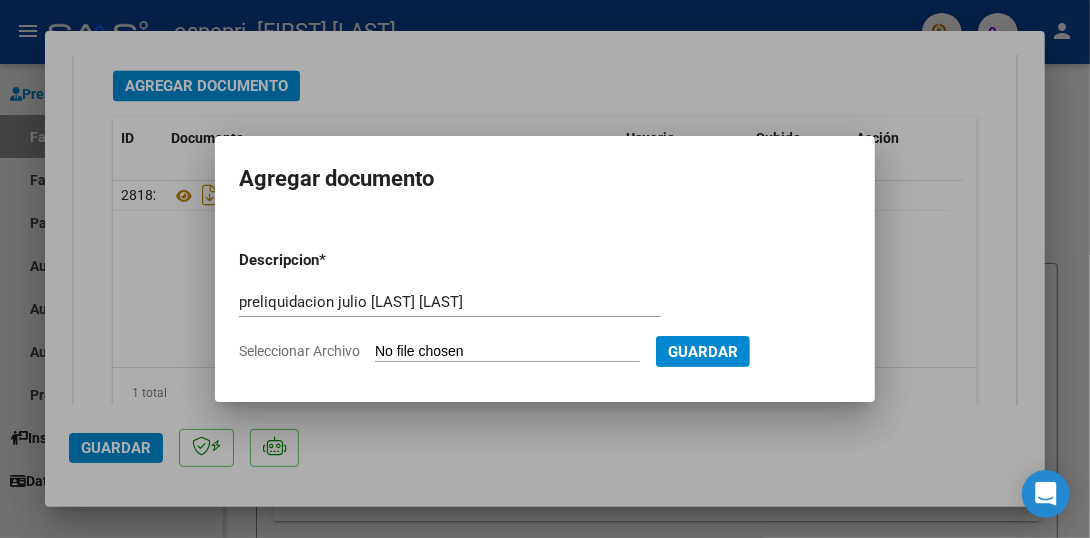 click on "Seleccionar Archivo" at bounding box center (507, 352) 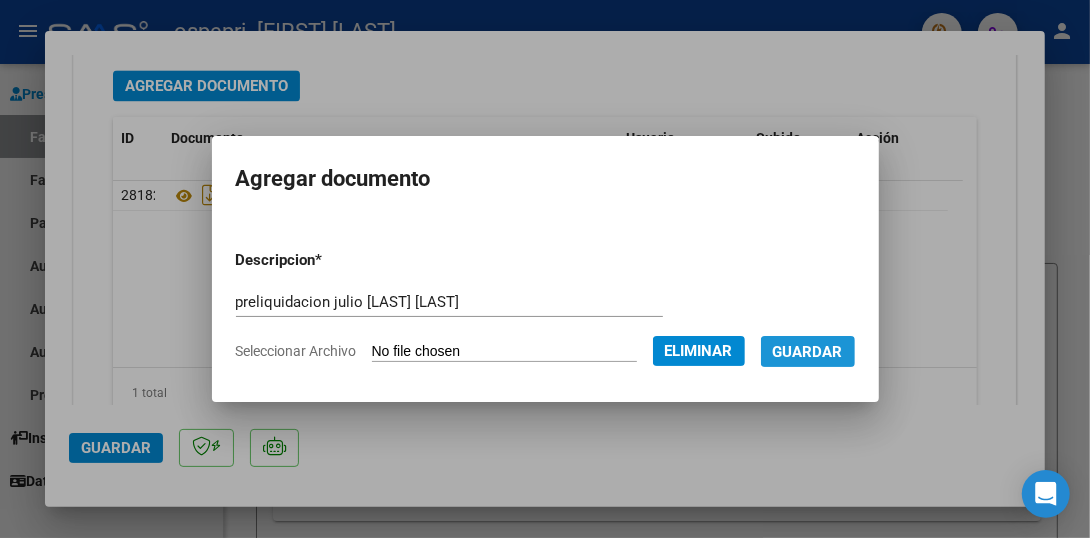 click on "Guardar" at bounding box center [808, 351] 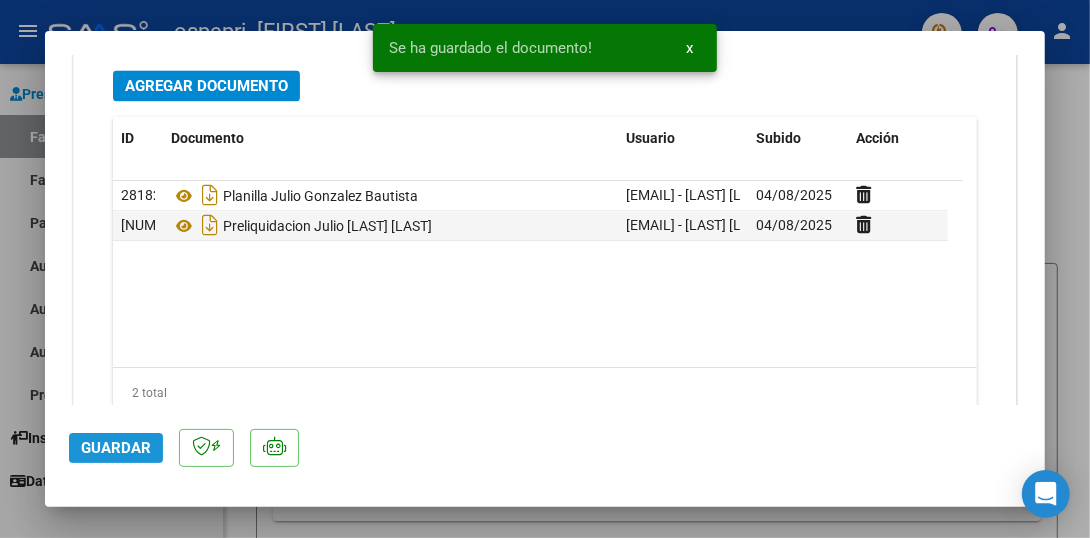 click on "Guardar" 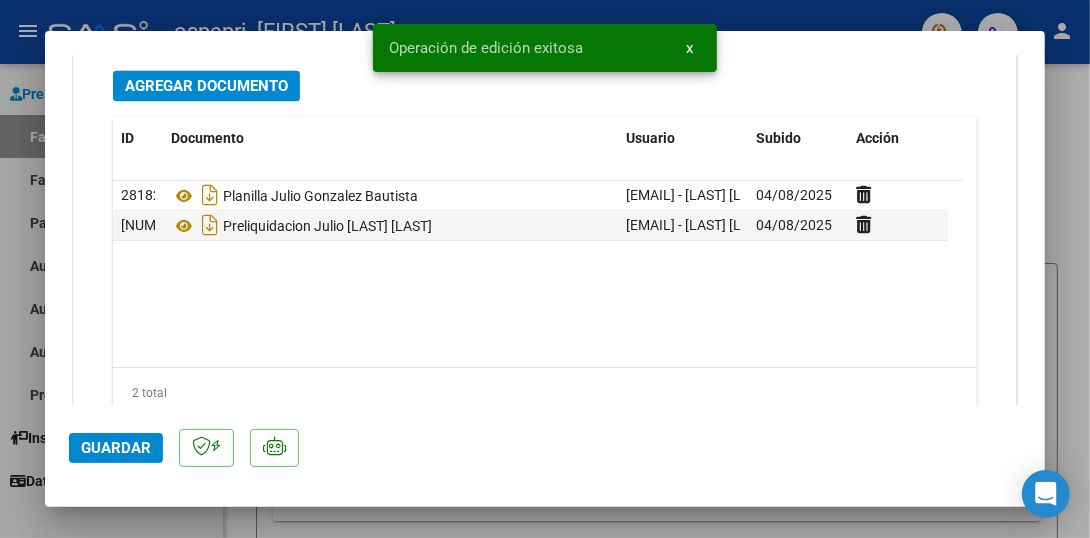 click at bounding box center [545, 269] 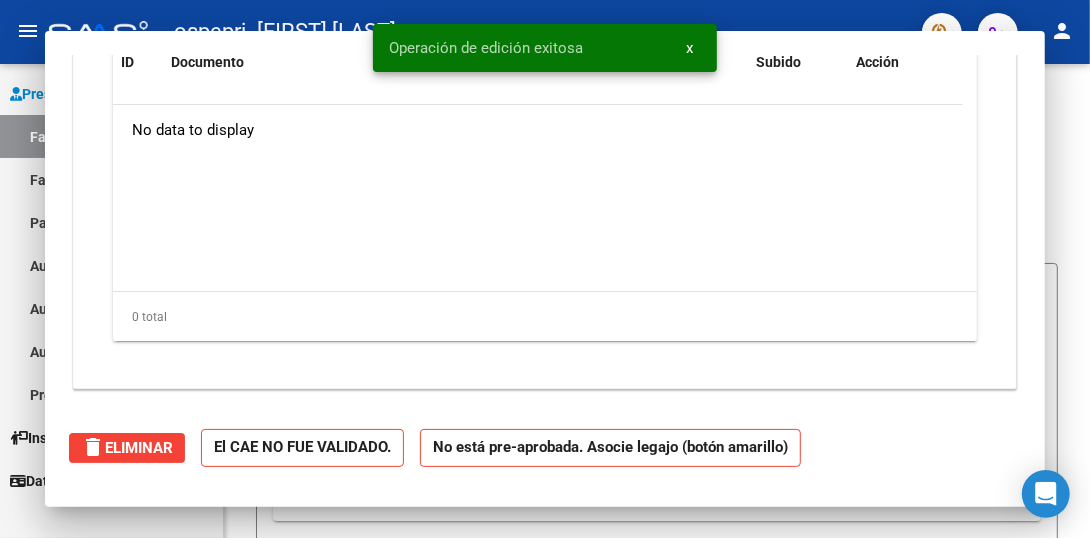 scroll, scrollTop: 2046, scrollLeft: 0, axis: vertical 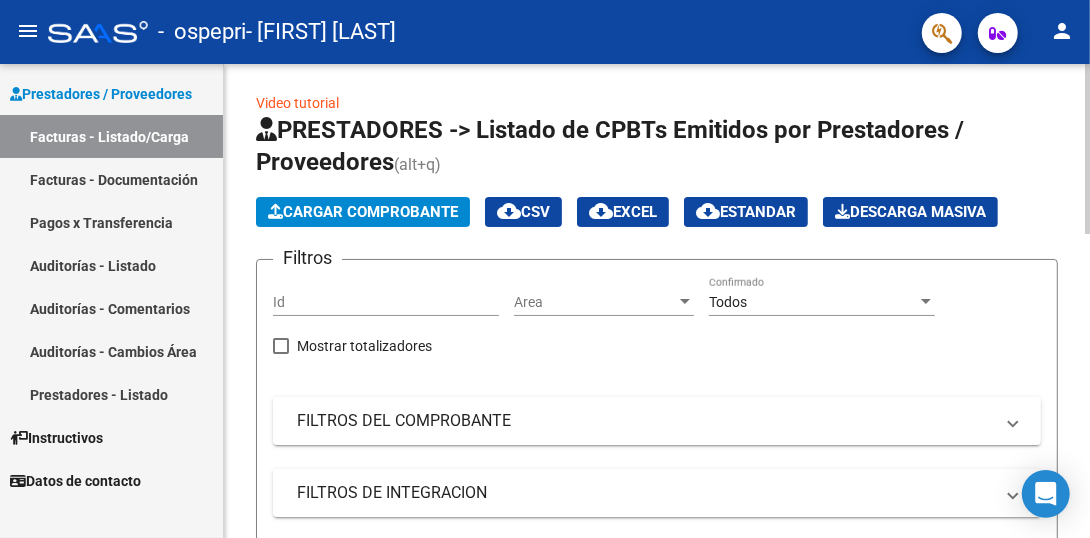 click on "menu -   ospepri   - [FIRST] [LAST] person    Prestadores / Proveedores Facturas - Listado/Carga Facturas - Documentación Pagos x Transferencia Auditorías - Listado Auditorías - Comentarios Auditorías - Cambios Área Prestadores - Listado    Instructivos    Datos de contacto  Video tutorial   PRESTADORES -> Listado de CPBTs Emitidos por Prestadores / Proveedores (alt+q)   Cargar Comprobante
cloud_download  CSV  cloud_download  EXCEL  cloud_download  Estandar   Descarga Masiva
Filtros Id Area Area Todos Confirmado   Mostrar totalizadores   FILTROS DEL COMPROBANTE  Comprobante Tipo Comprobante Tipo Start date – End date Fec. Comprobante Desde / Hasta Días Emisión Desde(cant. días) Días Emisión Hasta(cant. días) CUIT / Razón Social Pto. Venta Nro. Comprobante Código SSS CAE Válido CAE Válido Todos Cargado Módulo Hosp. Todos Tiene facturacion Apócrifa Hospital Refes  FILTROS DE INTEGRACION  Período De Prestación Todos Rendido x SSS (dr_envio) Tipo de Registro Todos –" at bounding box center [545, 269] 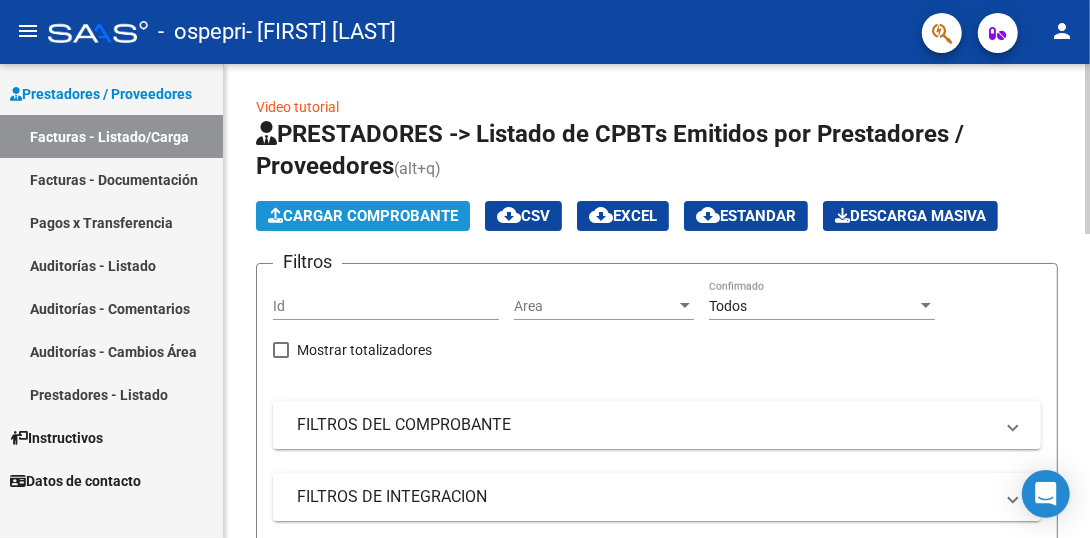 click on "Cargar Comprobante" 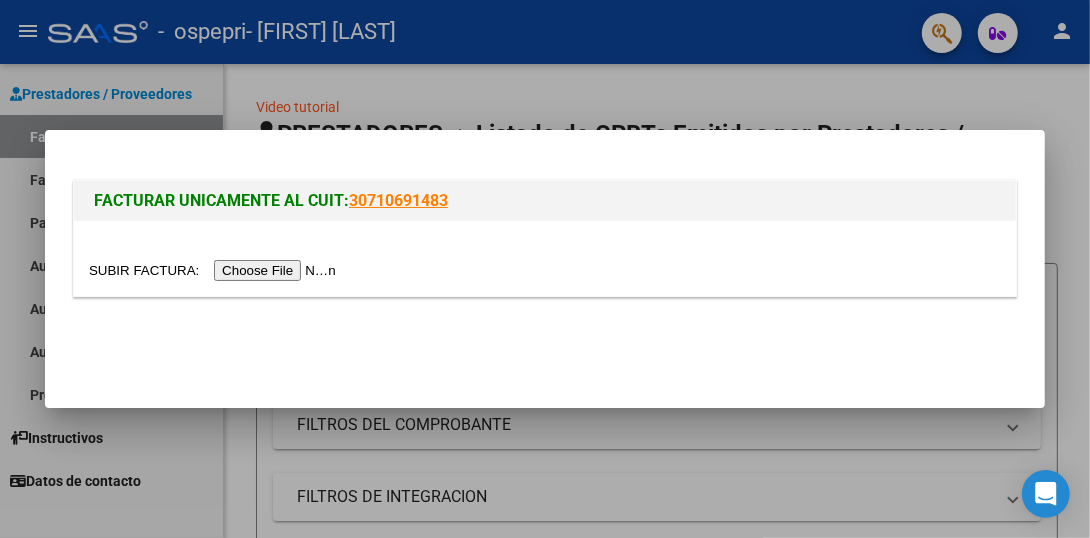 click at bounding box center [215, 270] 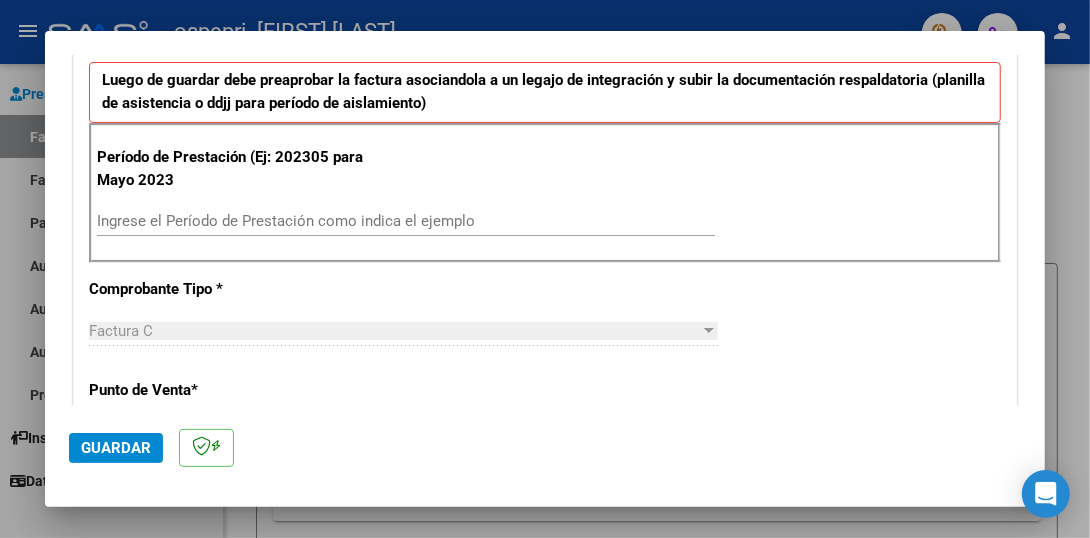 scroll, scrollTop: 519, scrollLeft: 0, axis: vertical 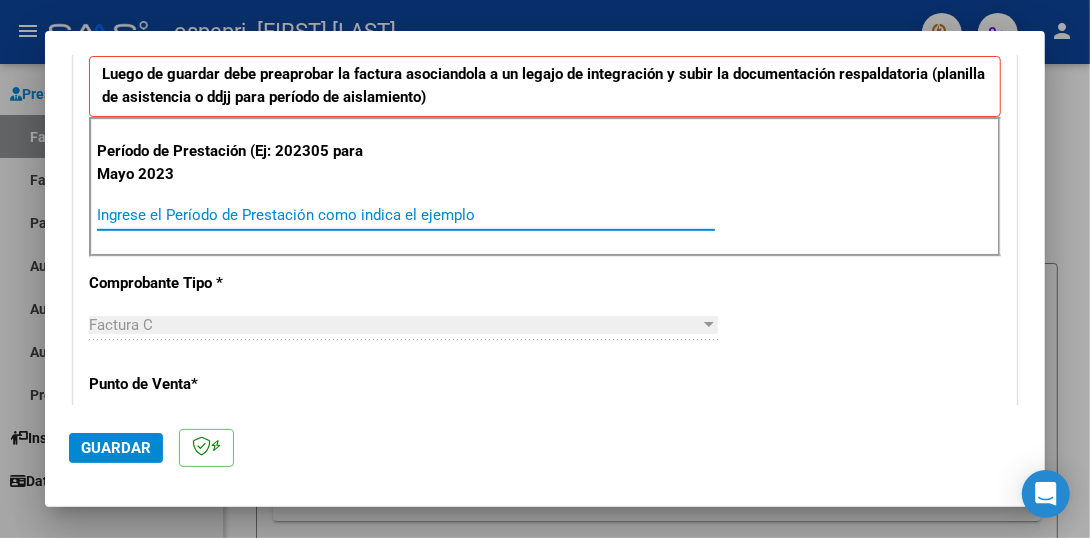 click on "Ingrese el Período de Prestación como indica el ejemplo" at bounding box center (406, 215) 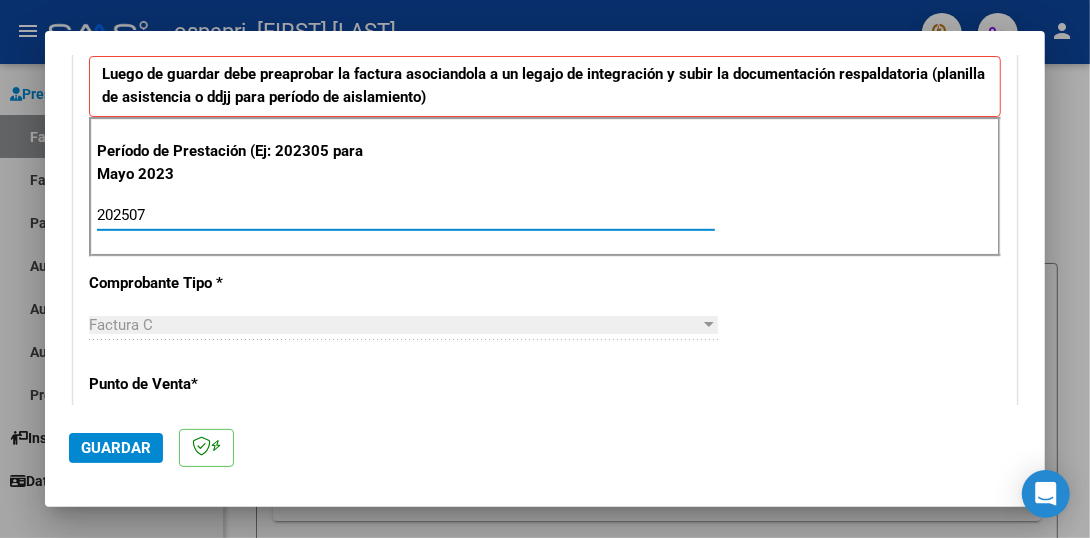 type on "202507" 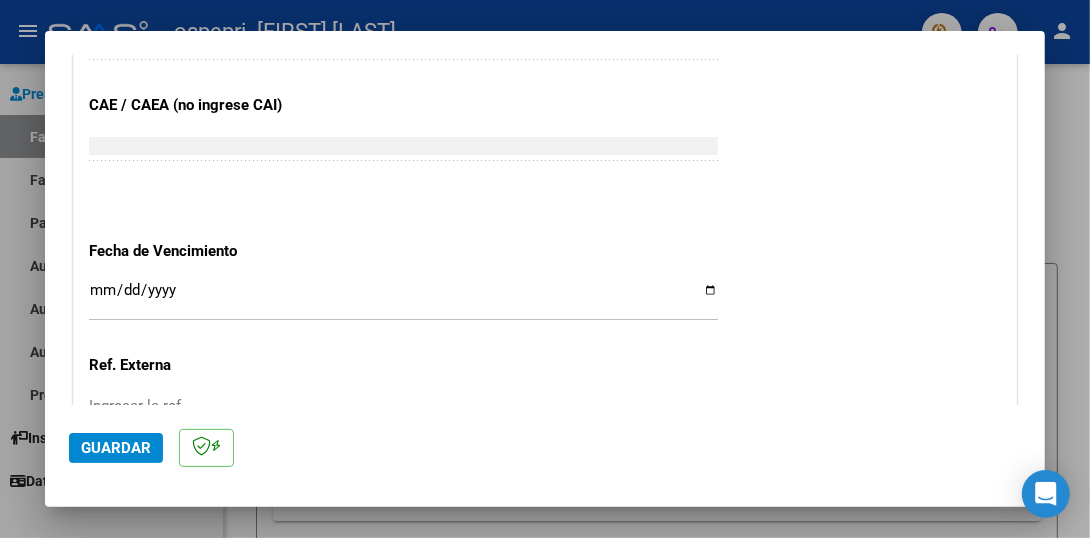 scroll, scrollTop: 1249, scrollLeft: 0, axis: vertical 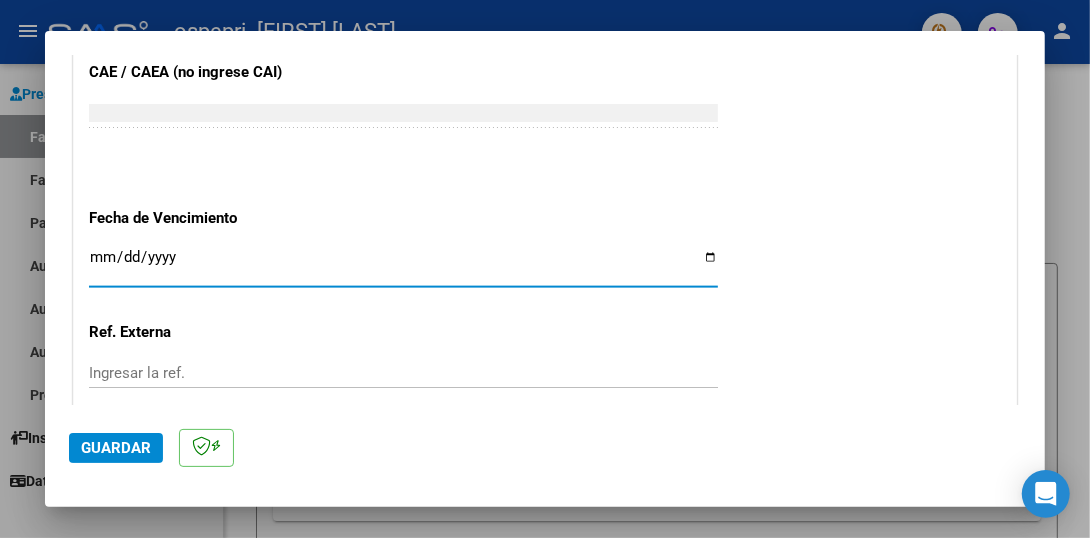 click on "Ingresar la fecha" at bounding box center [403, 265] 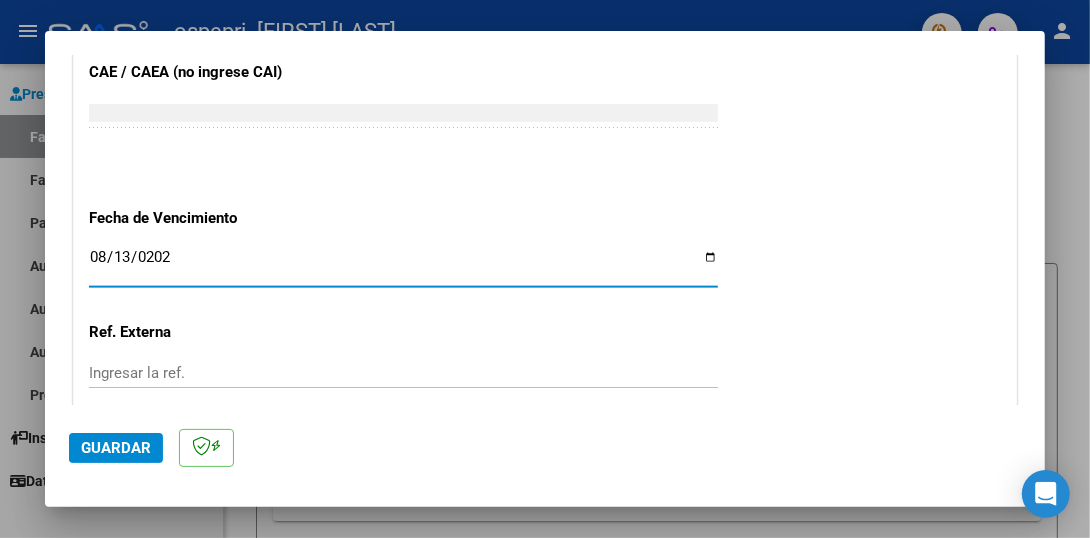 type on "2025-08-13" 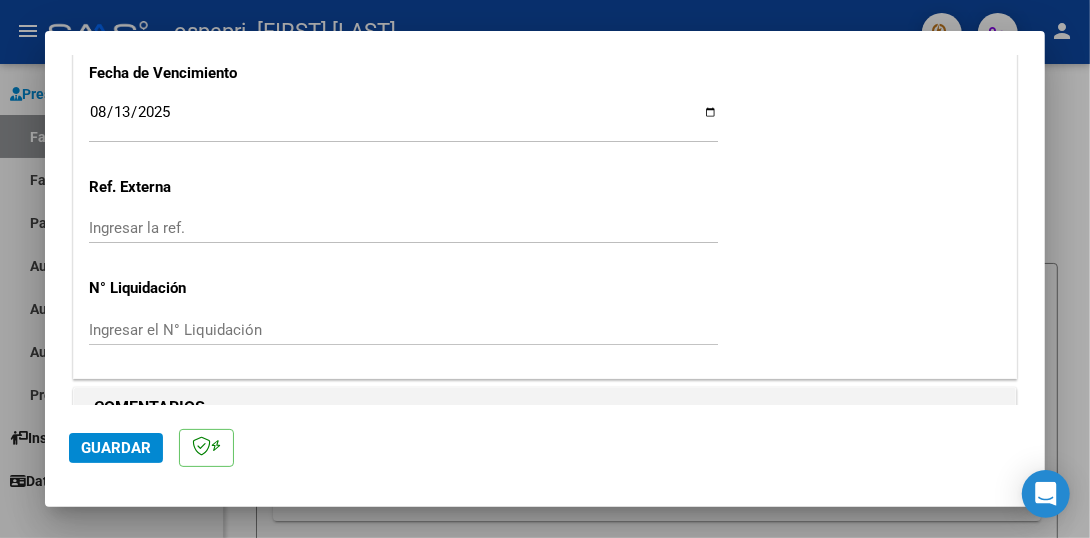 scroll, scrollTop: 1426, scrollLeft: 0, axis: vertical 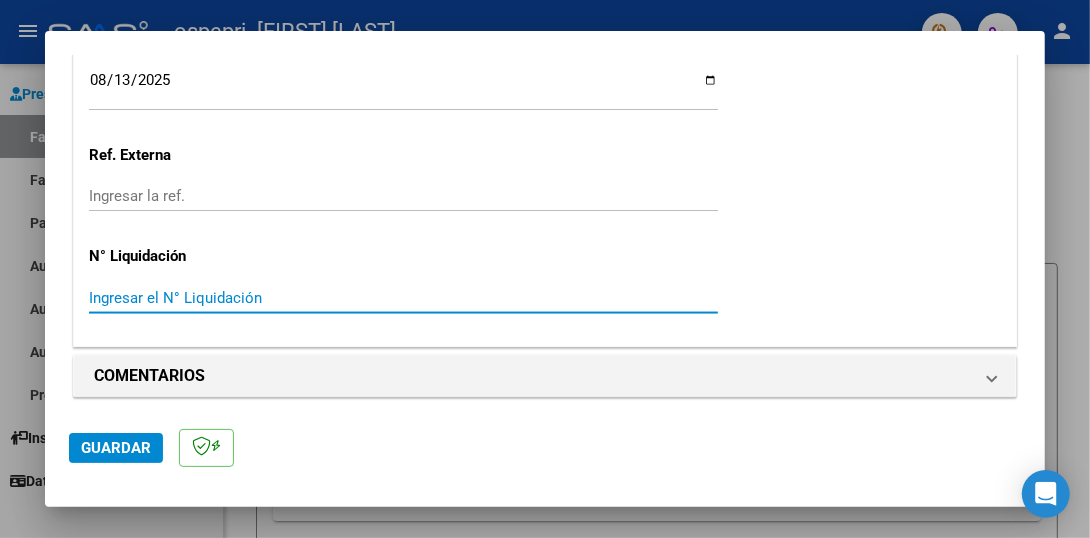 paste on "[NUMBER]" 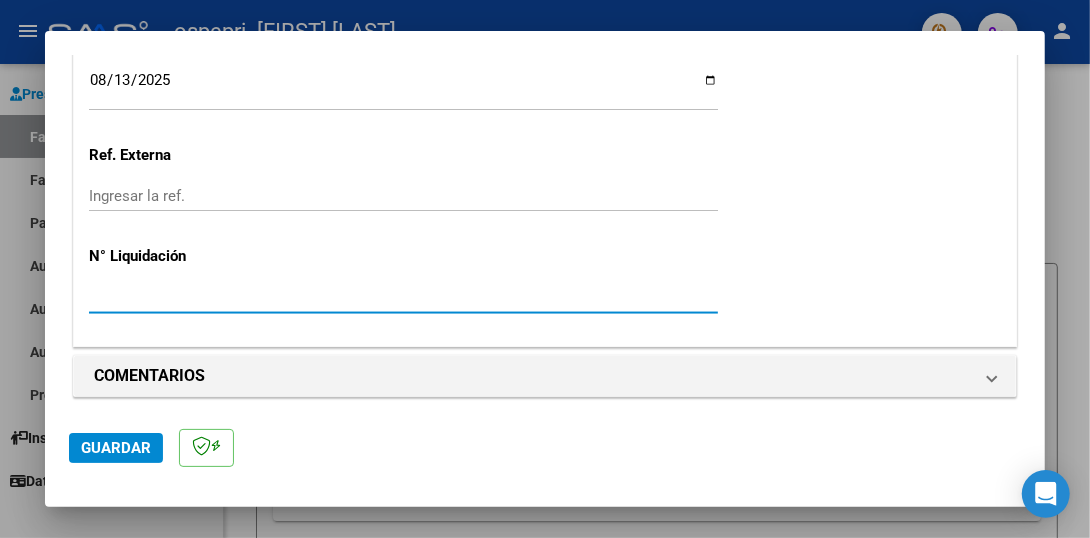 click on "[NUMBER]" at bounding box center [403, 298] 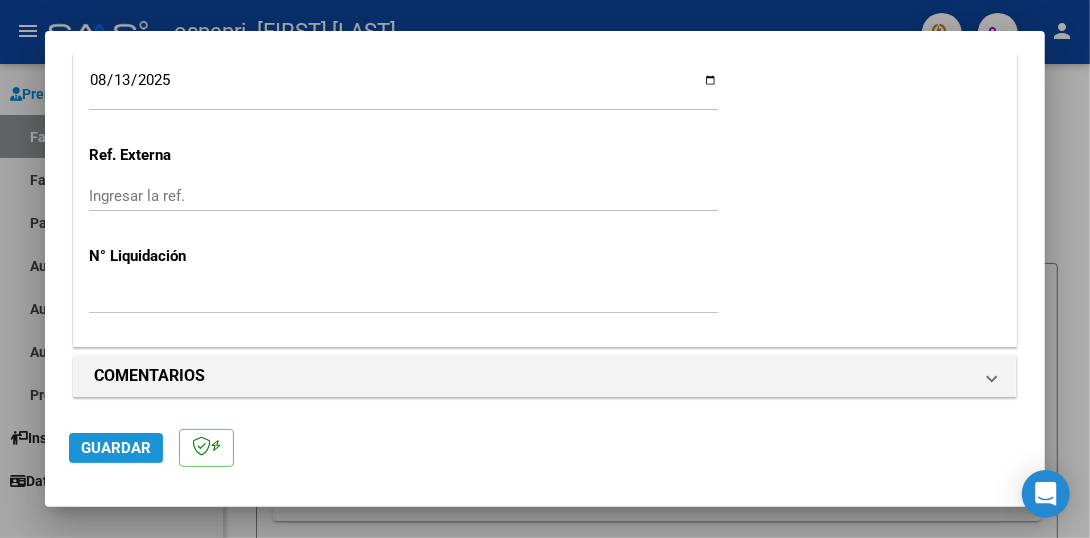 click on "Guardar" 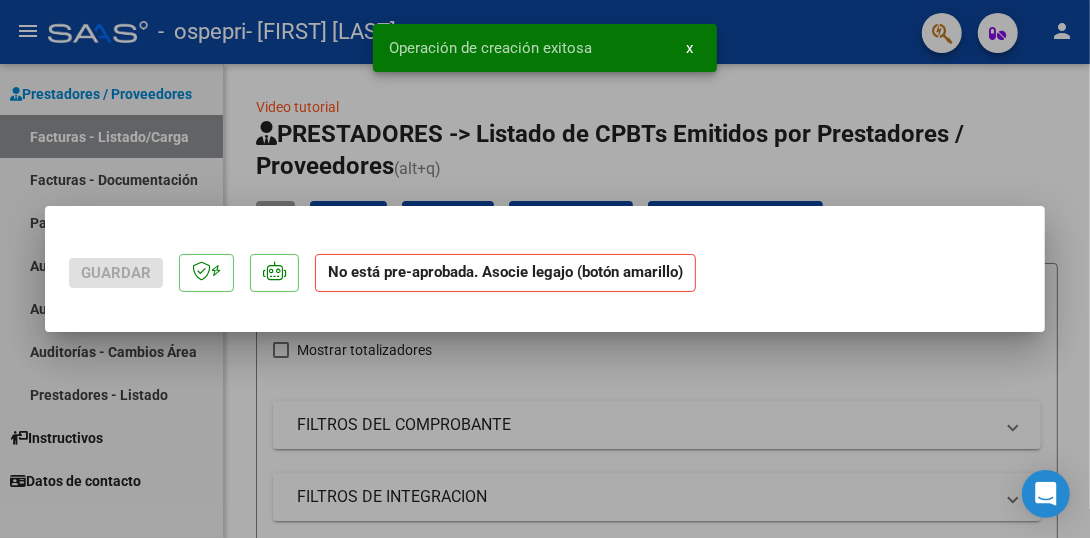 scroll, scrollTop: 0, scrollLeft: 0, axis: both 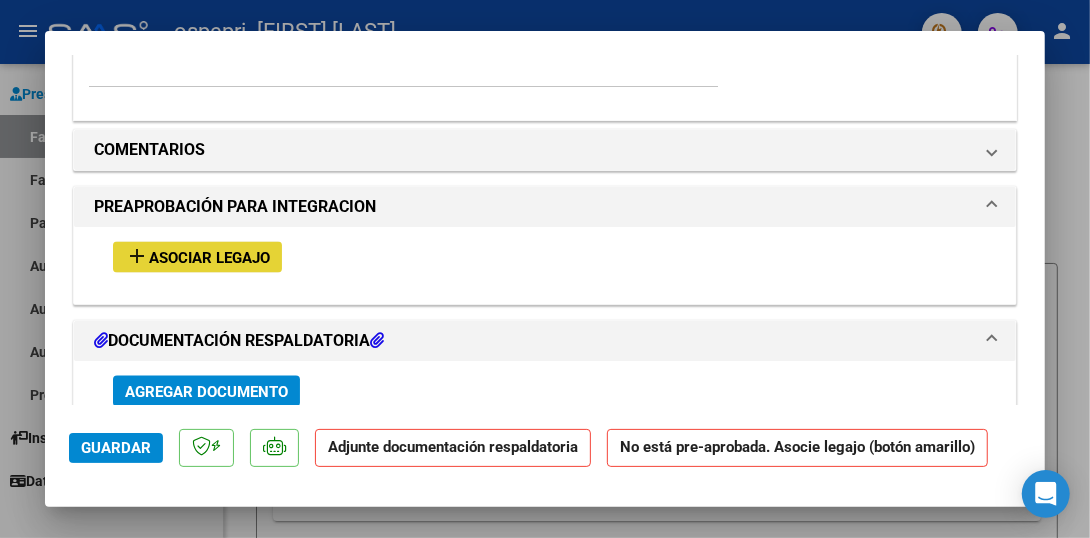 click on "Asociar Legajo" at bounding box center [209, 258] 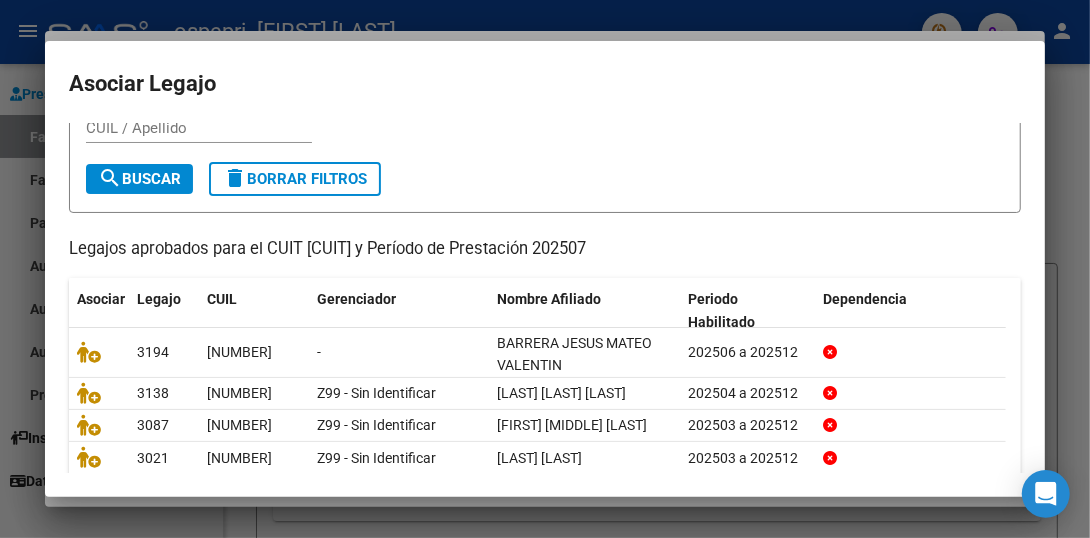 scroll, scrollTop: 90, scrollLeft: 0, axis: vertical 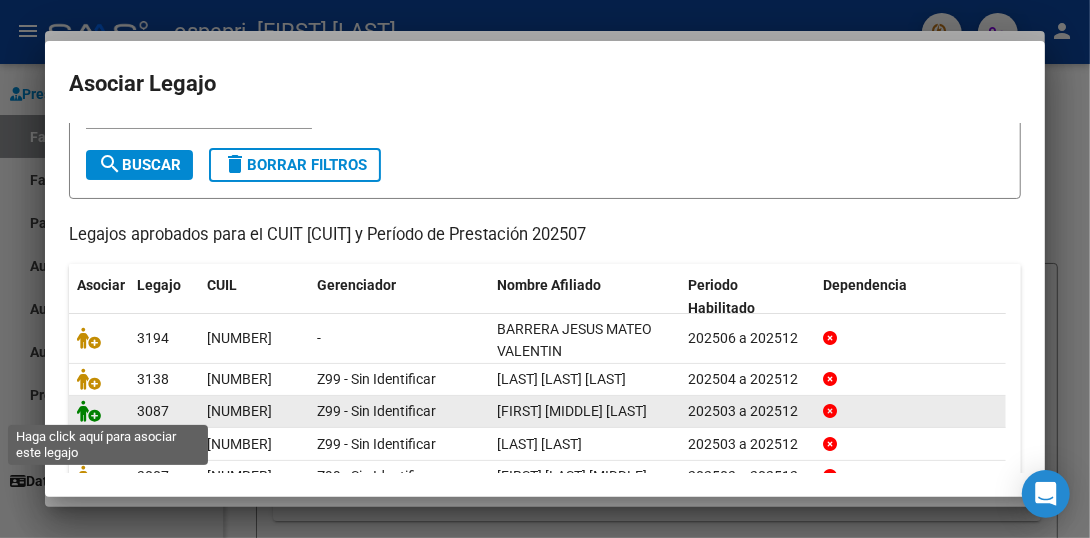 click 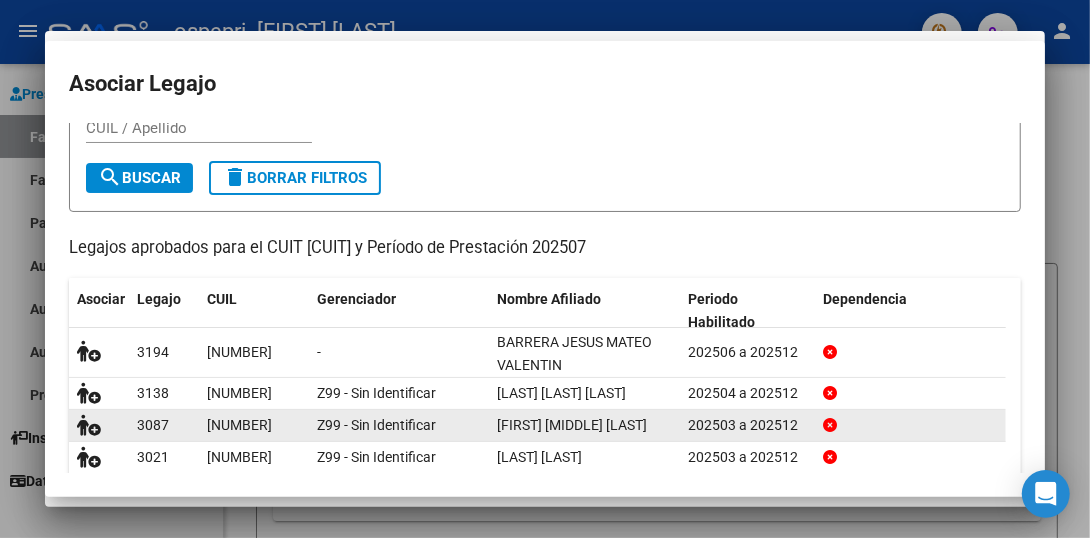 scroll, scrollTop: 1720, scrollLeft: 0, axis: vertical 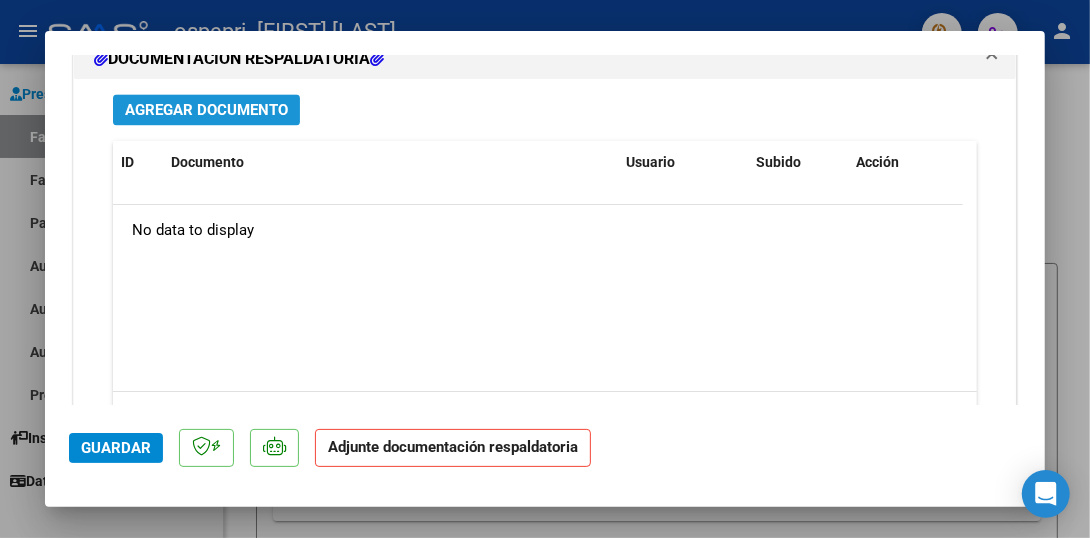 click on "Agregar Documento" at bounding box center (206, 110) 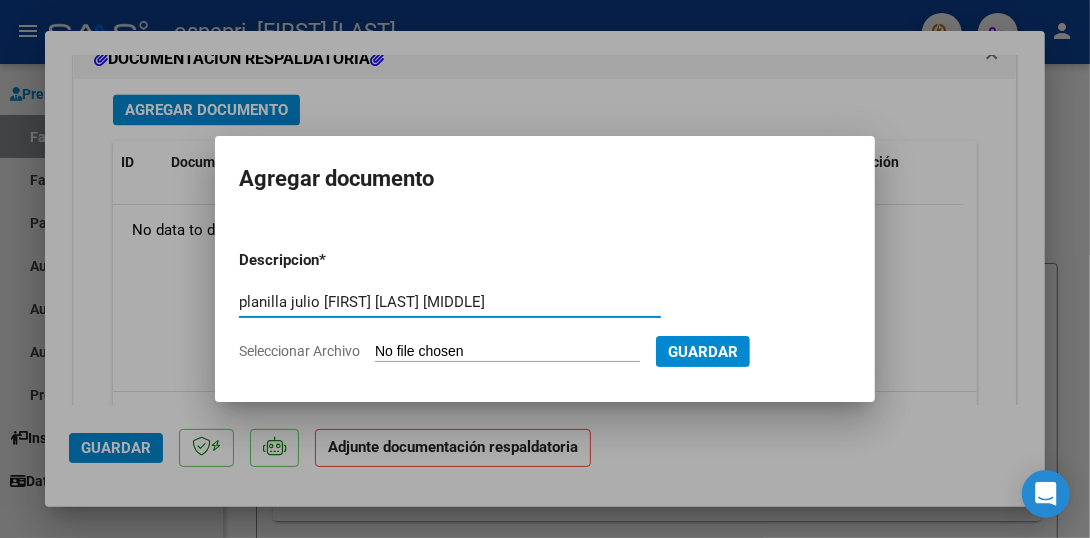 type on "planilla julio [FIRST] [LAST] [MIDDLE]" 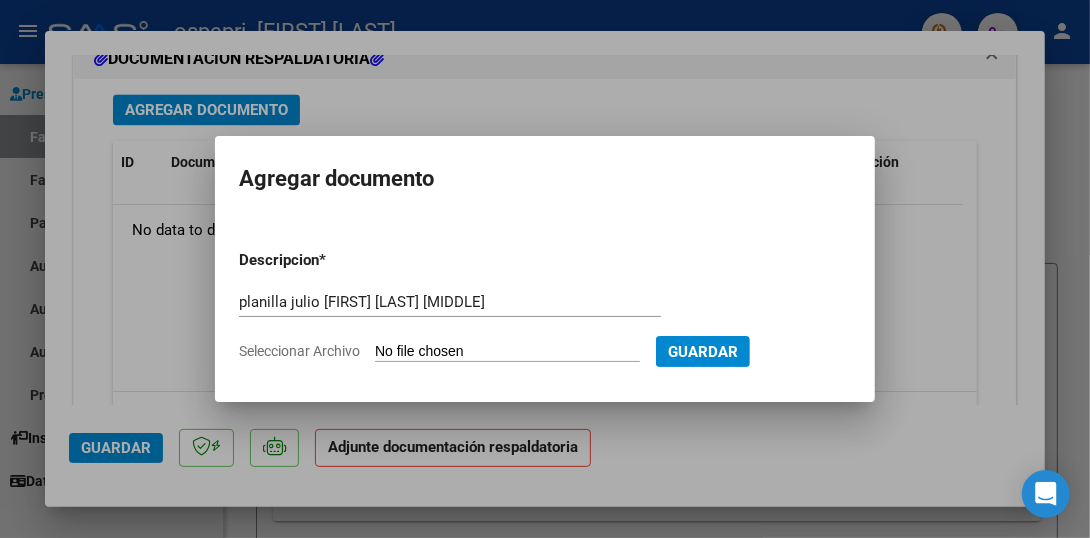 click on "Seleccionar Archivo" at bounding box center [507, 352] 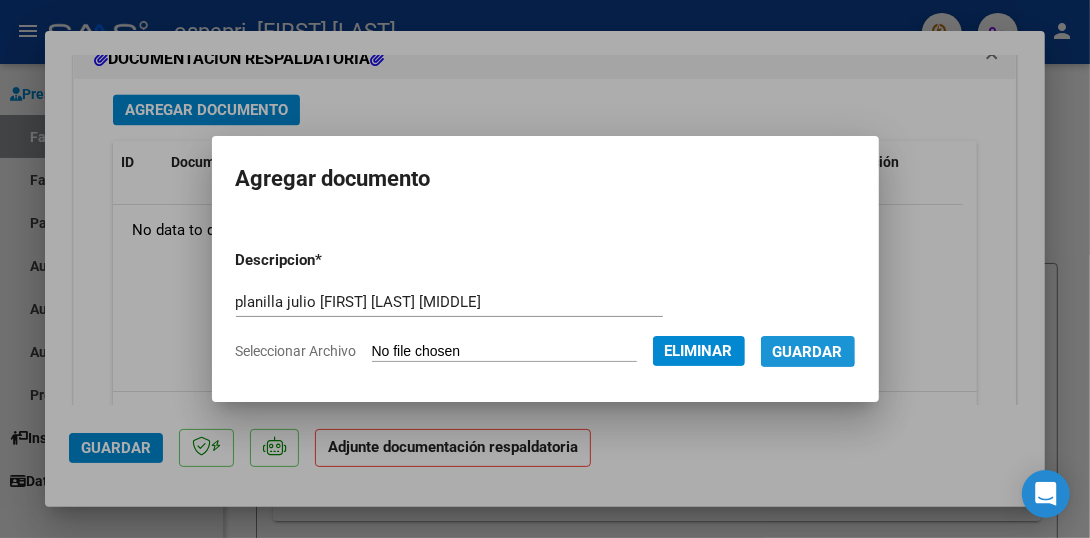 click on "Guardar" at bounding box center (808, 352) 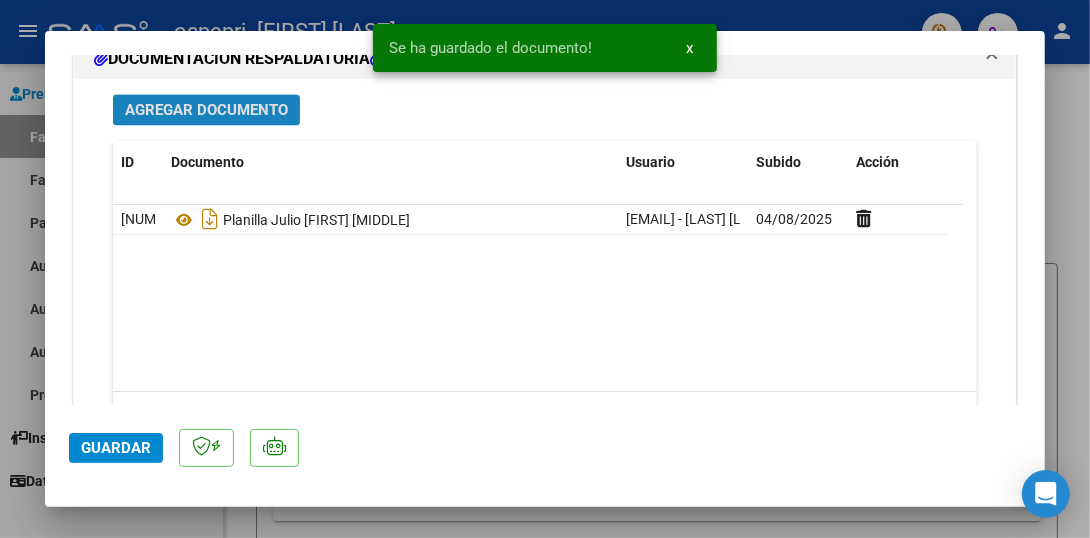 click on "Agregar Documento" at bounding box center [206, 110] 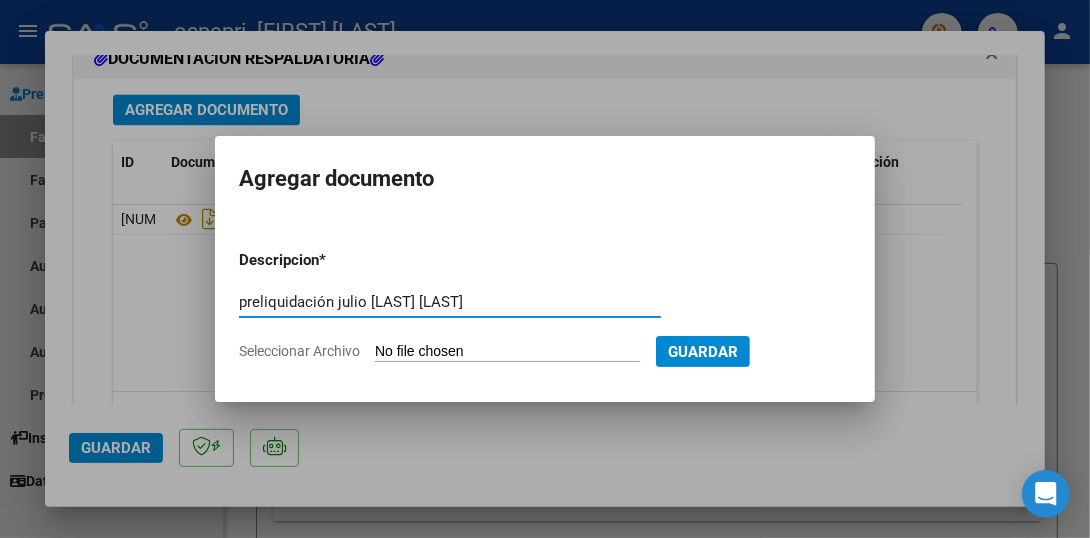 type on "preliquidación julio [LAST] [LAST]" 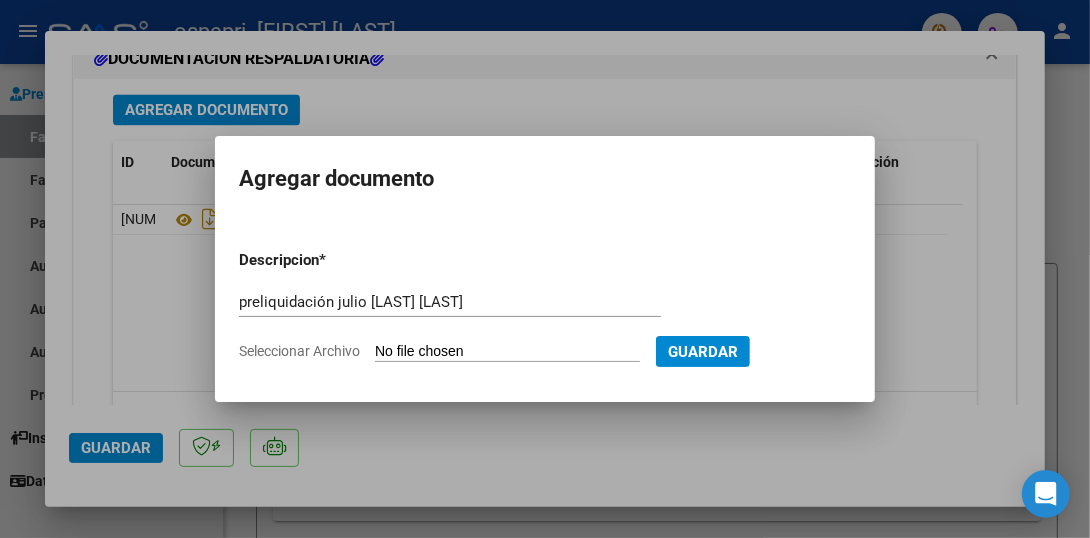 click on "Seleccionar Archivo" at bounding box center (507, 352) 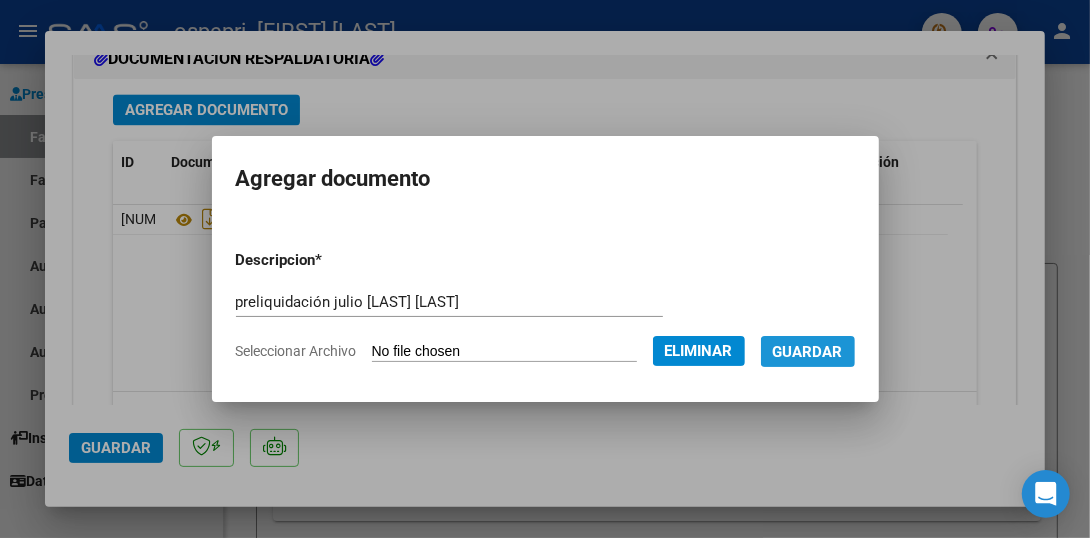 click on "Guardar" at bounding box center [808, 352] 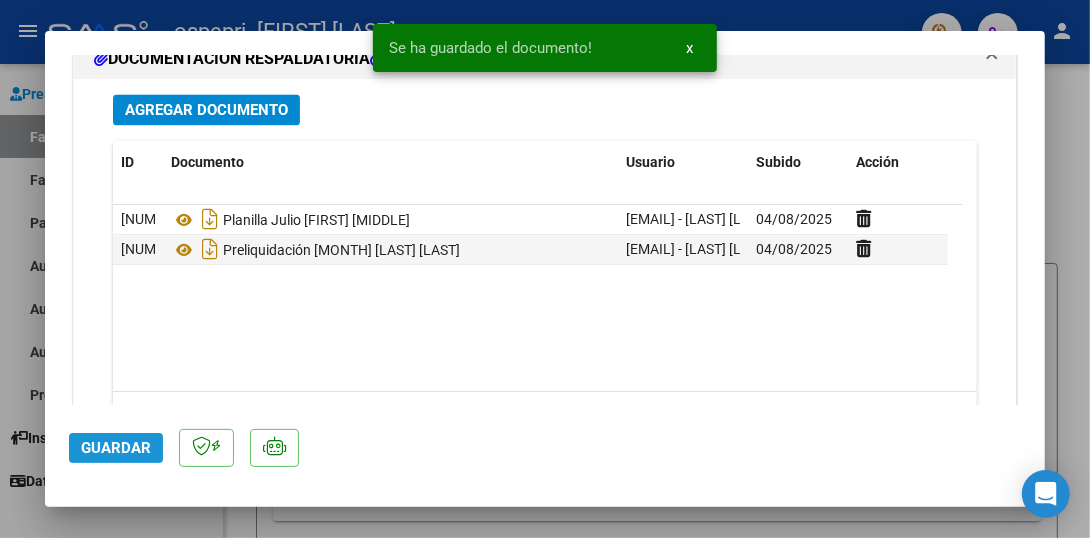 click on "Guardar" 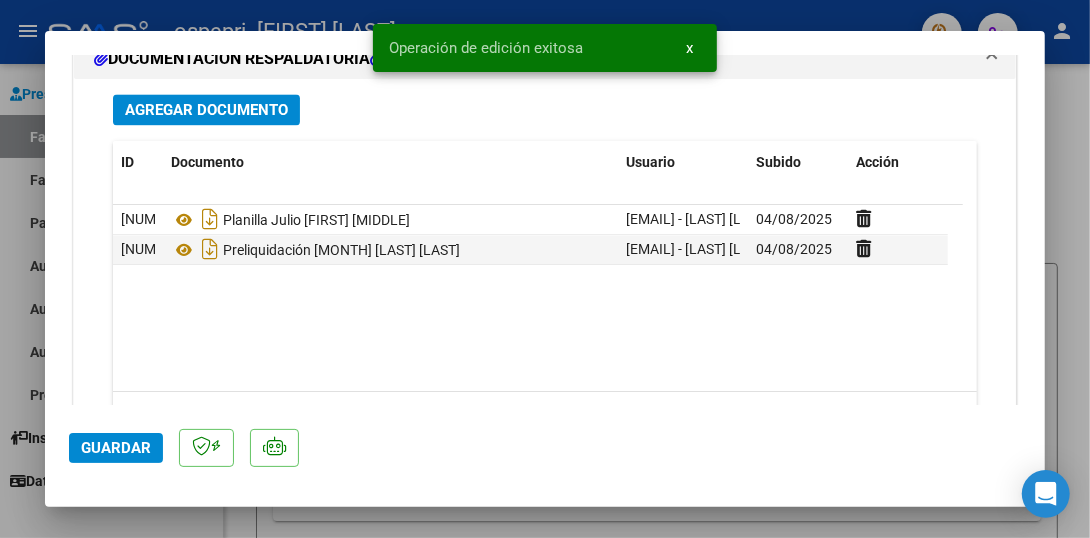 click at bounding box center (545, 269) 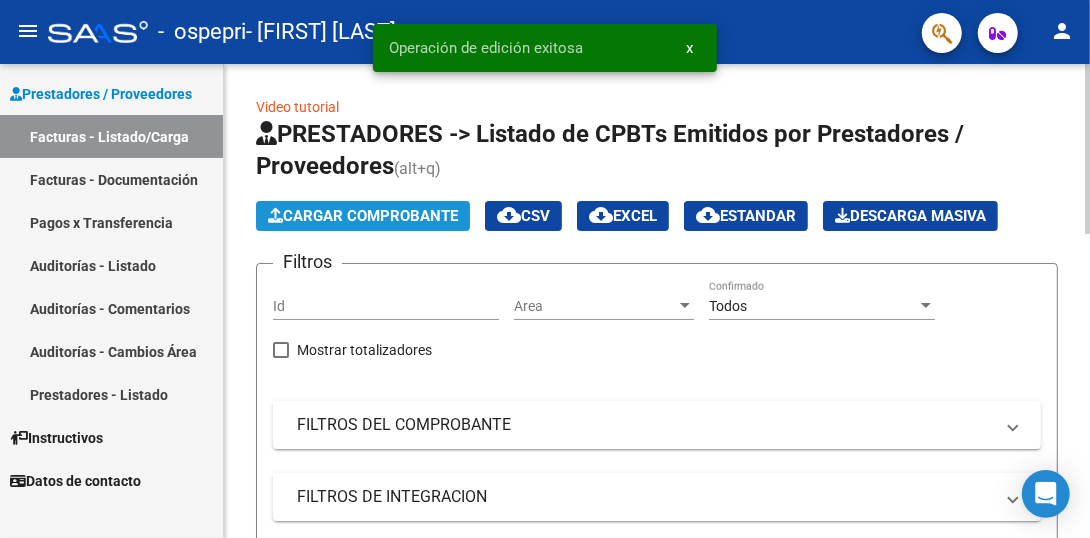 click on "Cargar Comprobante" 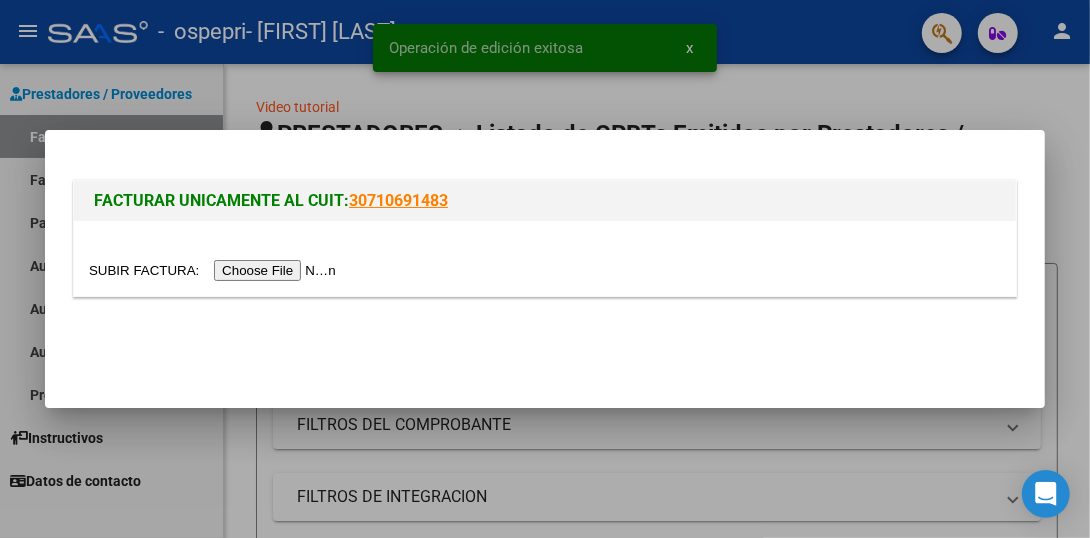 click at bounding box center (215, 270) 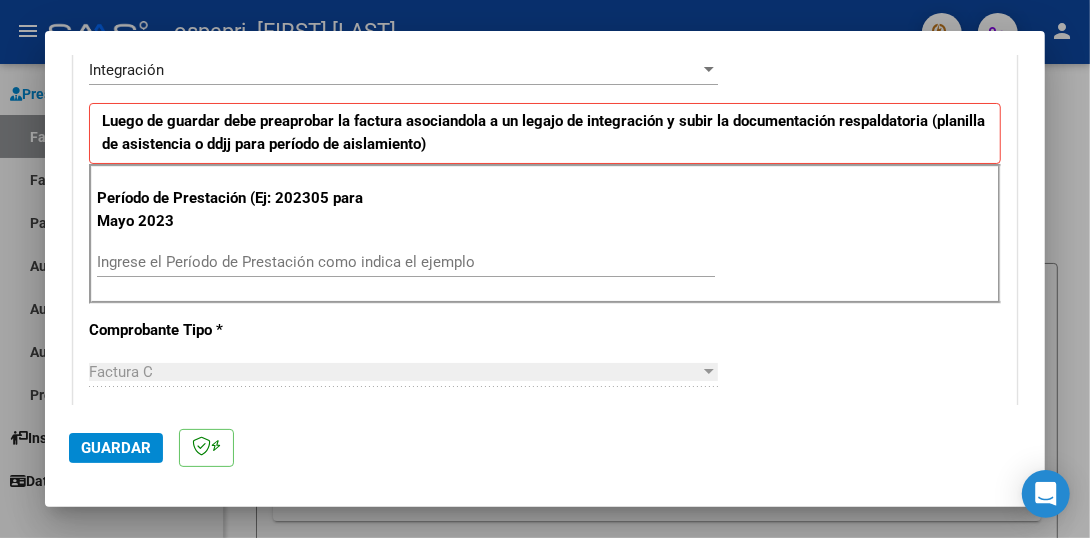 scroll, scrollTop: 502, scrollLeft: 0, axis: vertical 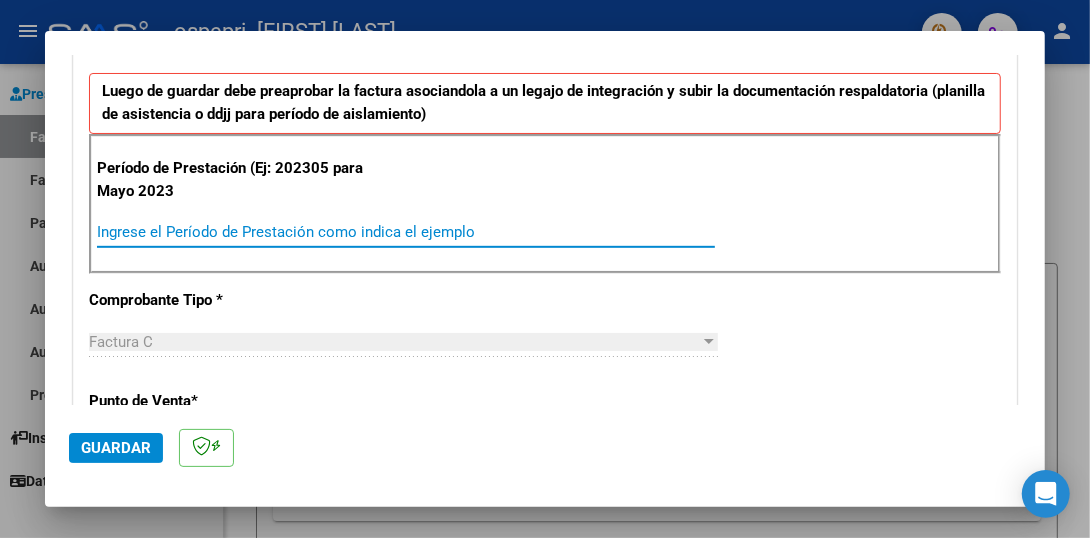 click on "Ingrese el Período de Prestación como indica el ejemplo" at bounding box center [406, 232] 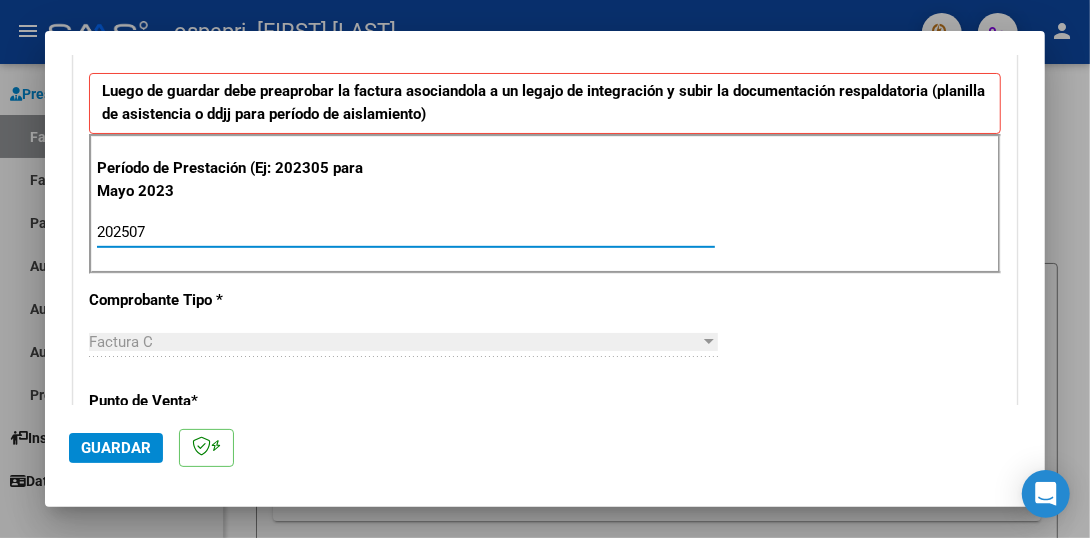type on "202507" 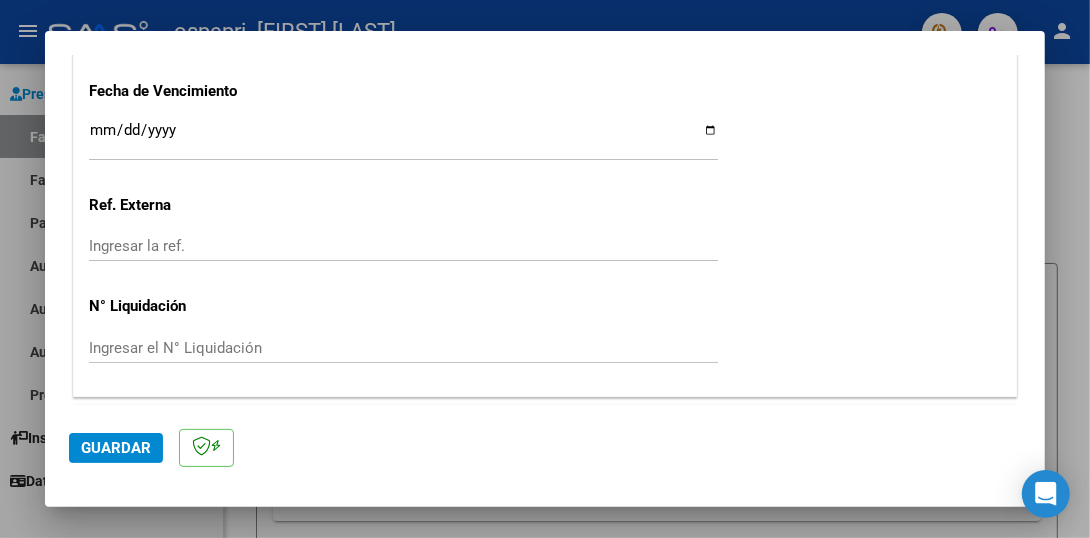 scroll, scrollTop: 1340, scrollLeft: 0, axis: vertical 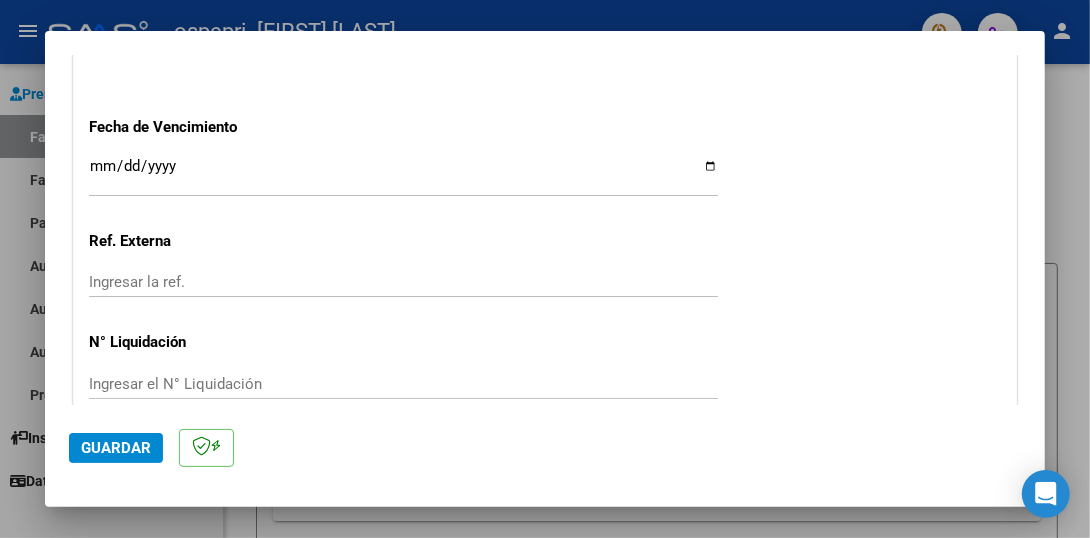 click on "CUIT  *   [CUIT] Ingresar CUIT  ANALISIS PRESTADOR  Area destinado * Integración Seleccionar Area Luego de guardar debe preaprobar la factura asociandola a un legajo de integración y subir la documentación respaldatoria (planilla de asistencia o ddjj para período de aislamiento)  Período de Prestación (Ej: 202305 para Mayo 2023    202507 Ingrese el Período de Prestación como indica el ejemplo   Comprobante Tipo * Factura C Seleccionar Tipo Punto de Venta  *   1 Ingresar el Nro.  Número  *   880 Ingresar el Nro.  Monto  *   $ 148.447,30 Ingresar el monto  Fecha del Cpbt.  *   2025-08-02 Ingresar la fecha  CAE / CAEA (no ingrese CAI)    [CAE] Ingresar el CAE o CAEA (no ingrese CAI)  Fecha de Vencimiento    Ingresar la fecha  Ref. Externa    Ingresar la ref.  N° Liquidación    Ingresar el N° Liquidación" at bounding box center [545, -302] 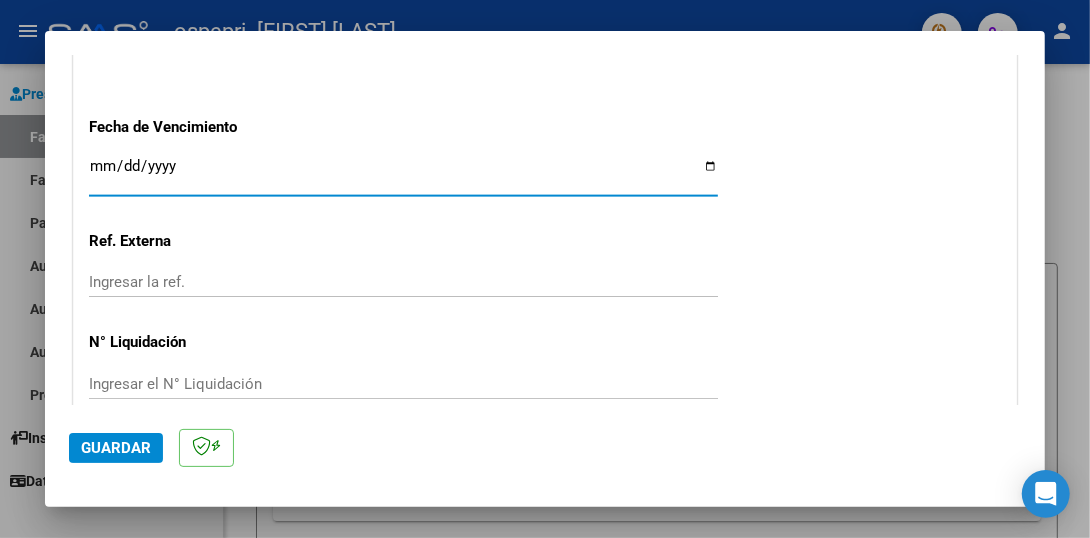 click on "Ingresar la fecha" at bounding box center (403, 174) 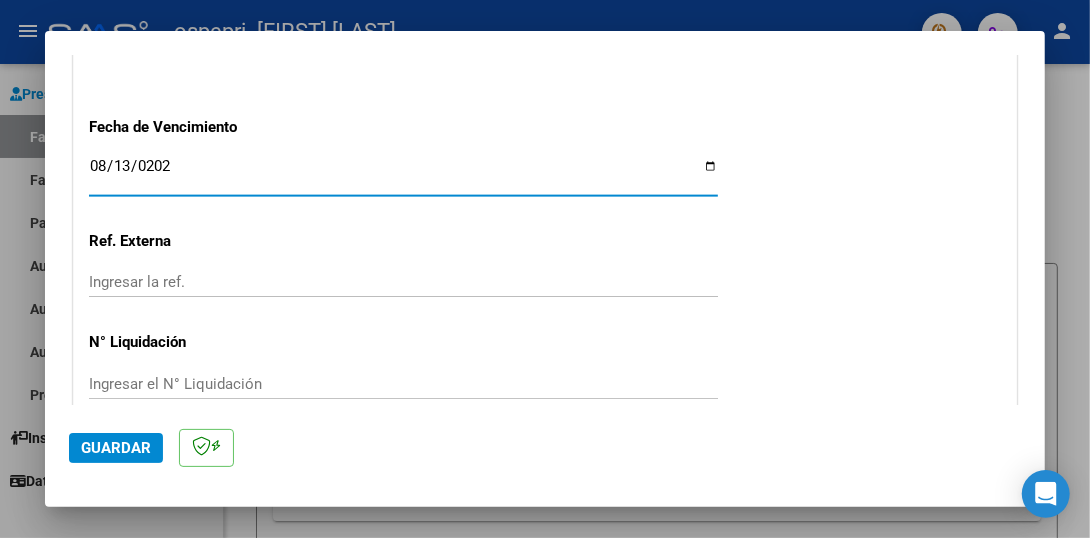 type on "2025-08-13" 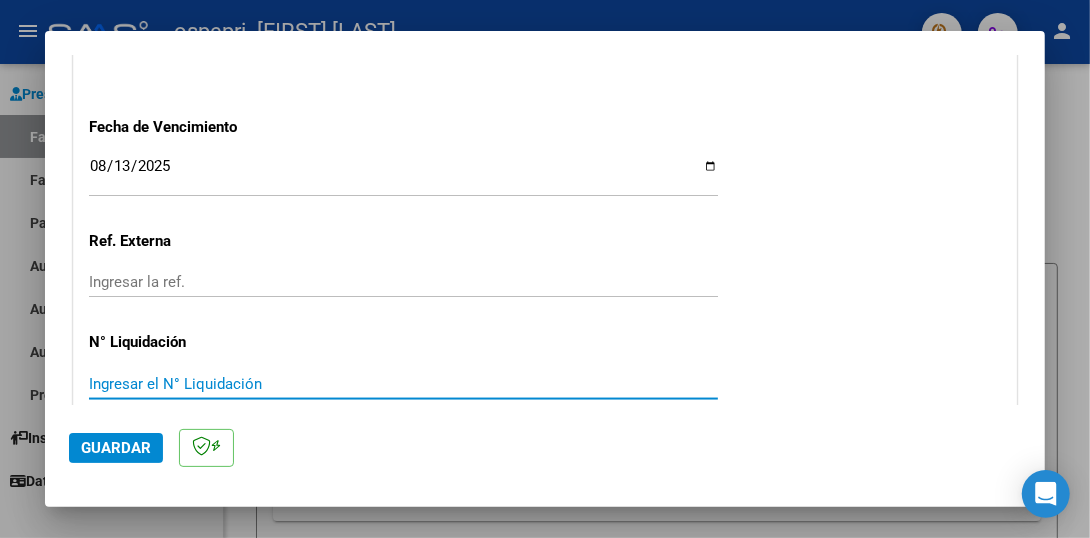 paste on "0000265794" 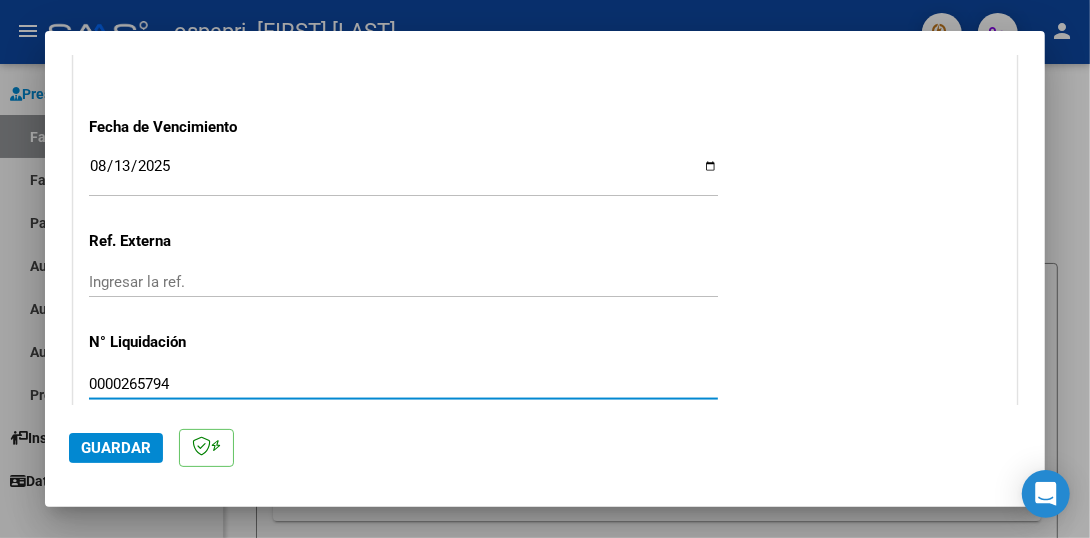 click on "0000265794" at bounding box center [403, 384] 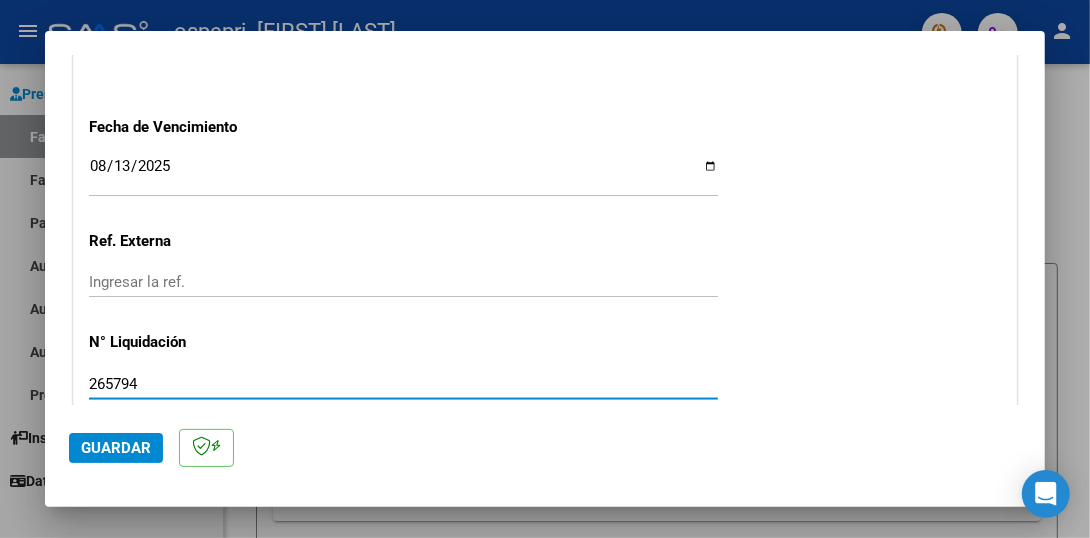 type on "265794" 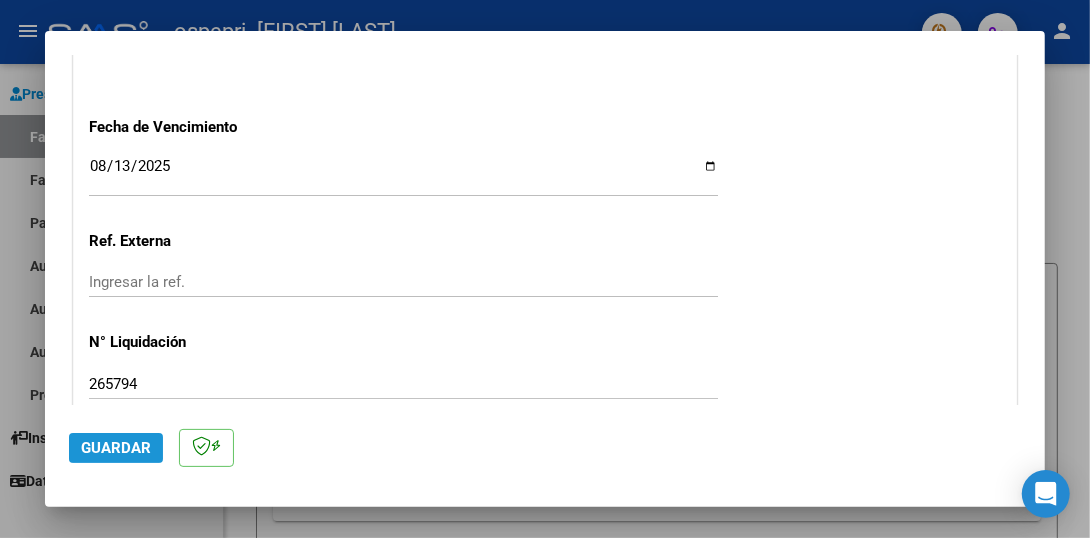 click on "Guardar" 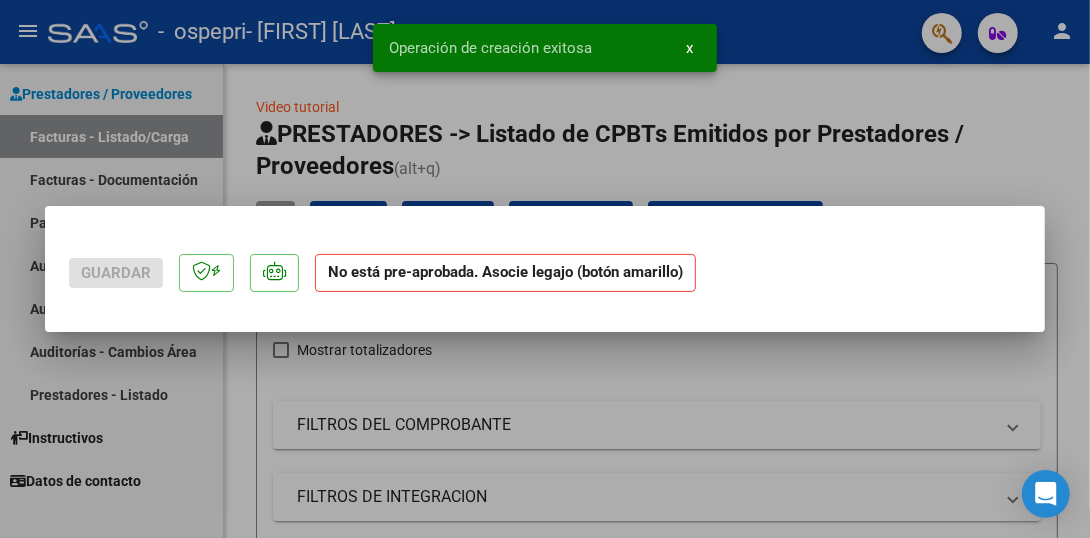 scroll, scrollTop: 0, scrollLeft: 0, axis: both 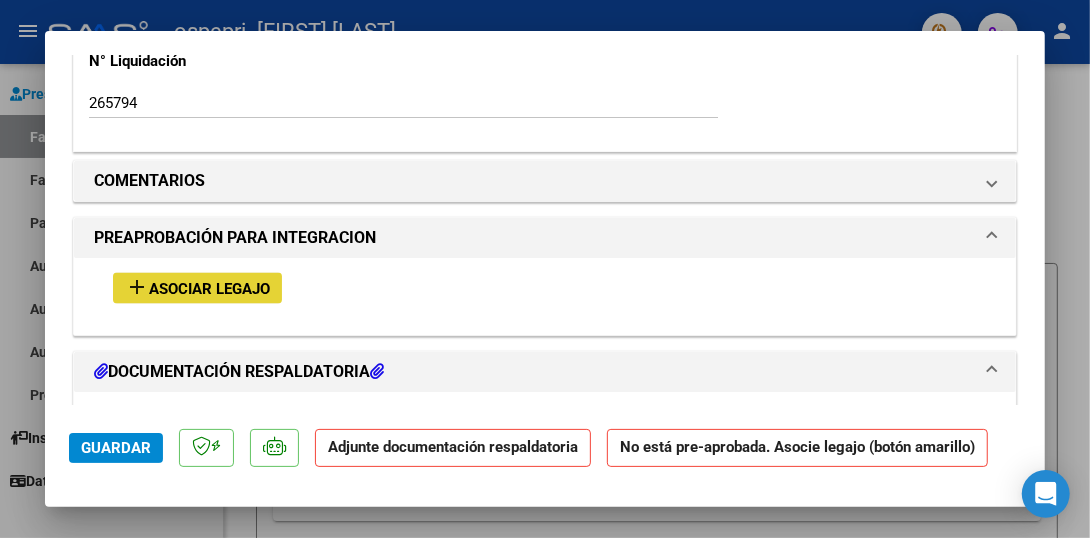click on "add Asociar Legajo" at bounding box center [197, 288] 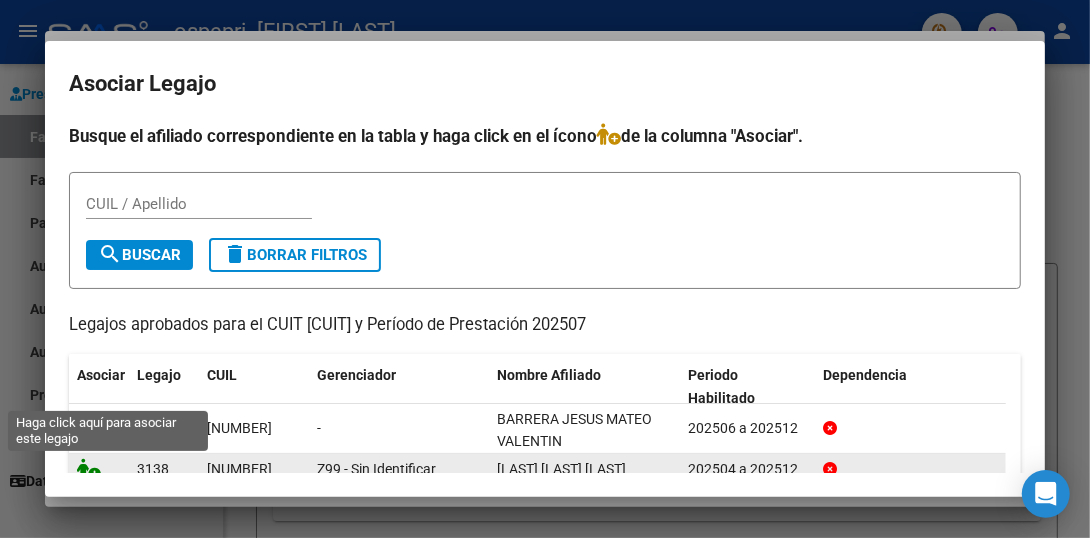 click 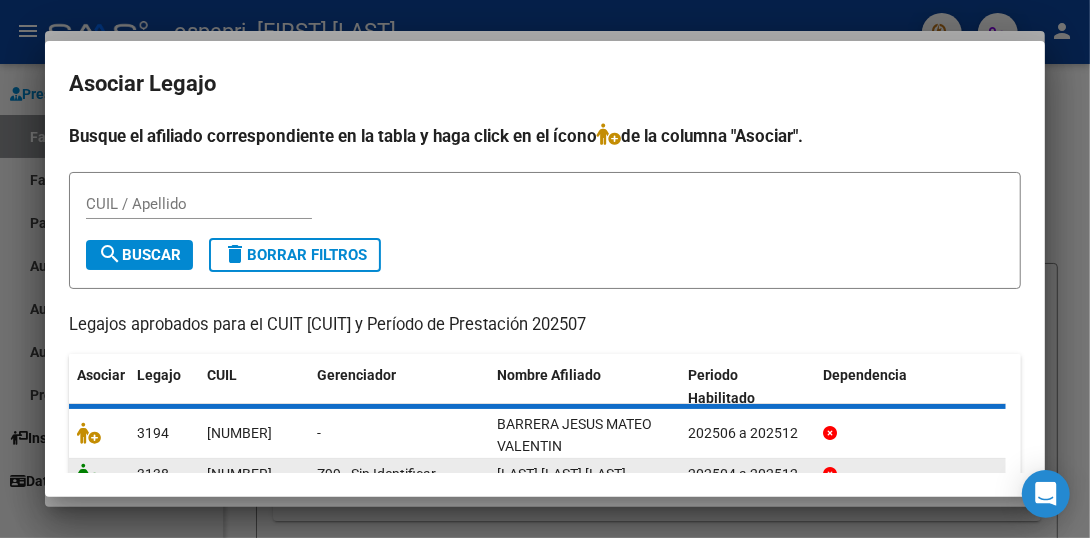scroll, scrollTop: 1689, scrollLeft: 0, axis: vertical 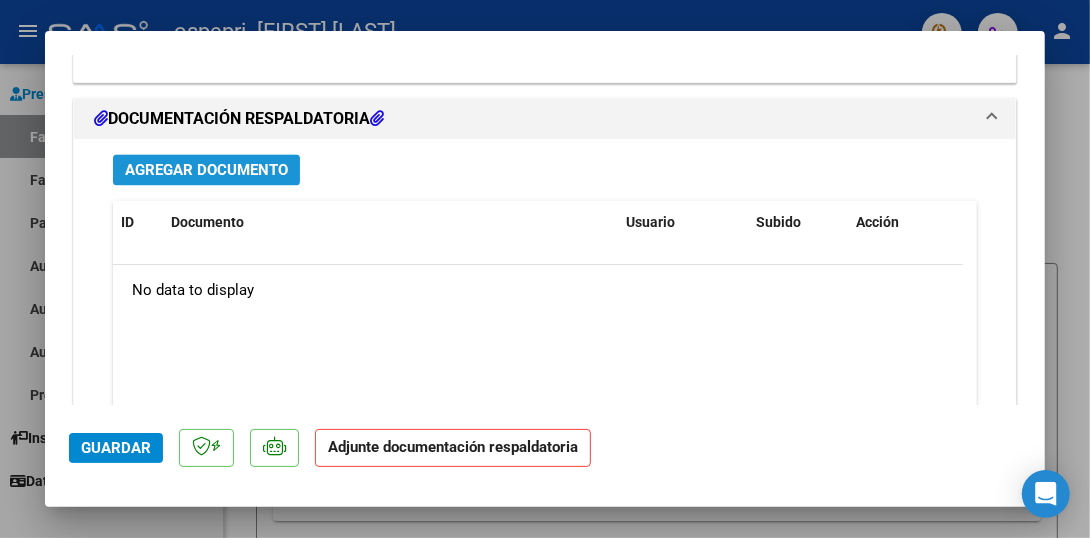 click on "Agregar Documento" at bounding box center (206, 170) 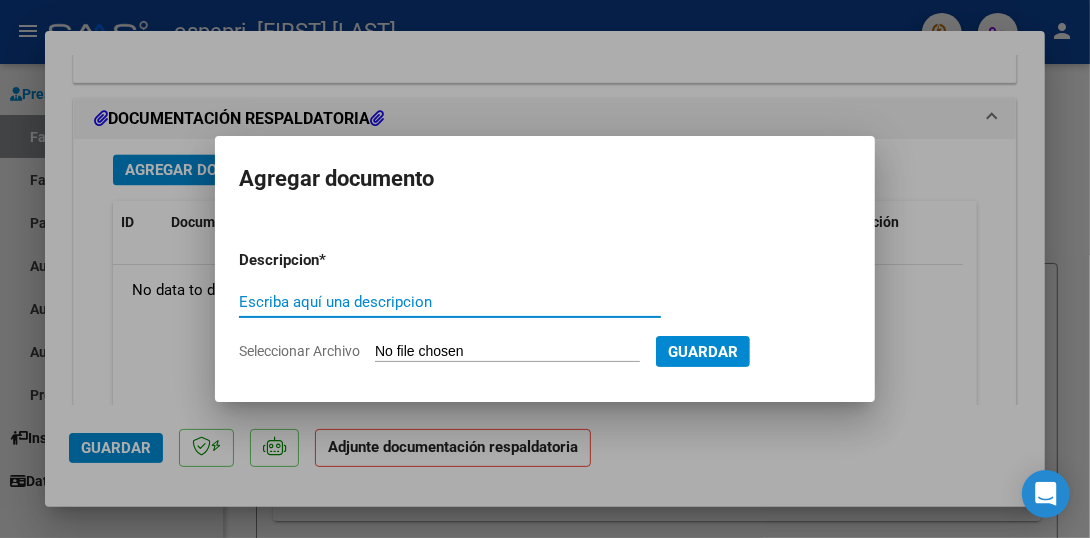 click on "Escriba aquí una descripcion" at bounding box center (450, 302) 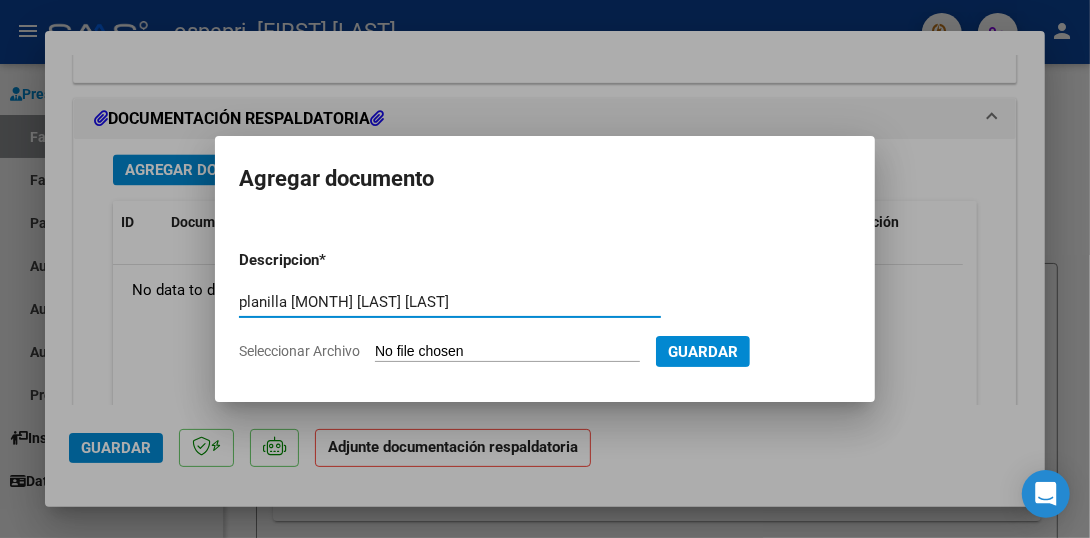type on "planilla [MONTH] [LAST] [LAST]" 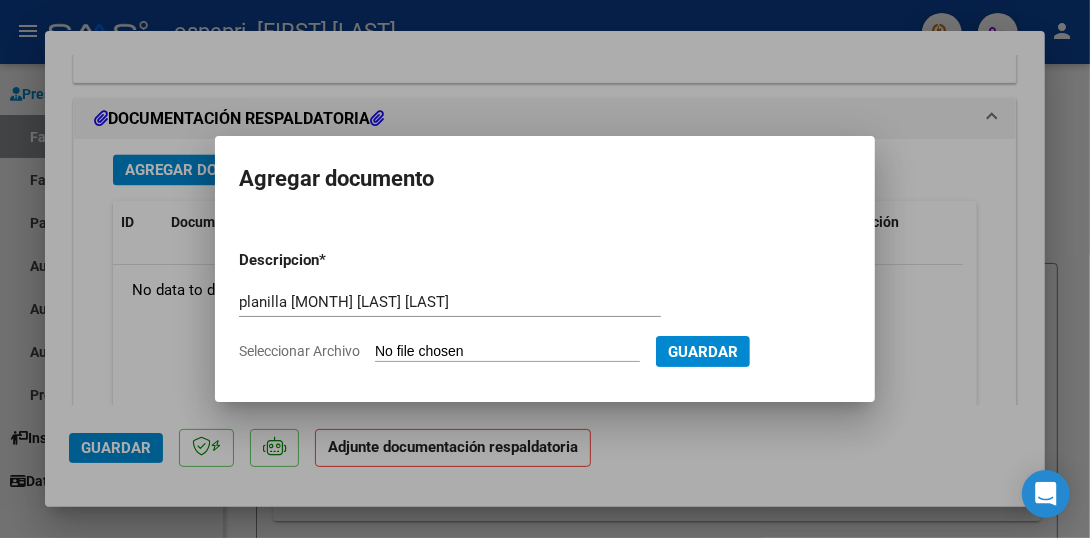 click on "Seleccionar Archivo" at bounding box center (507, 352) 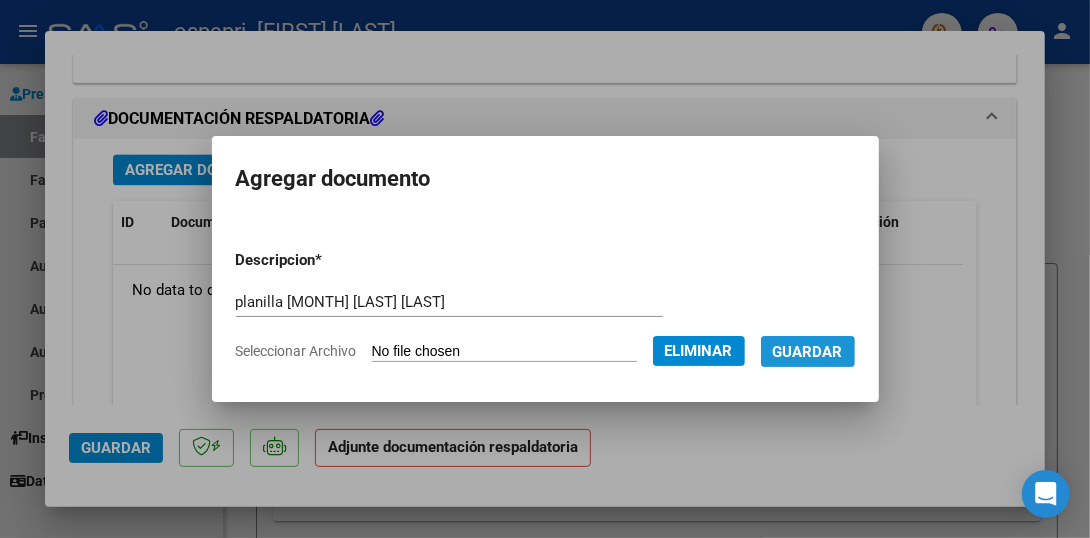 click on "Guardar" at bounding box center (808, 352) 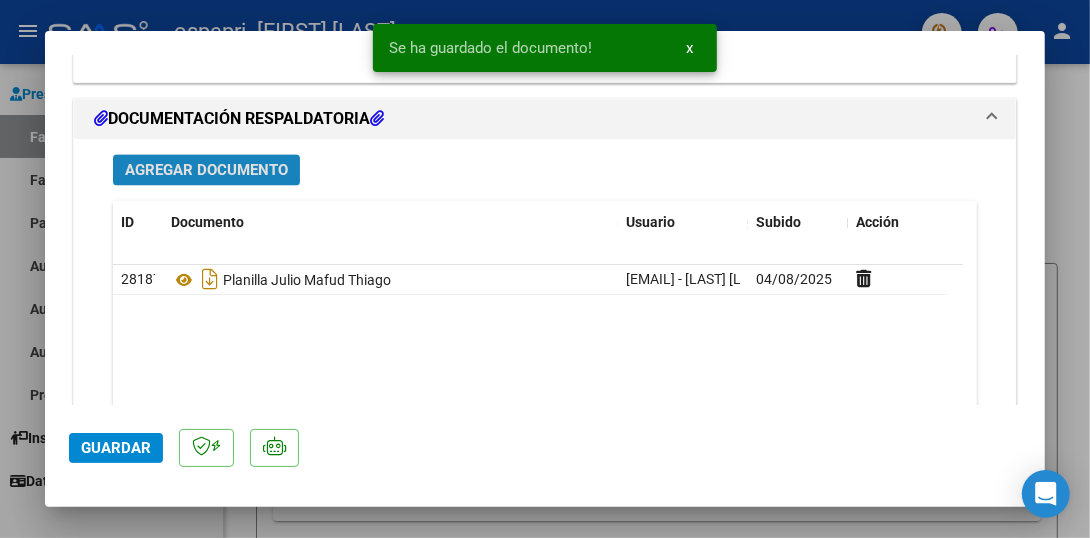 click on "Agregar Documento" at bounding box center (206, 170) 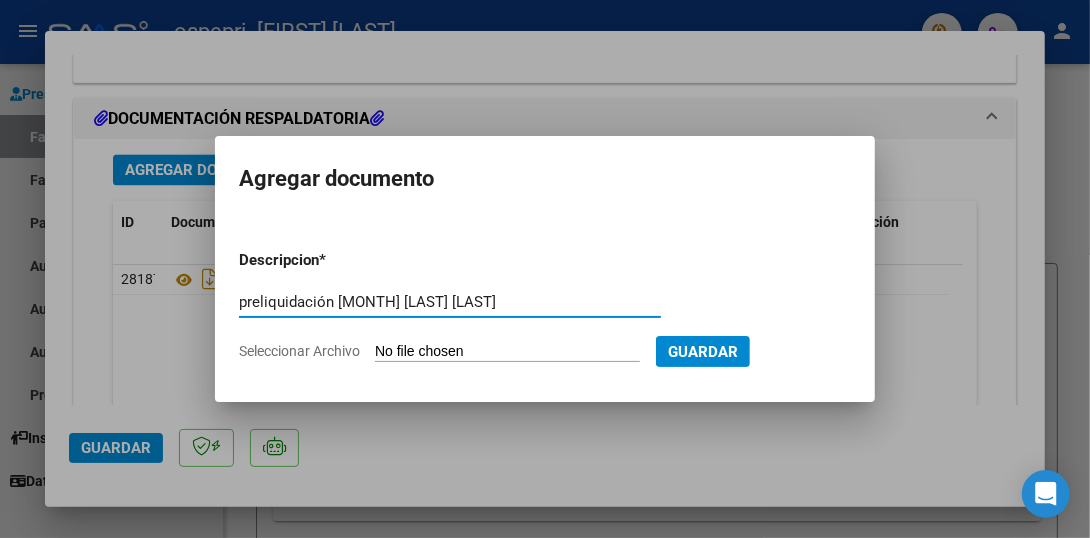 type on "preliquidación [MONTH] [LAST] [LAST]" 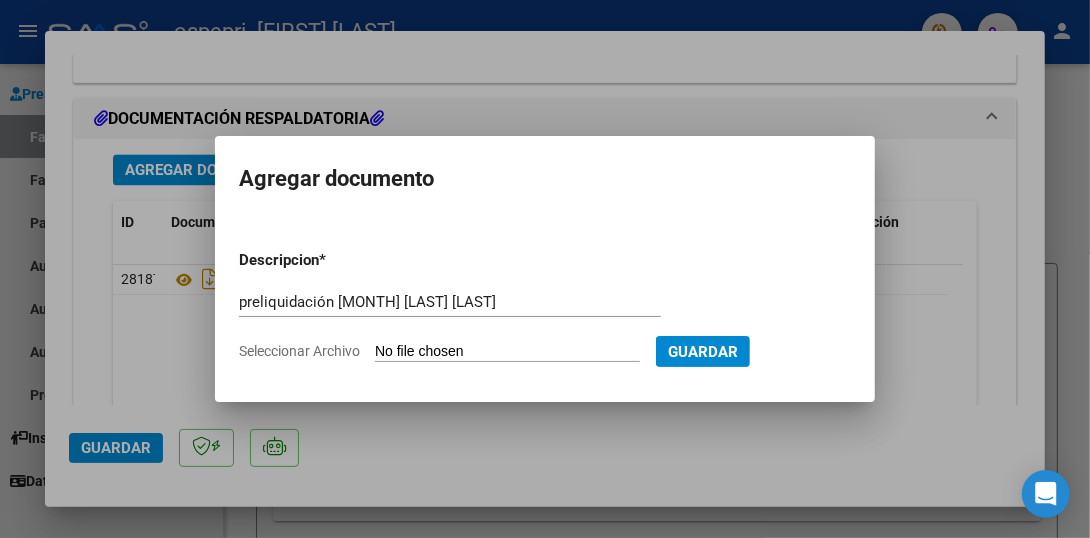 click on "Seleccionar Archivo" 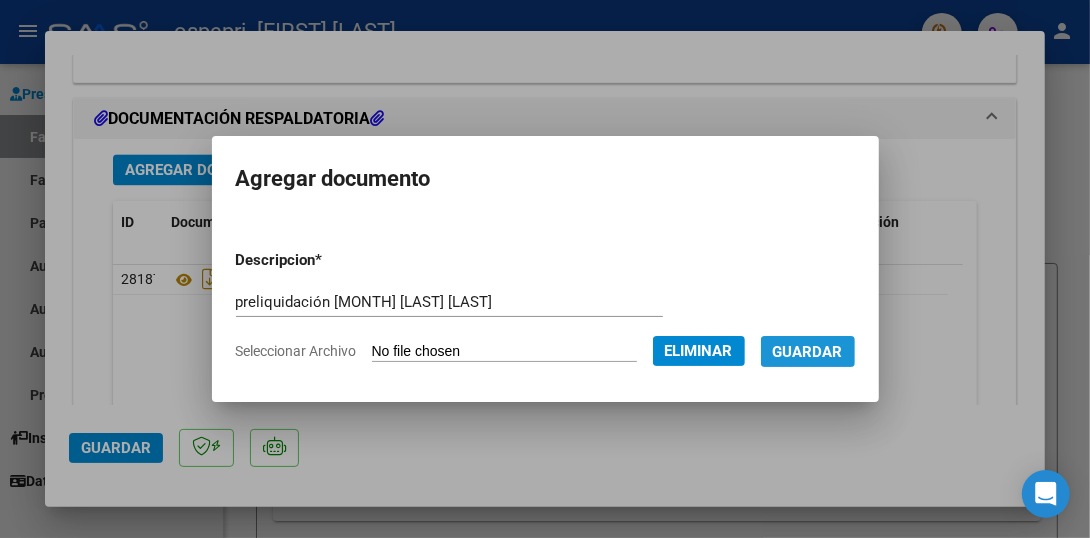 click on "Guardar" at bounding box center (808, 352) 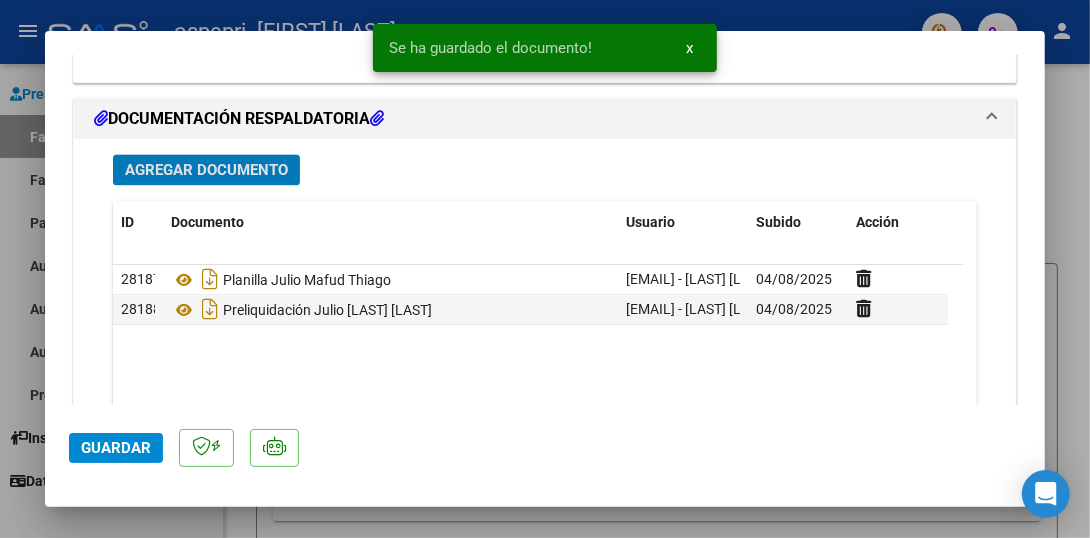 click on "Guardar" 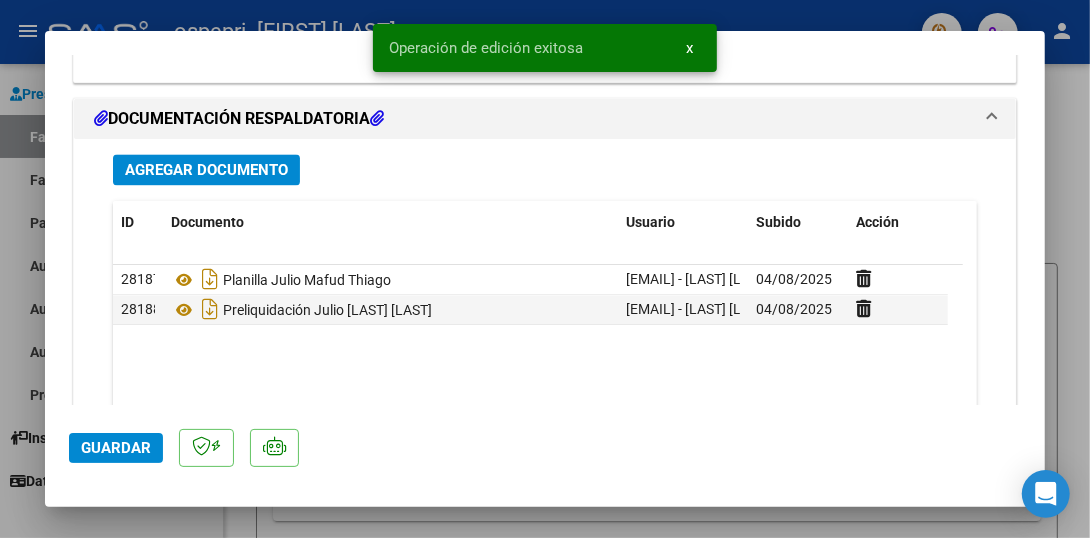 click at bounding box center (545, 269) 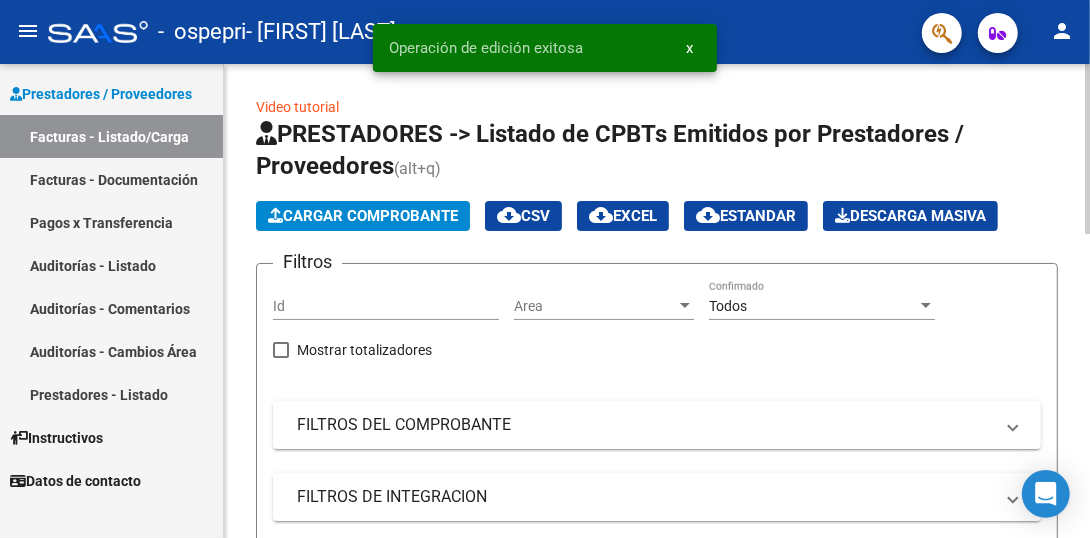 click on "Cargar Comprobante" 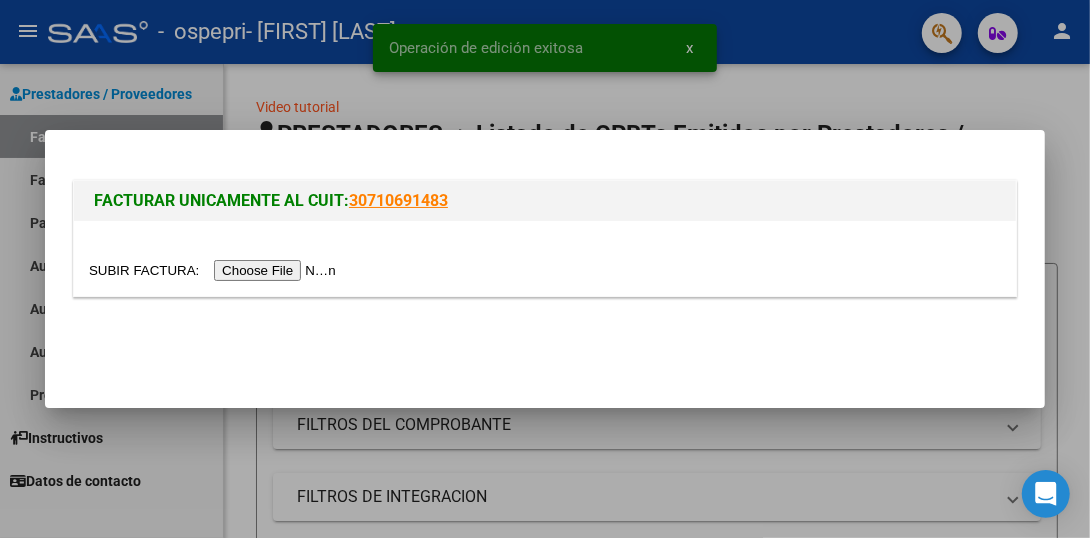 click at bounding box center (215, 270) 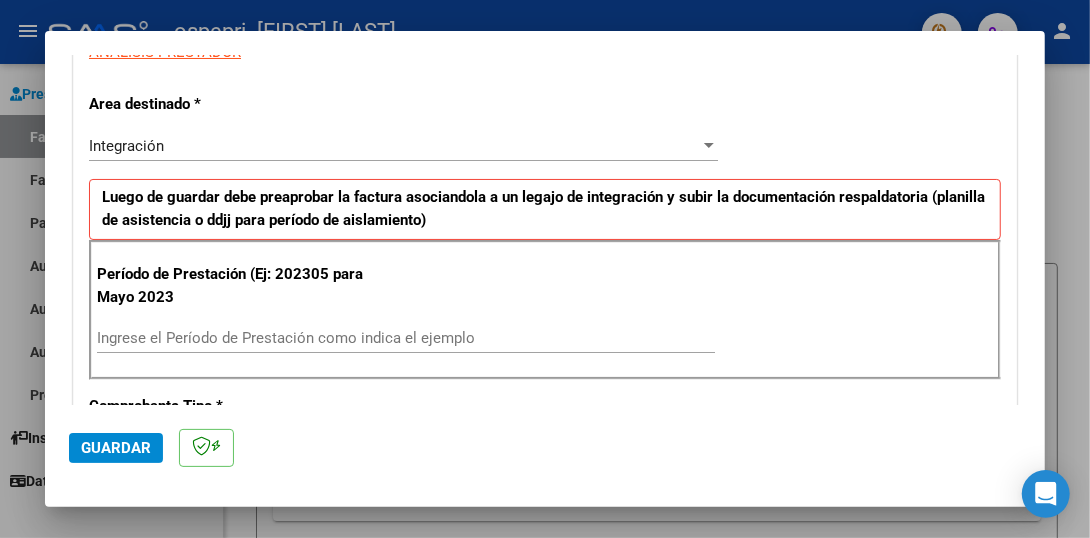 scroll, scrollTop: 459, scrollLeft: 0, axis: vertical 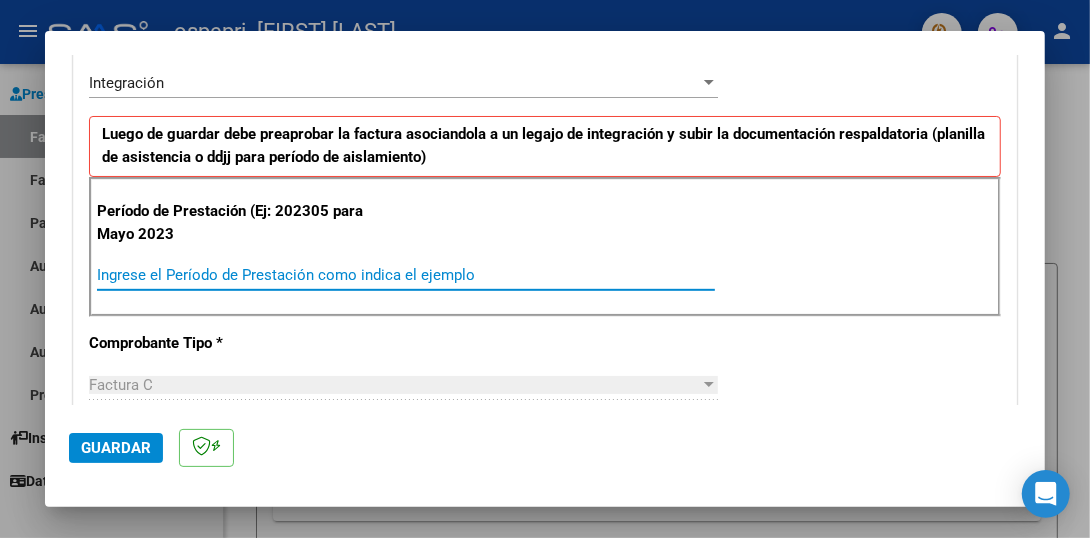 click on "Ingrese el Período de Prestación como indica el ejemplo" at bounding box center (406, 275) 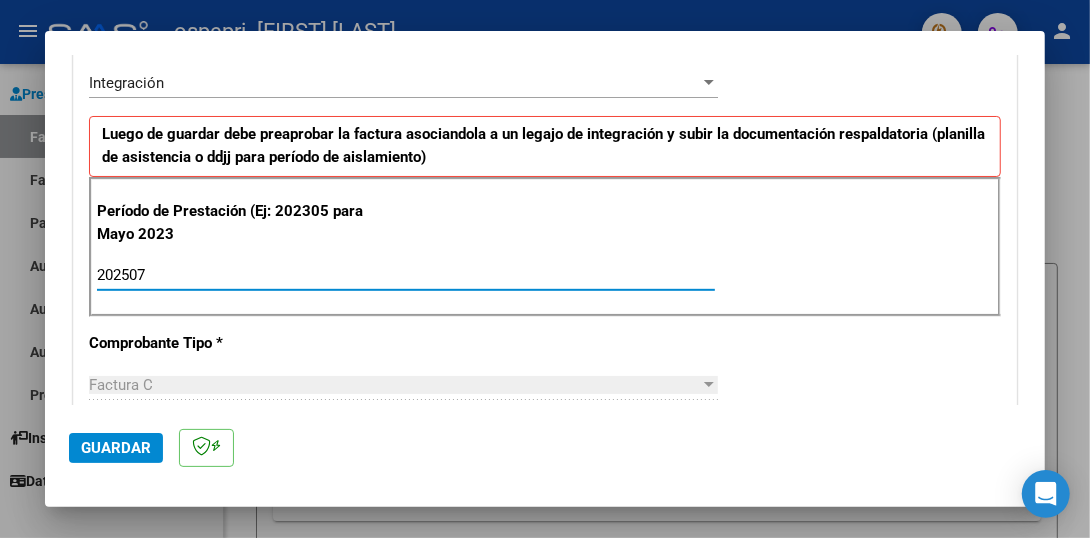 type on "202507" 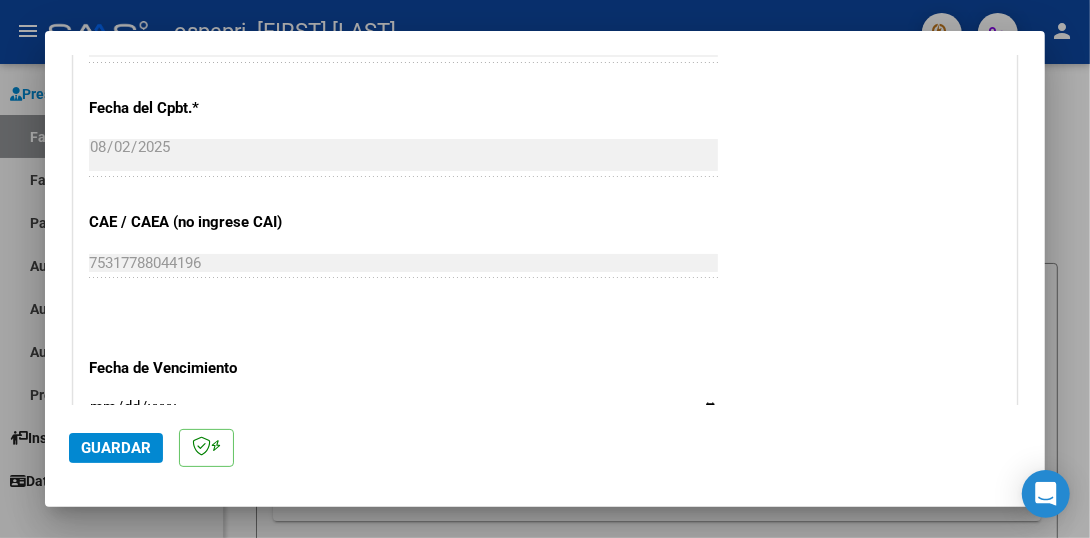 scroll, scrollTop: 1102, scrollLeft: 0, axis: vertical 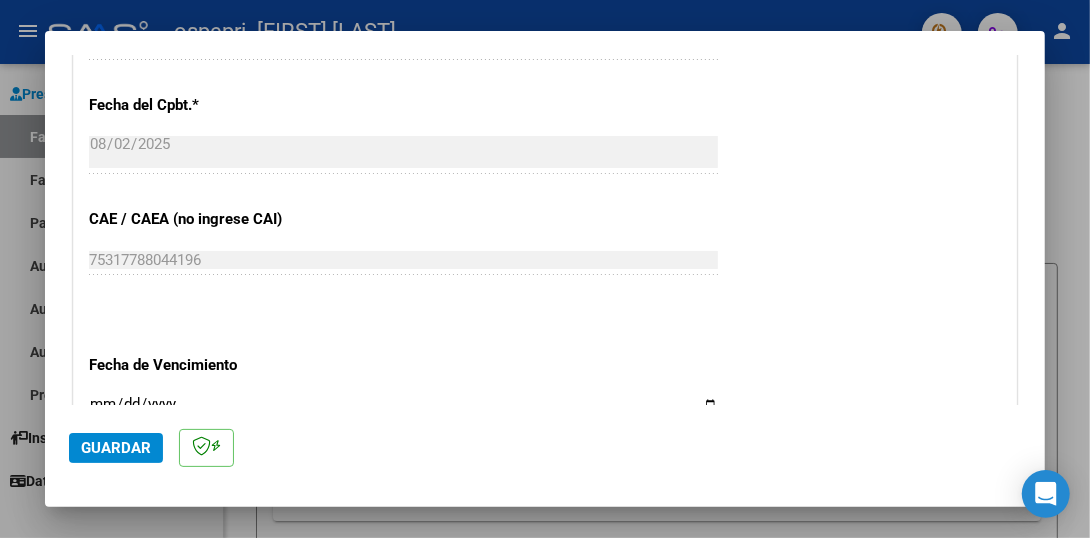 click on "Ingresar la fecha" at bounding box center (403, 412) 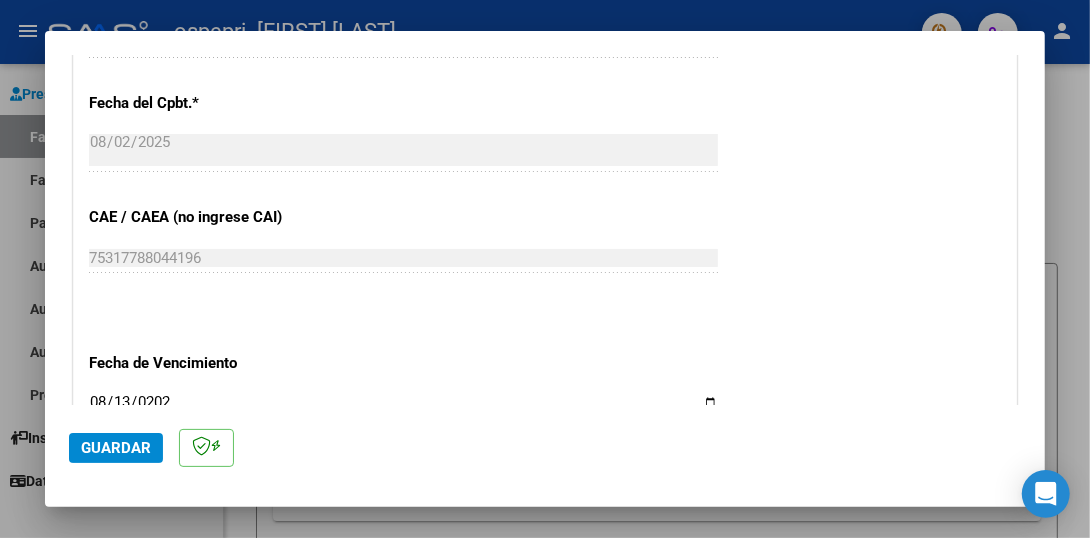 type on "2025-08-13" 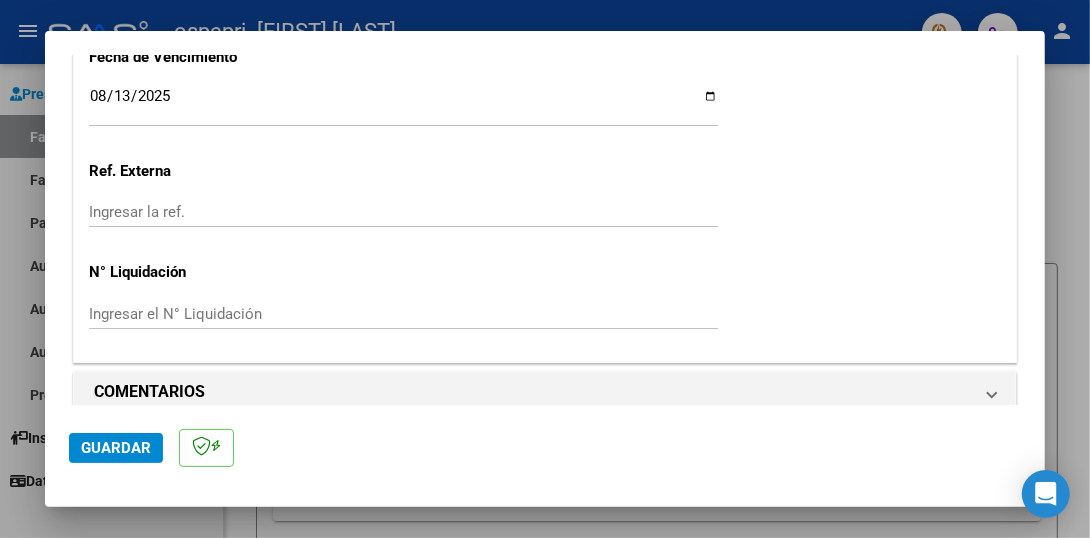 scroll, scrollTop: 1426, scrollLeft: 0, axis: vertical 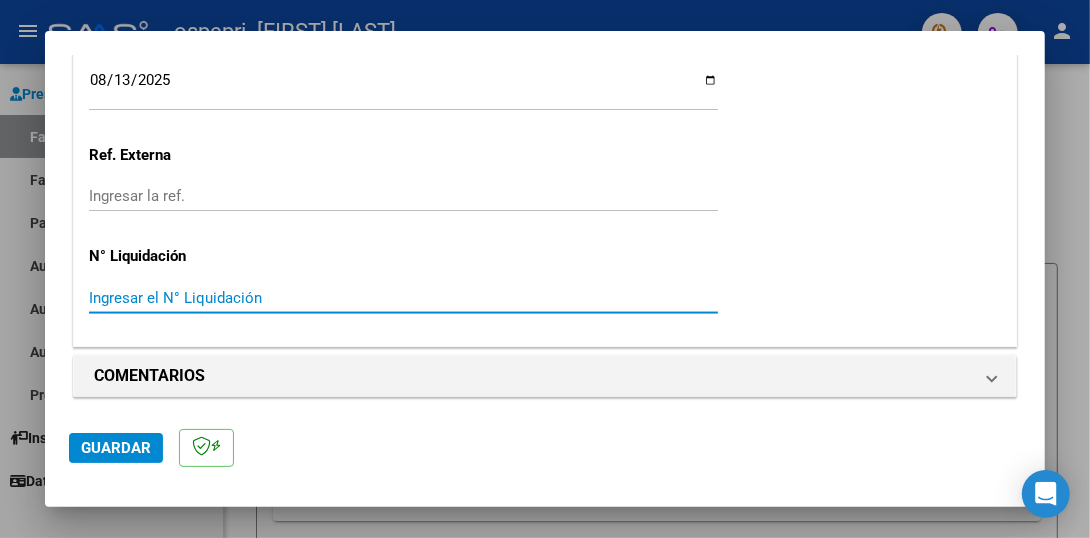 paste on "[NUMBER]" 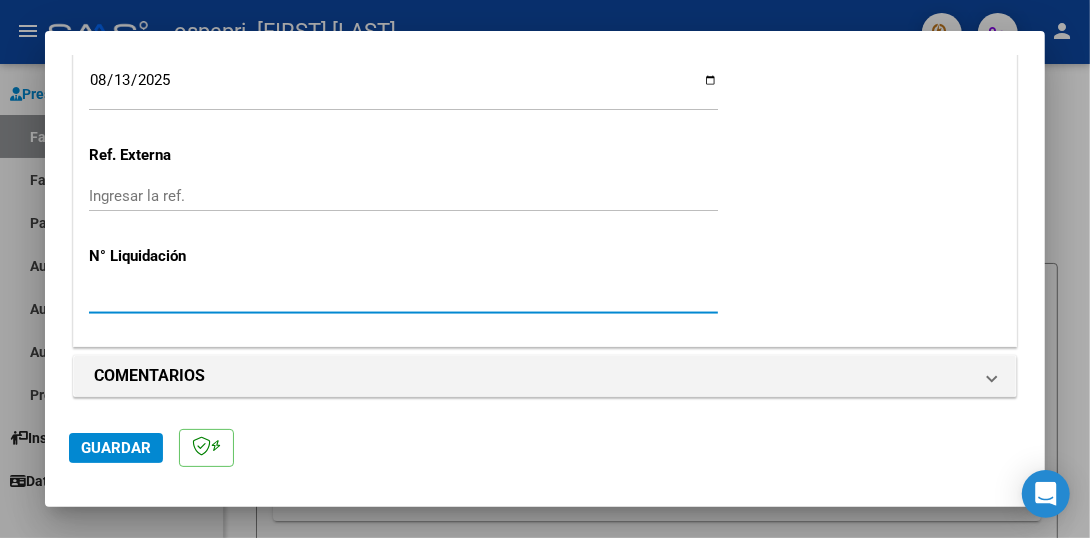 click on "[NUMBER]" at bounding box center (403, 298) 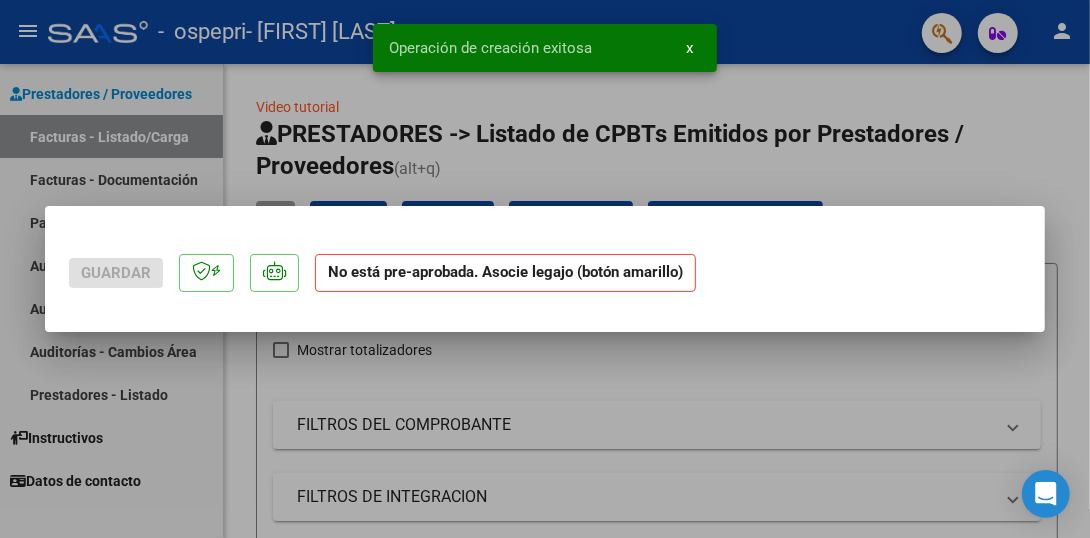 scroll, scrollTop: 0, scrollLeft: 0, axis: both 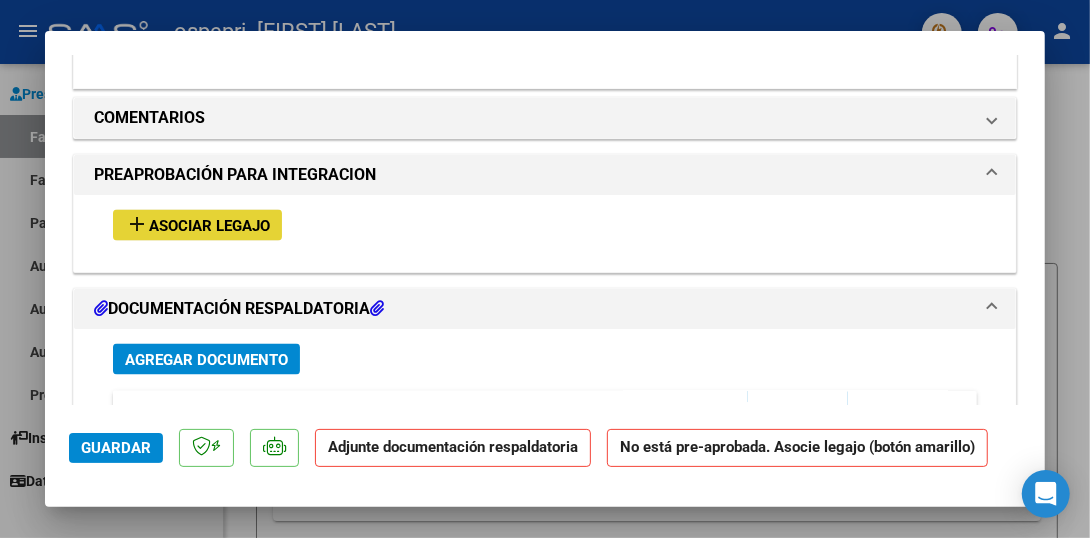 click on "Asociar Legajo" at bounding box center [209, 226] 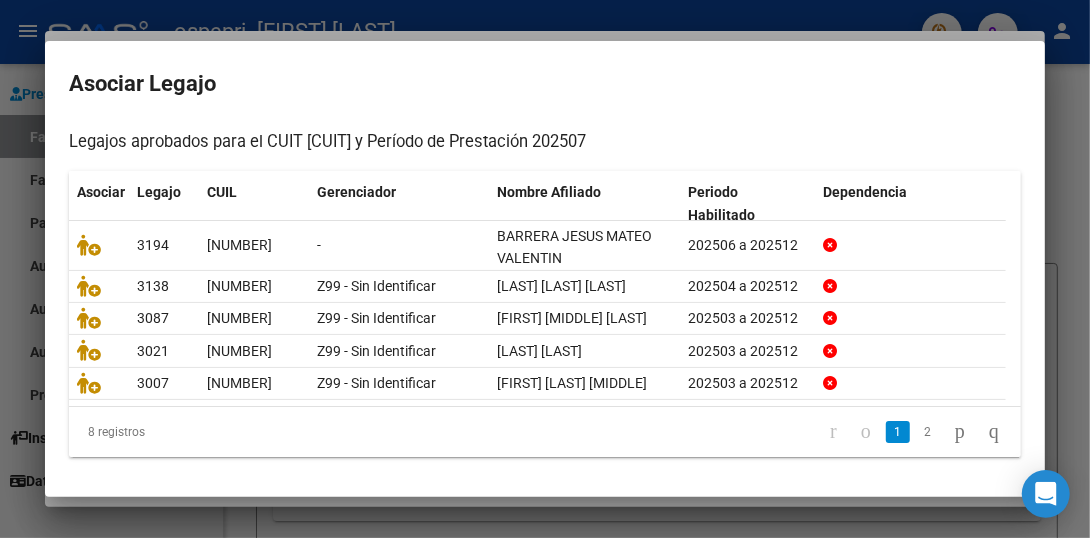 scroll, scrollTop: 188, scrollLeft: 0, axis: vertical 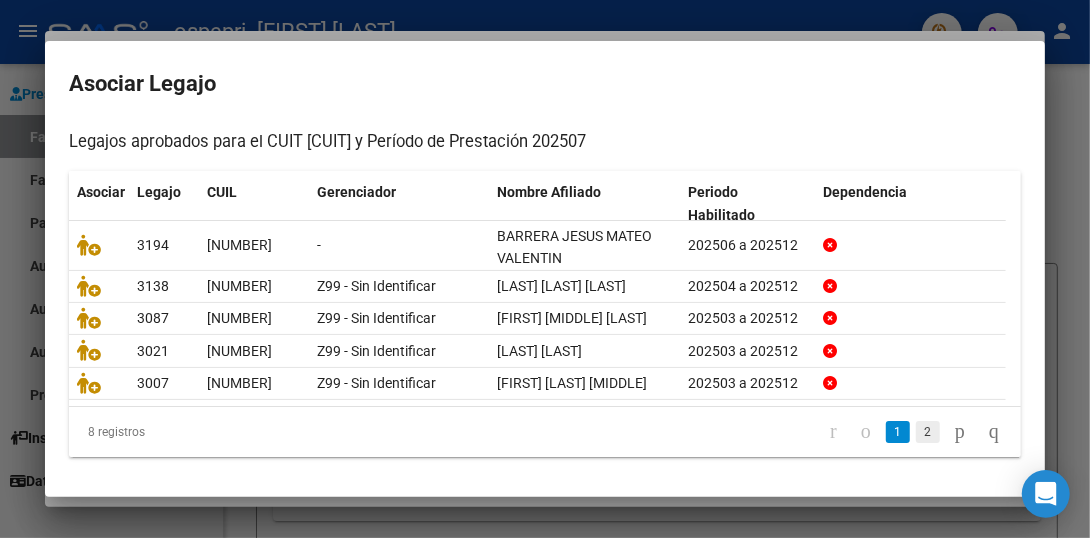 click on "2" 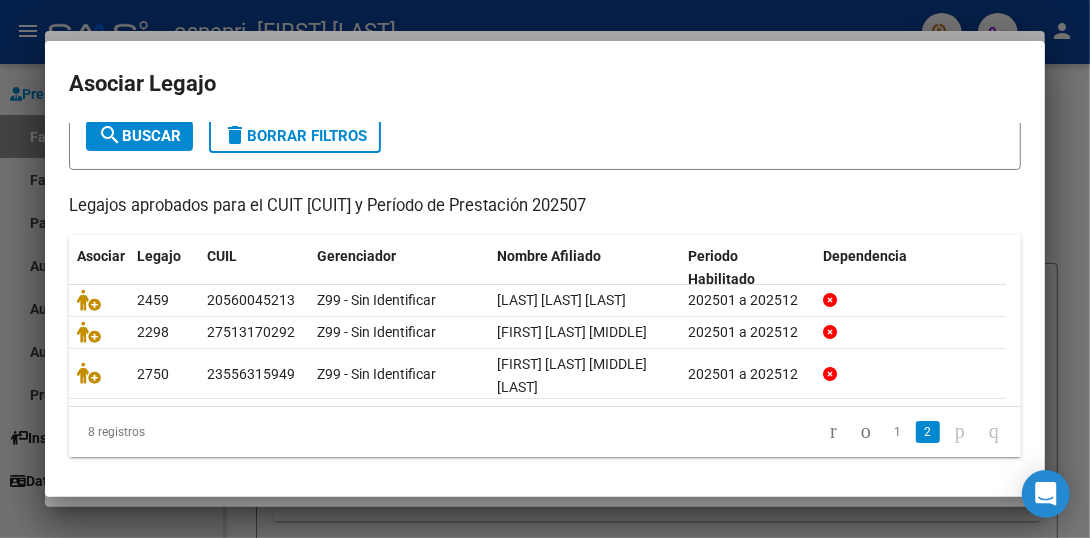 scroll, scrollTop: 152, scrollLeft: 0, axis: vertical 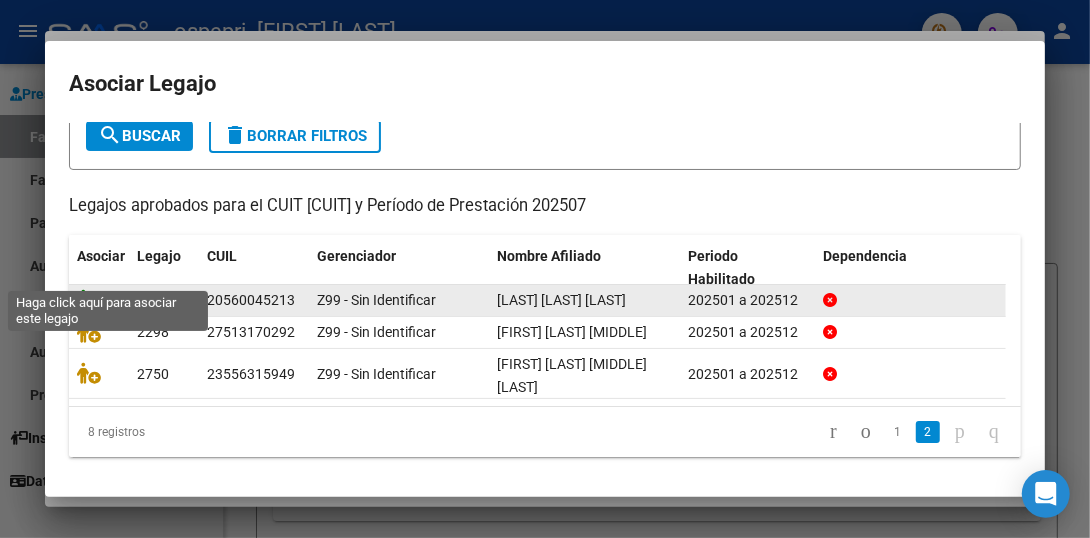 click 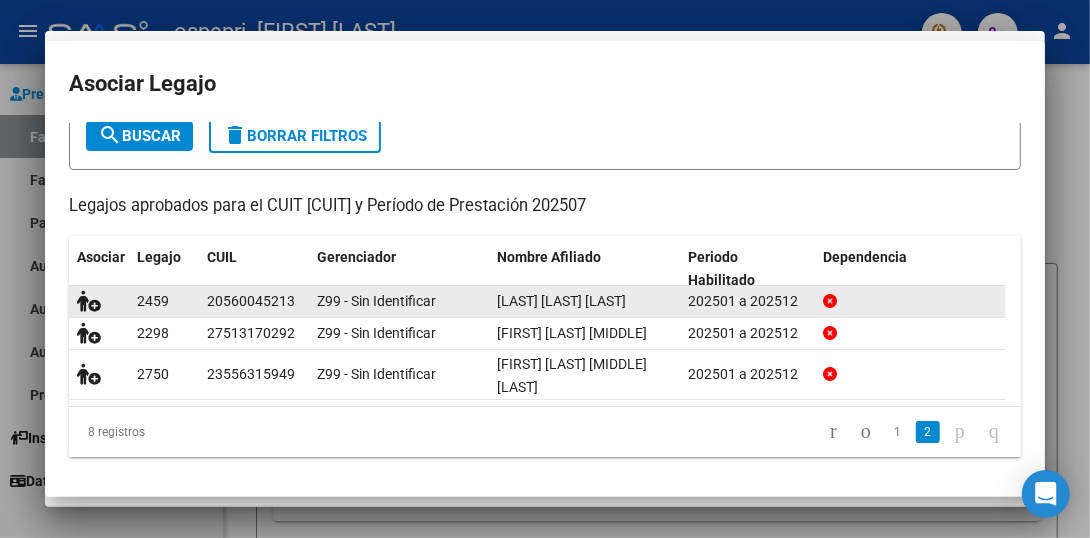 scroll, scrollTop: 1751, scrollLeft: 0, axis: vertical 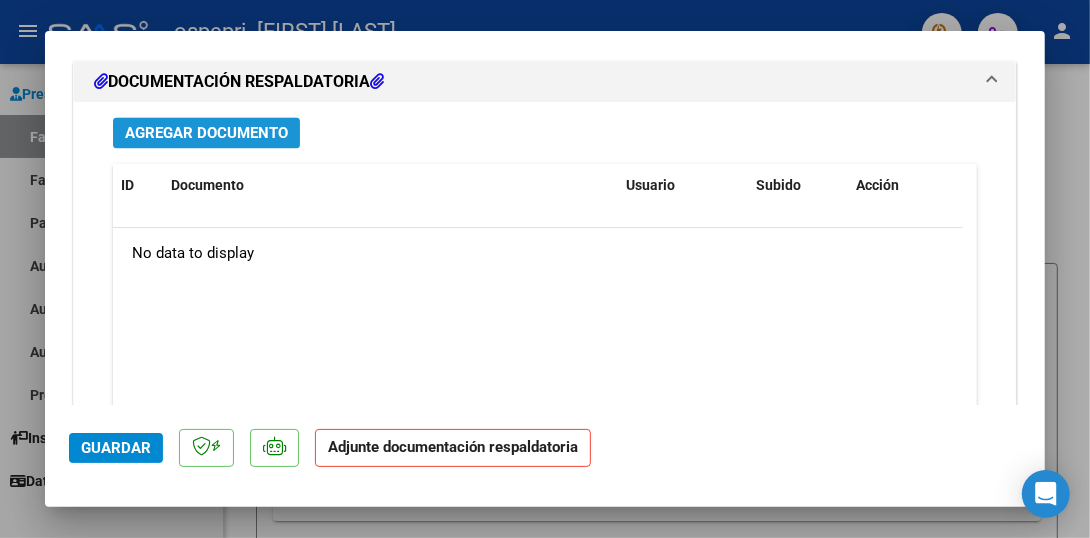 click on "Agregar Documento" at bounding box center (206, 132) 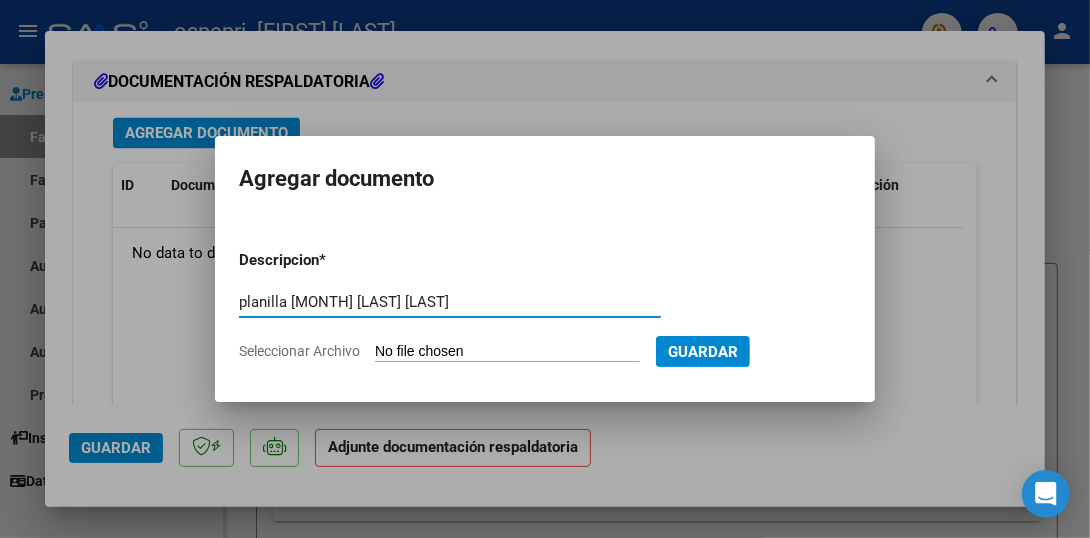 type on "planilla [MONTH] [LAST] [LAST]" 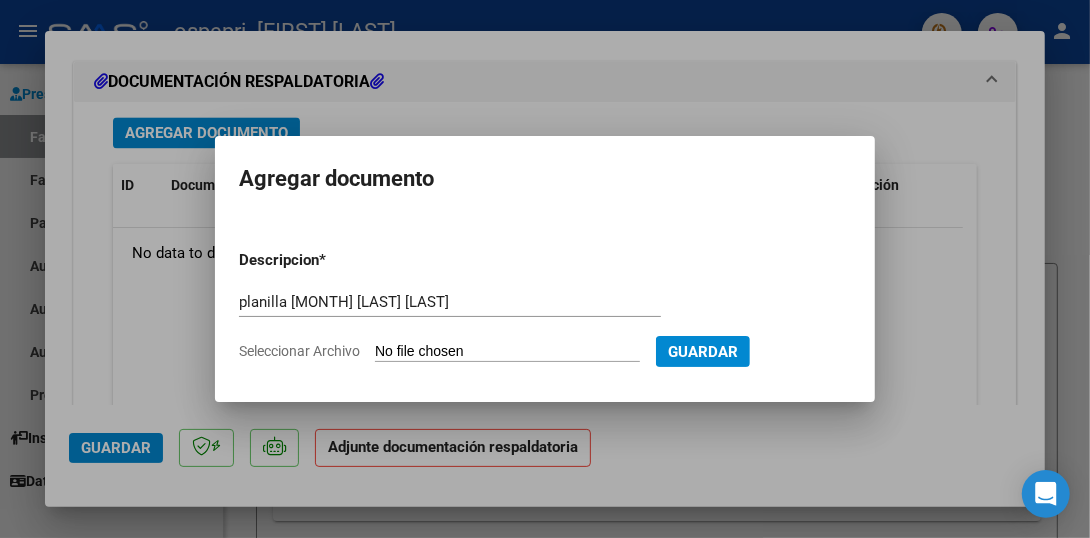 type on "C:\fakepath\Planilla julio, [FIRST] [LAST].pdf" 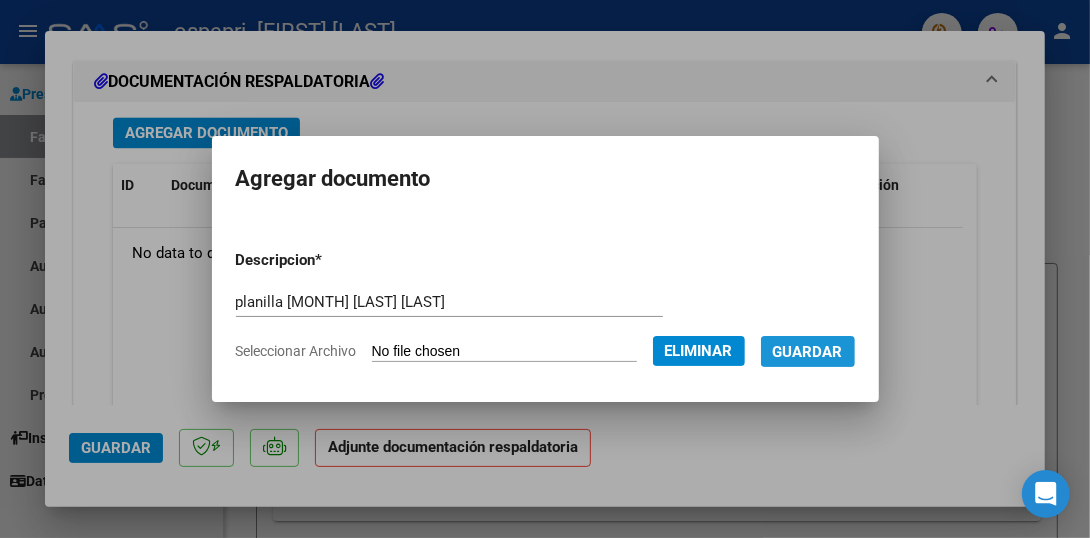 click on "Guardar" at bounding box center (808, 352) 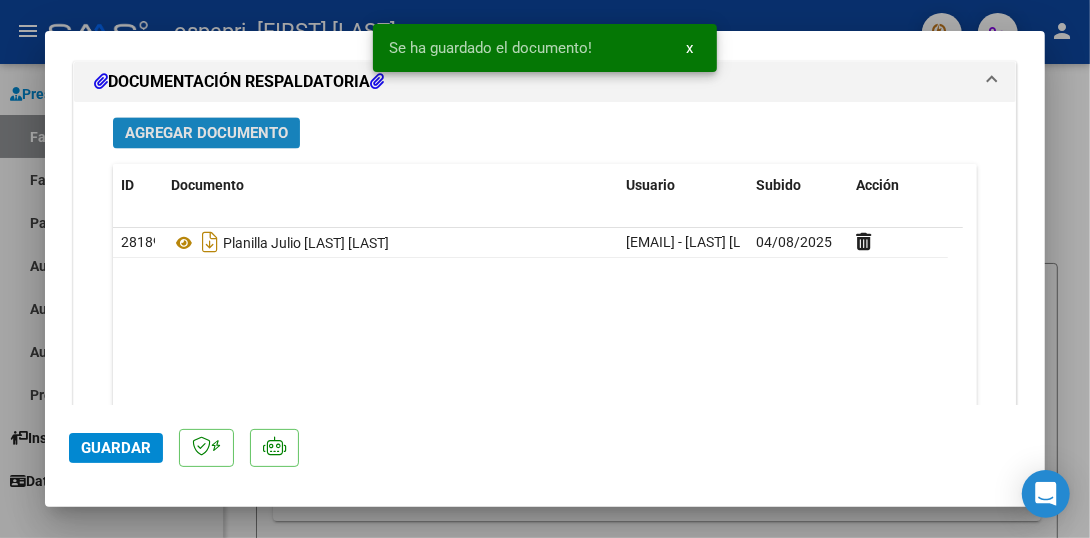 click on "Agregar Documento" at bounding box center [206, 132] 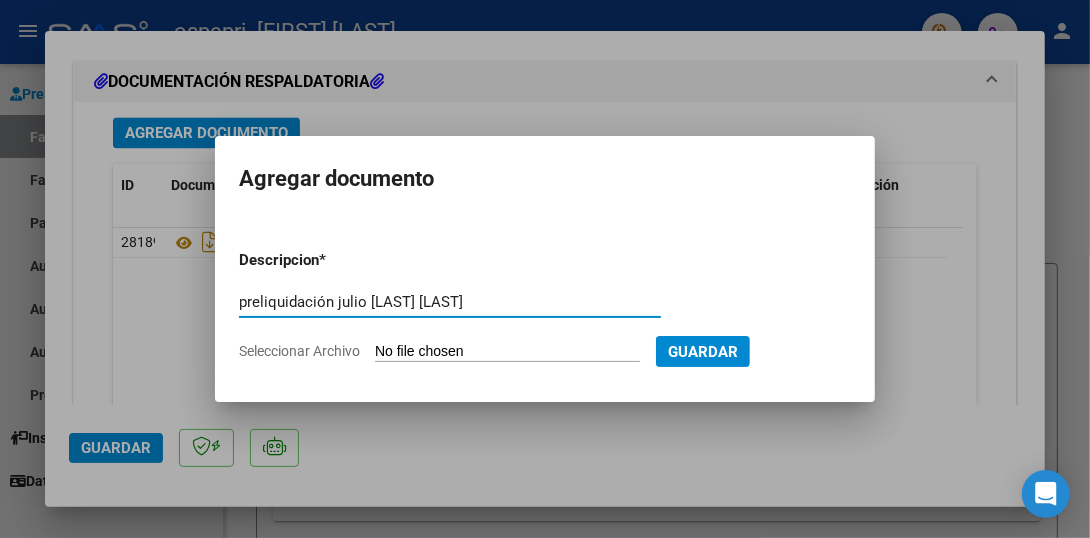 type on "preliquidación julio [LAST] [LAST]" 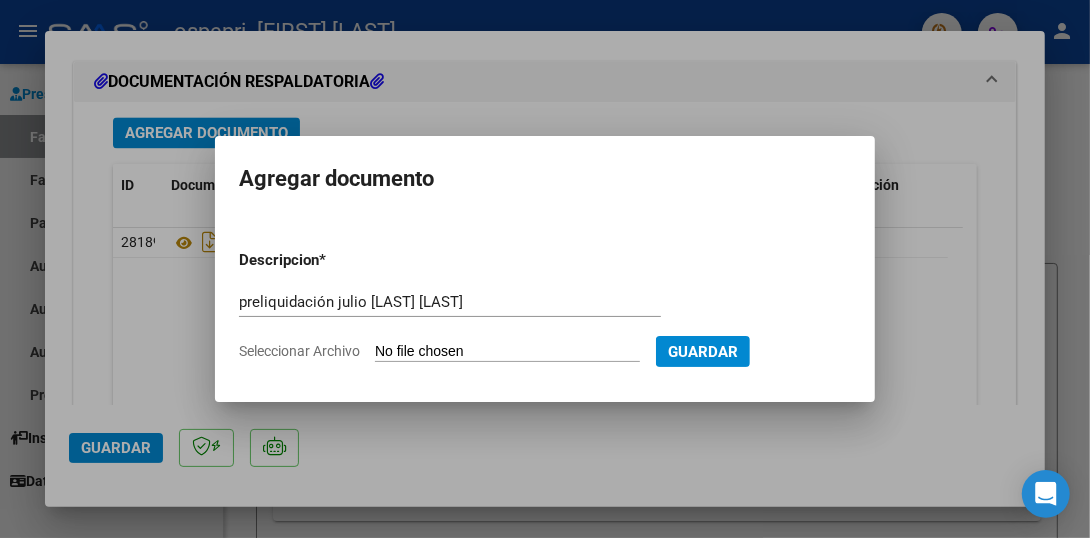 click on "Seleccionar Archivo" at bounding box center (507, 352) 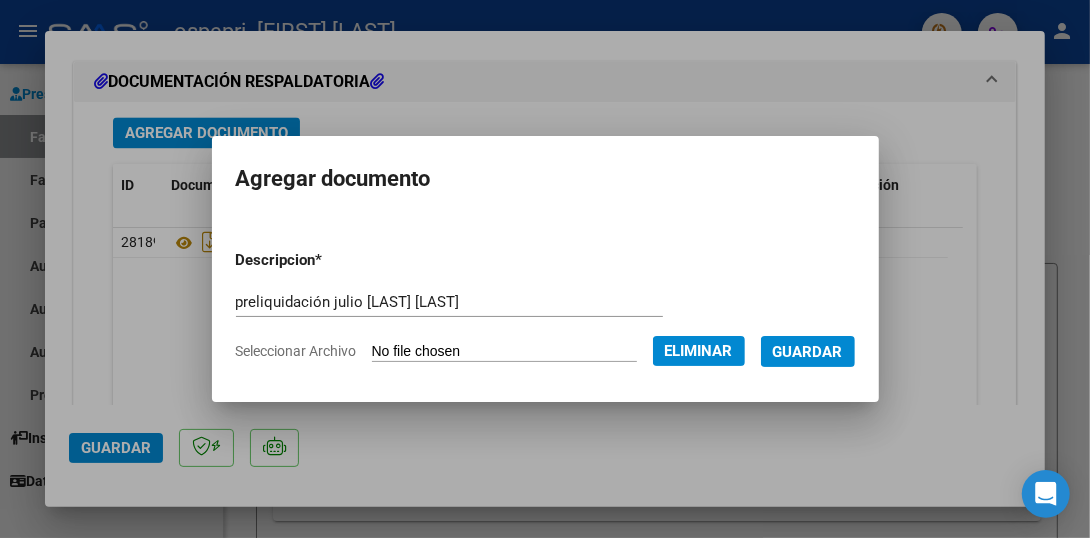 click on "Guardar" at bounding box center (808, 352) 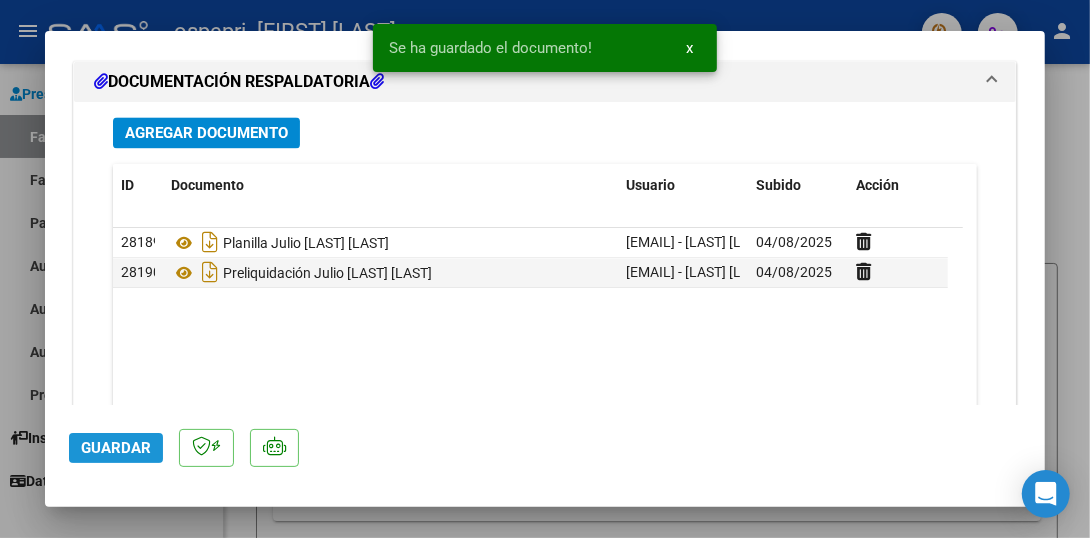 click on "Guardar" 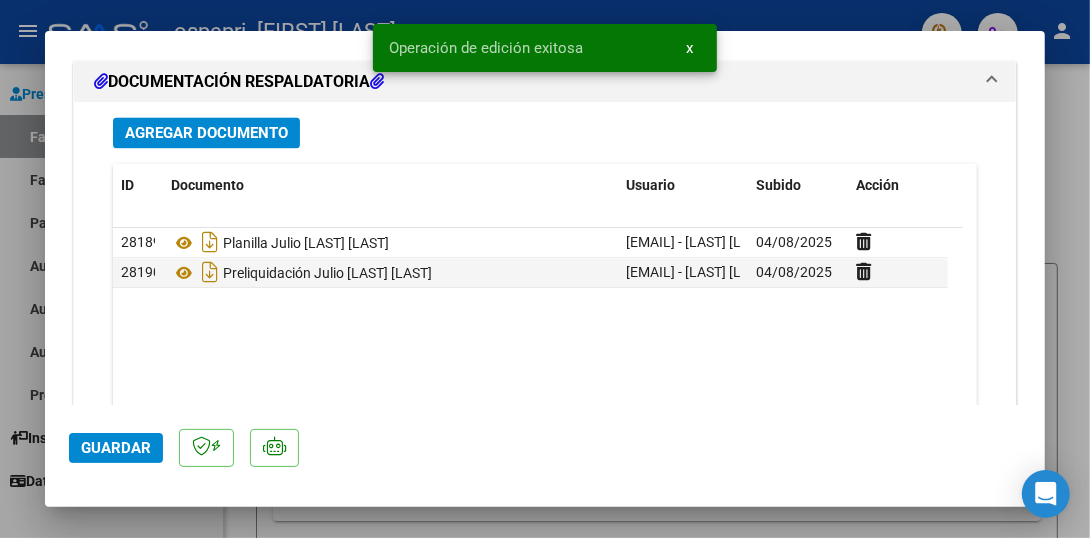 click at bounding box center [545, 269] 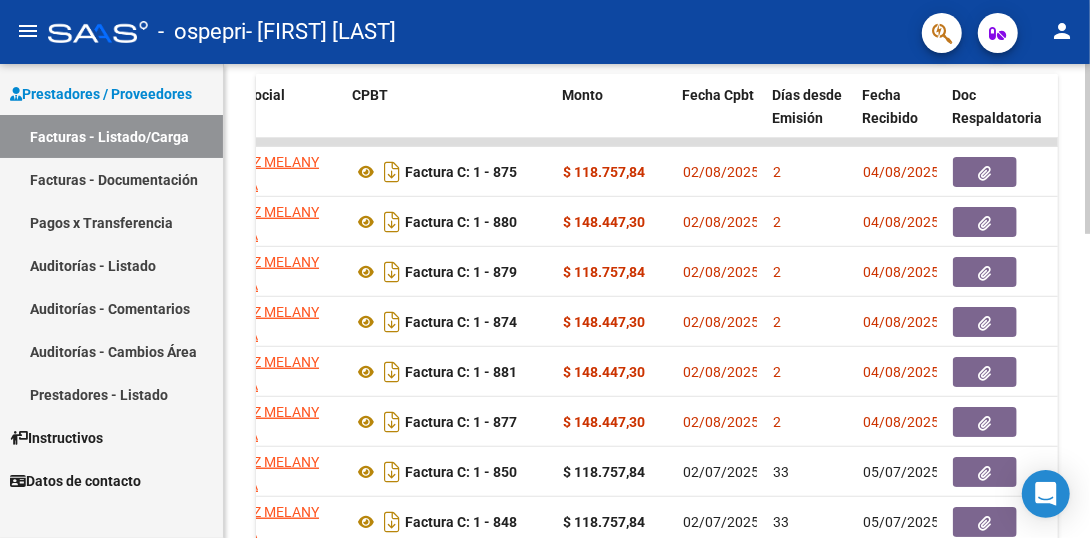 scroll, scrollTop: 594, scrollLeft: 0, axis: vertical 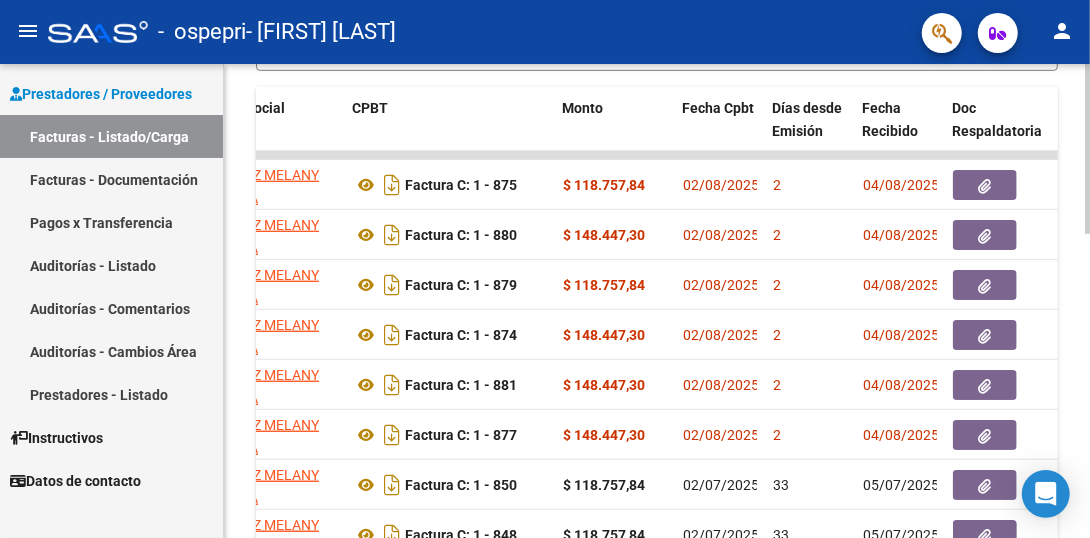 click on "menu -   ospepri   - [FIRST] [LAST] person    Prestadores / Proveedores Facturas - Listado/Carga Facturas - Documentación Pagos x Transferencia Auditorías - Listado Auditorías - Comentarios Auditorías - Cambios Área Prestadores - Listado    Instructivos    Datos de contacto  Video tutorial   PRESTADORES -> Listado de CPBTs Emitidos por Prestadores / Proveedores (alt+q)   Cargar Comprobante
cloud_download  CSV  cloud_download  EXCEL  cloud_download  Estandar   Descarga Masiva
Filtros Id Area Area Todos Confirmado   Mostrar totalizadores   FILTROS DEL COMPROBANTE  Comprobante Tipo Comprobante Tipo Start date – End date Fec. Comprobante Desde / Hasta Días Emisión Desde(cant. días) Días Emisión Hasta(cant. días) CUIT / Razón Social Pto. Venta Nro. Comprobante Código SSS CAE Válido CAE Válido Todos Cargado Módulo Hosp. Todos Tiene facturacion Apócrifa Hospital Refes  FILTROS DE INTEGRACION  Período De Prestación Todos Rendido x SSS (dr_envio) Tipo de Registro Todos –" at bounding box center (545, 269) 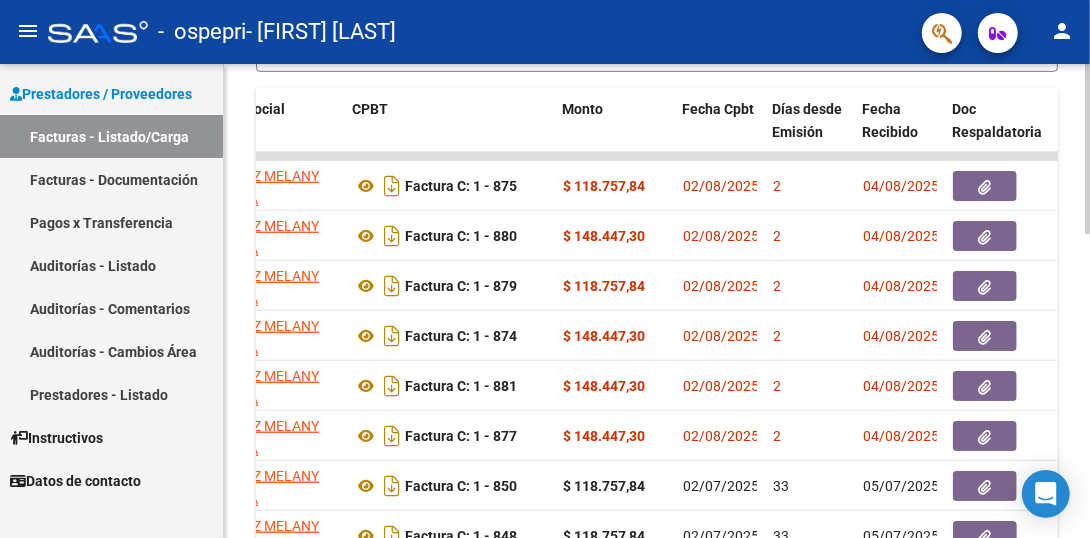 scroll, scrollTop: 120, scrollLeft: 0, axis: vertical 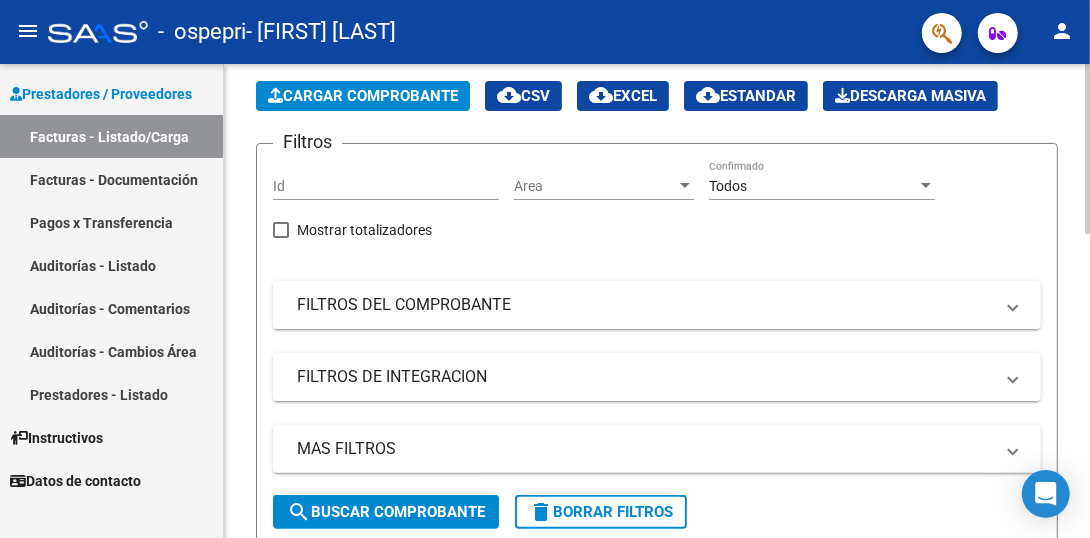 click 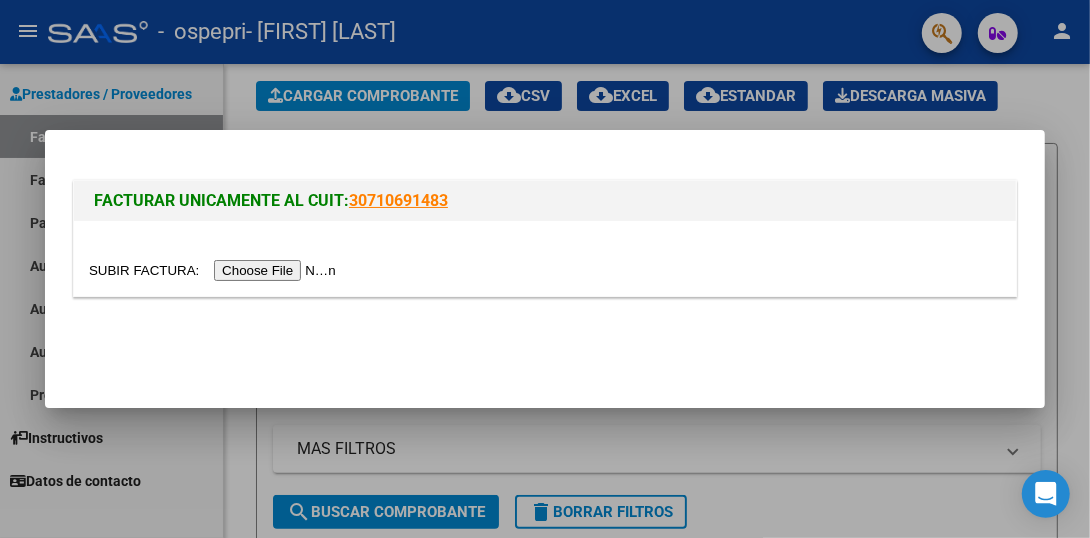 click at bounding box center (215, 270) 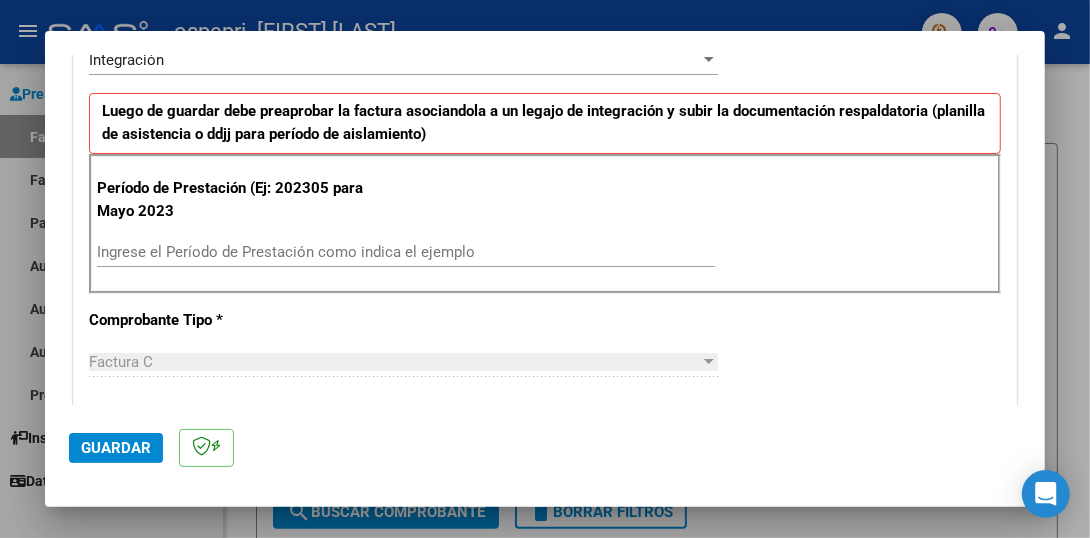 scroll, scrollTop: 496, scrollLeft: 0, axis: vertical 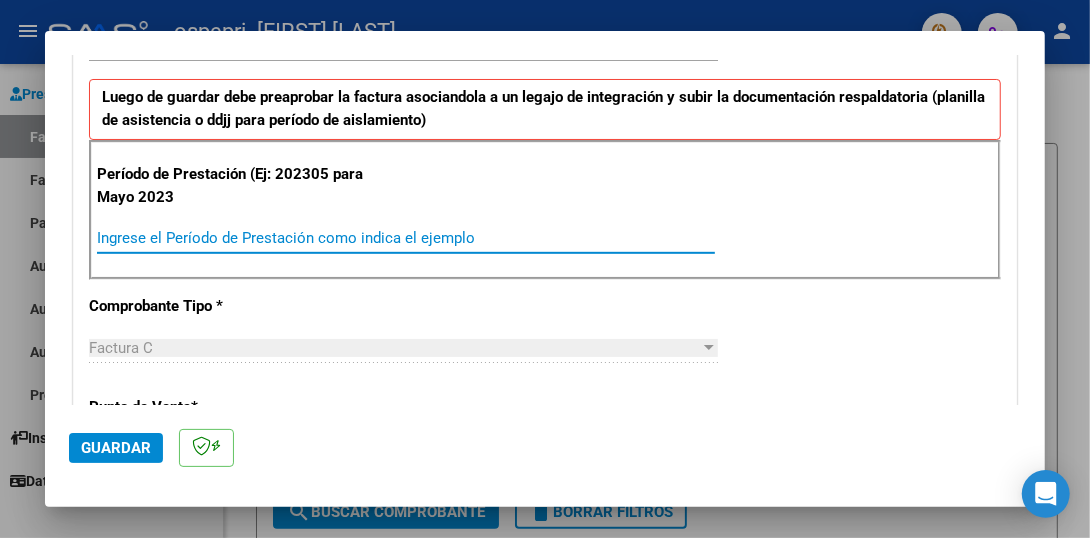 click on "Ingrese el Período de Prestación como indica el ejemplo" at bounding box center [406, 238] 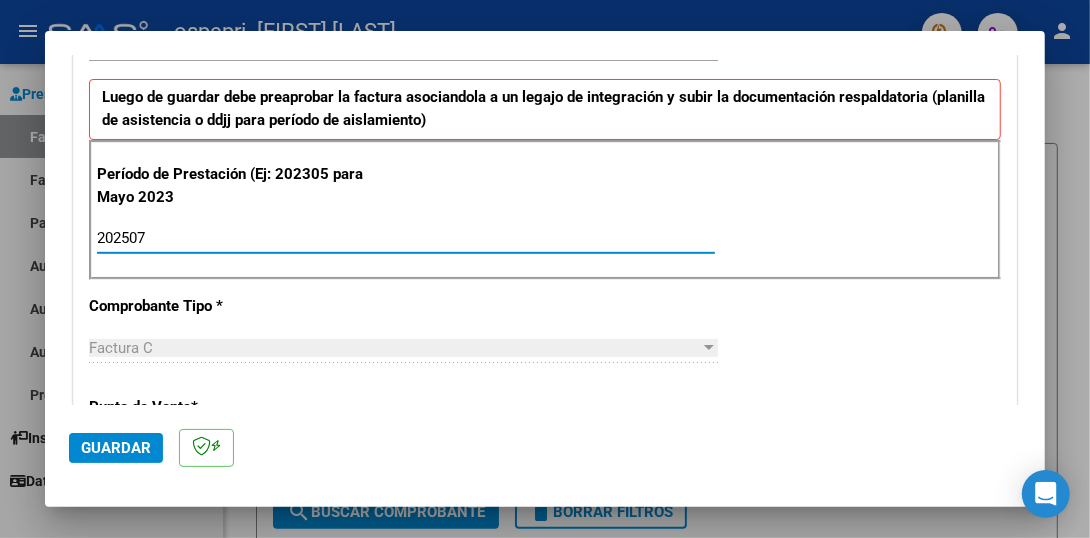 type on "202507" 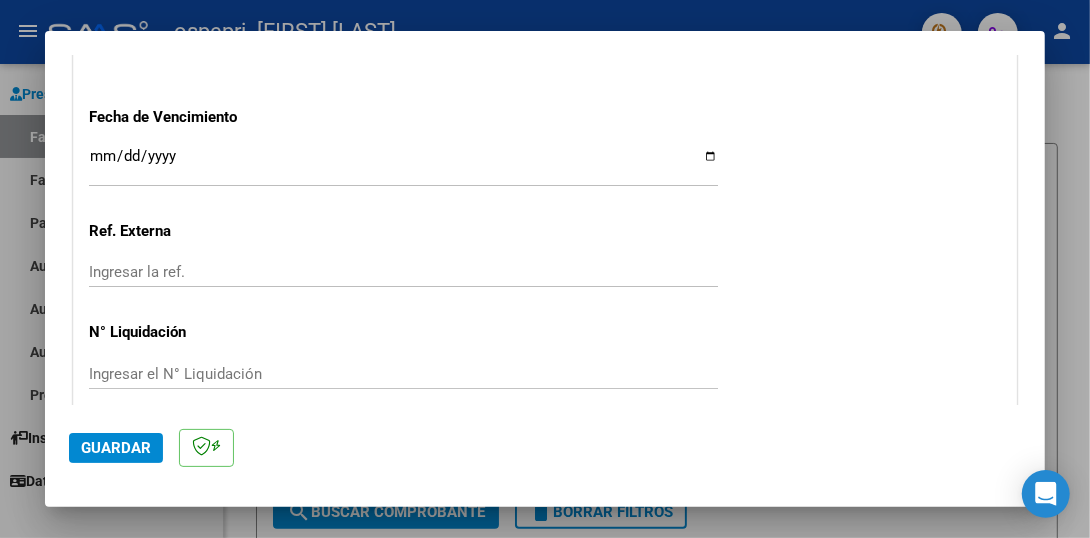 scroll, scrollTop: 1346, scrollLeft: 0, axis: vertical 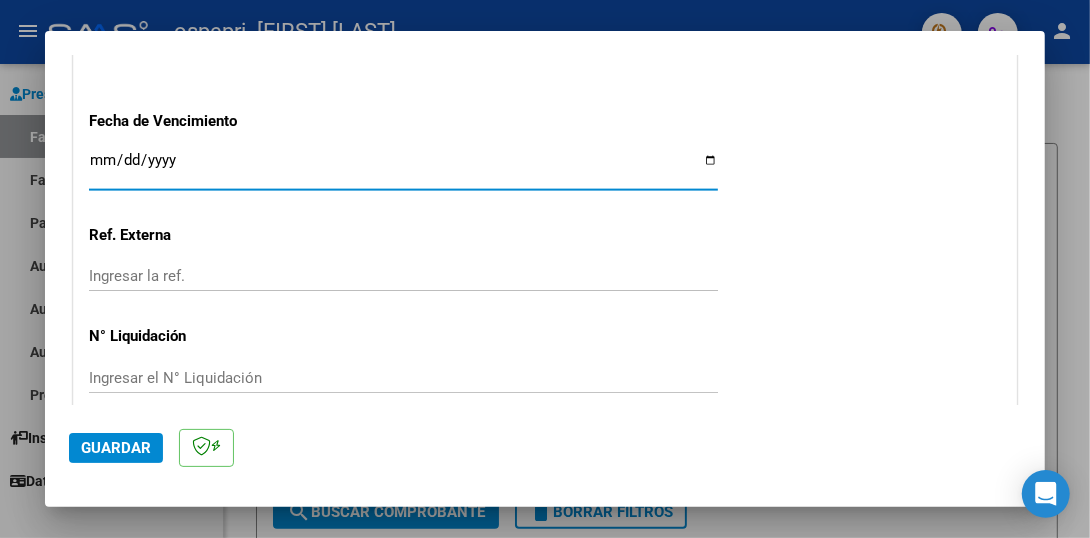 click on "Ingresar la fecha" at bounding box center (403, 168) 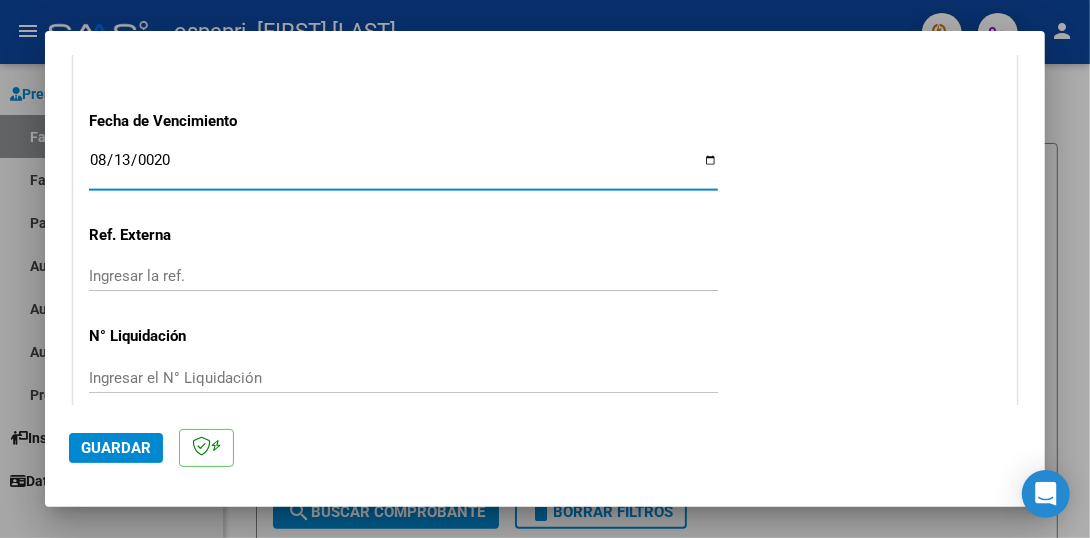 type on "0205-08-13" 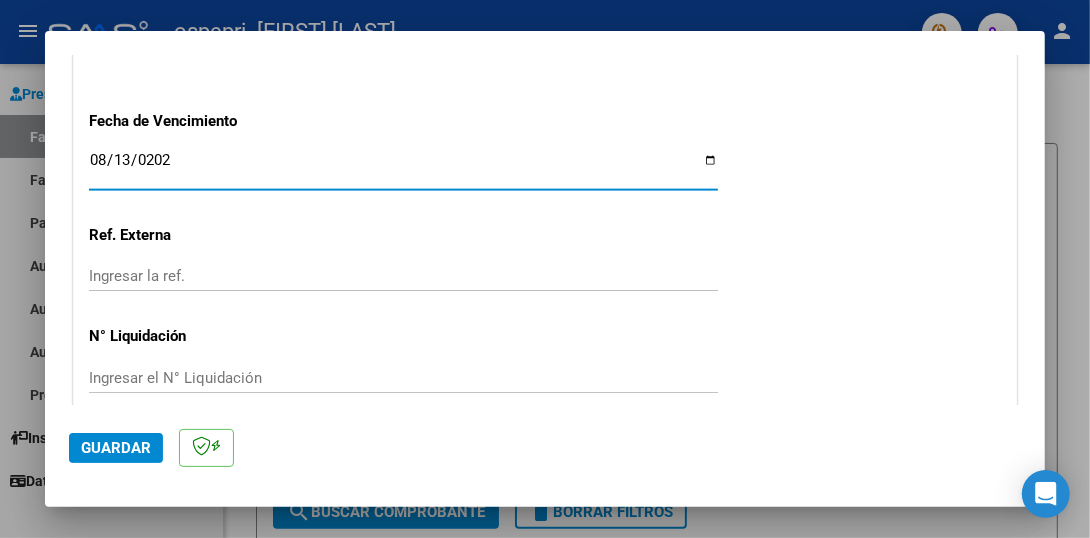 type on "2025-08-13" 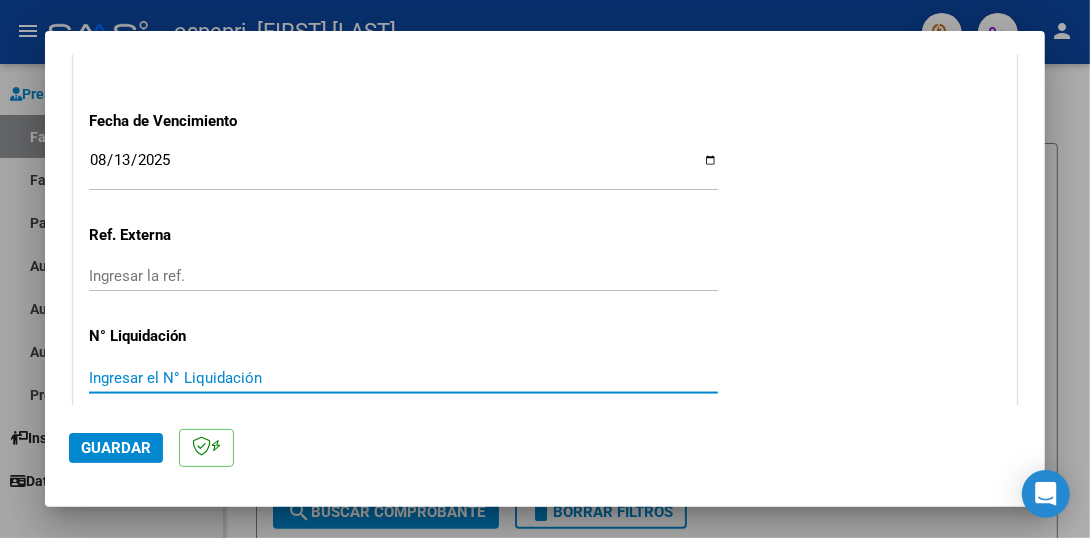 paste on "0000265784" 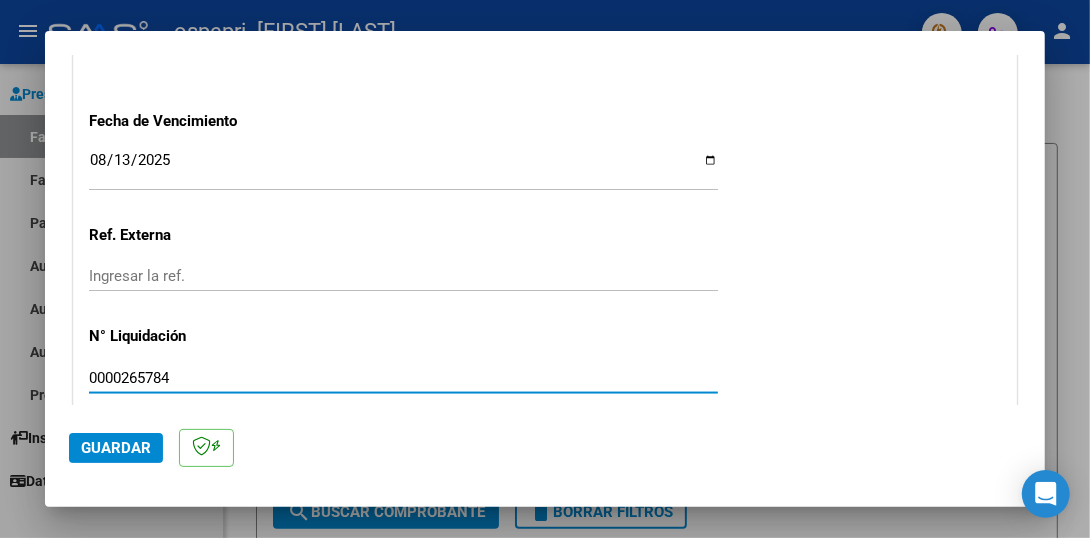 click on "0000265784" at bounding box center [403, 378] 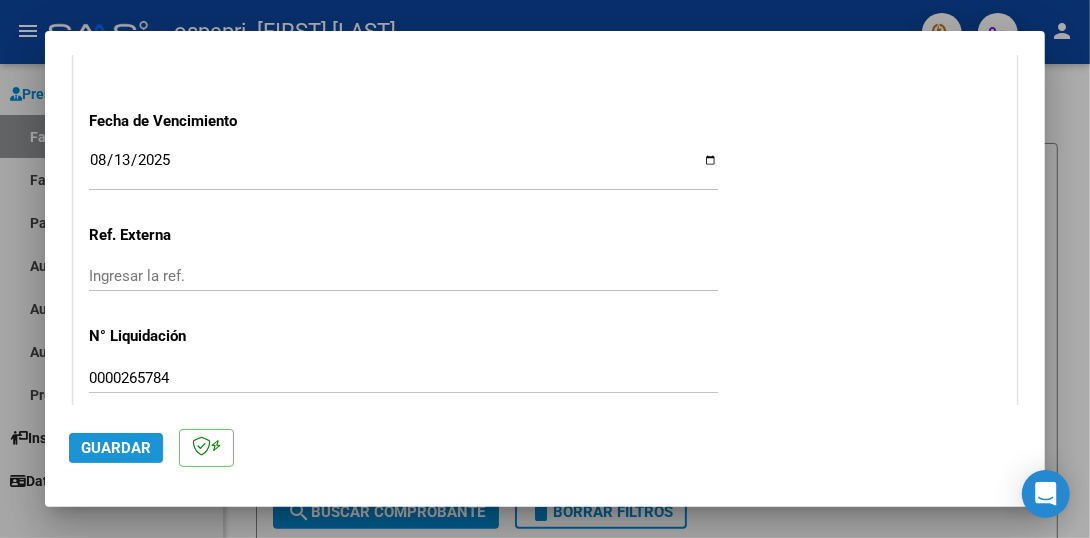click on "Guardar" 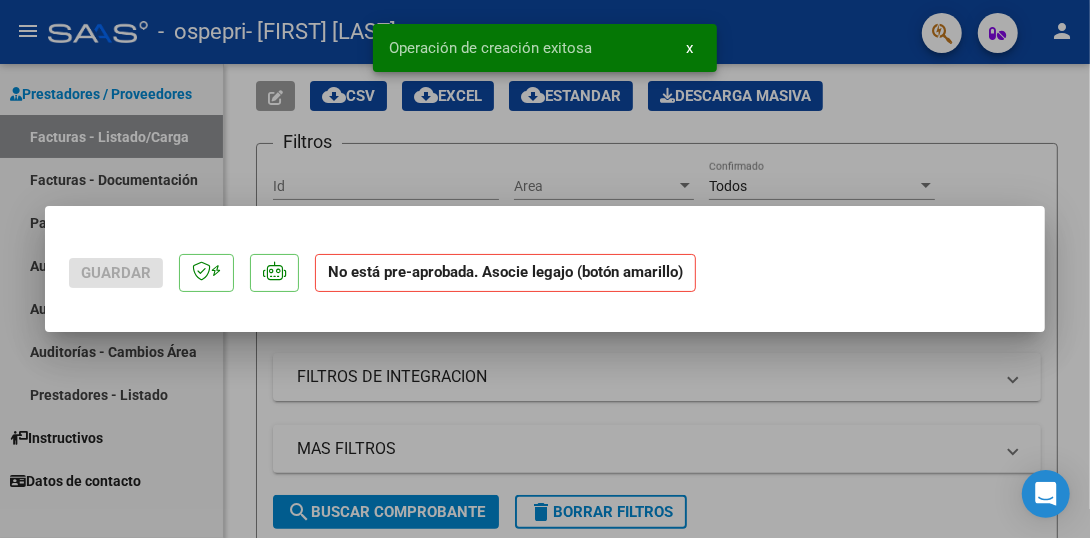 scroll, scrollTop: 0, scrollLeft: 0, axis: both 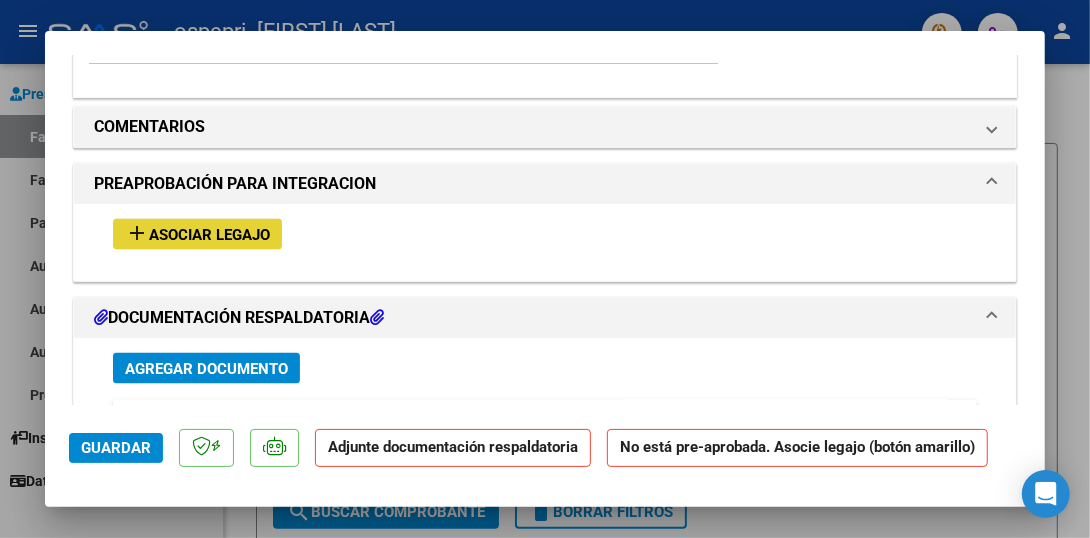 click on "Asociar Legajo" at bounding box center [209, 235] 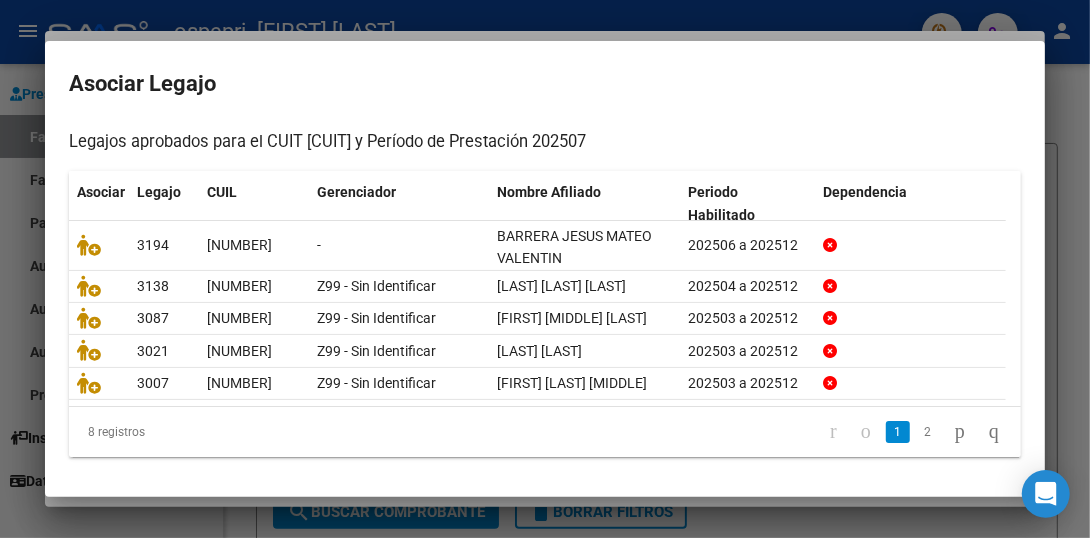 scroll, scrollTop: 197, scrollLeft: 0, axis: vertical 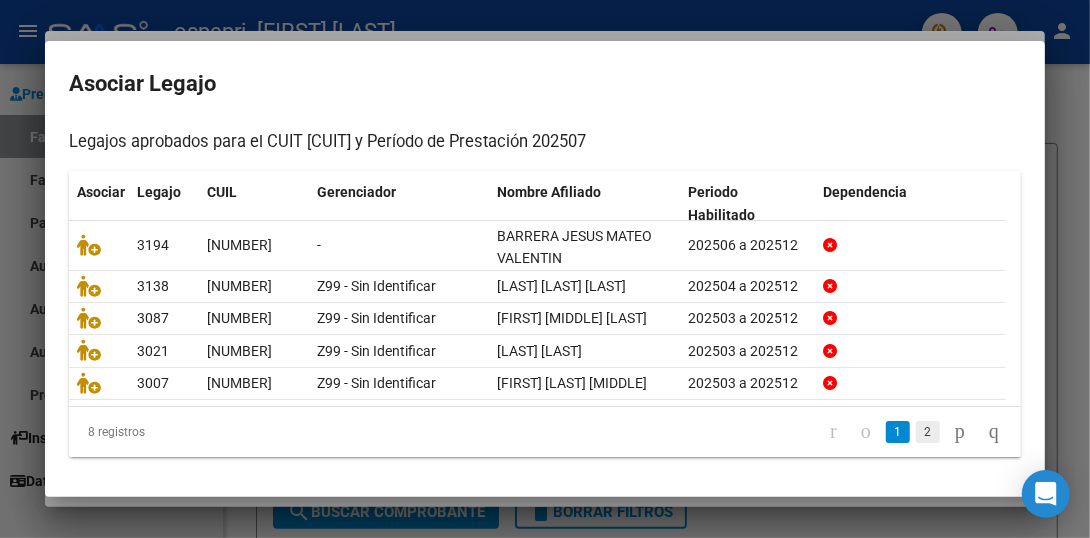 click on "2" 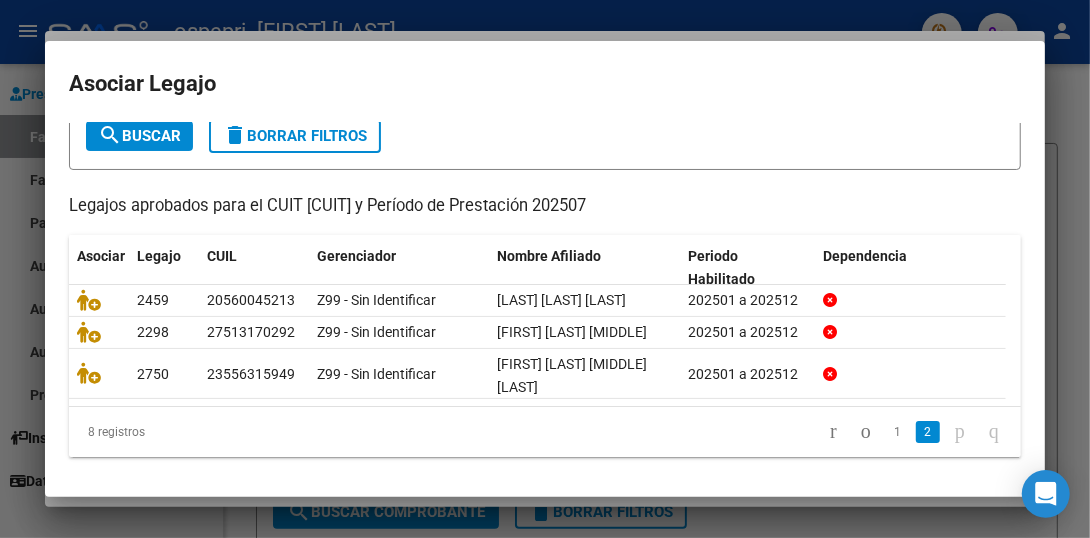 scroll, scrollTop: 152, scrollLeft: 0, axis: vertical 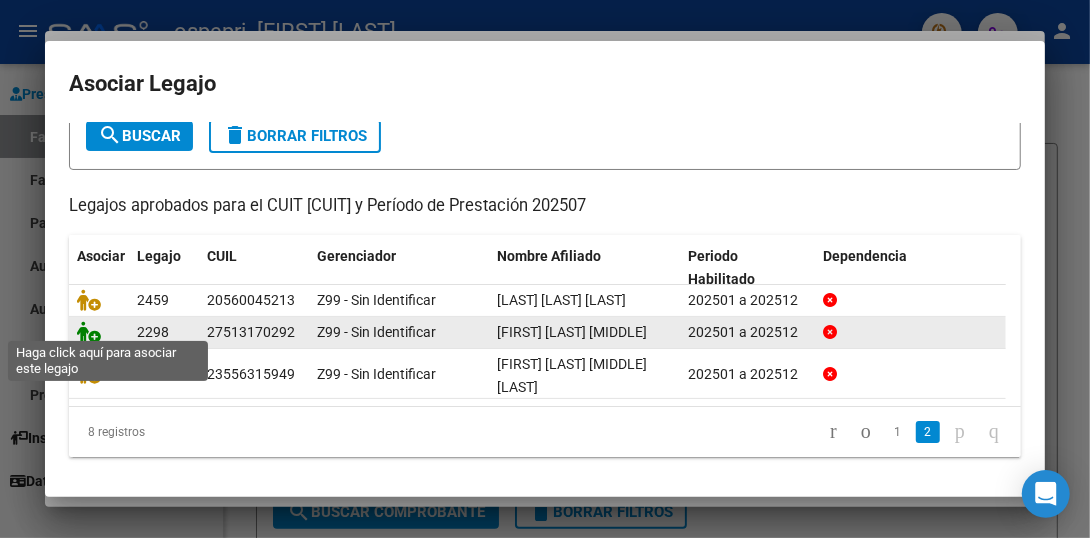 click 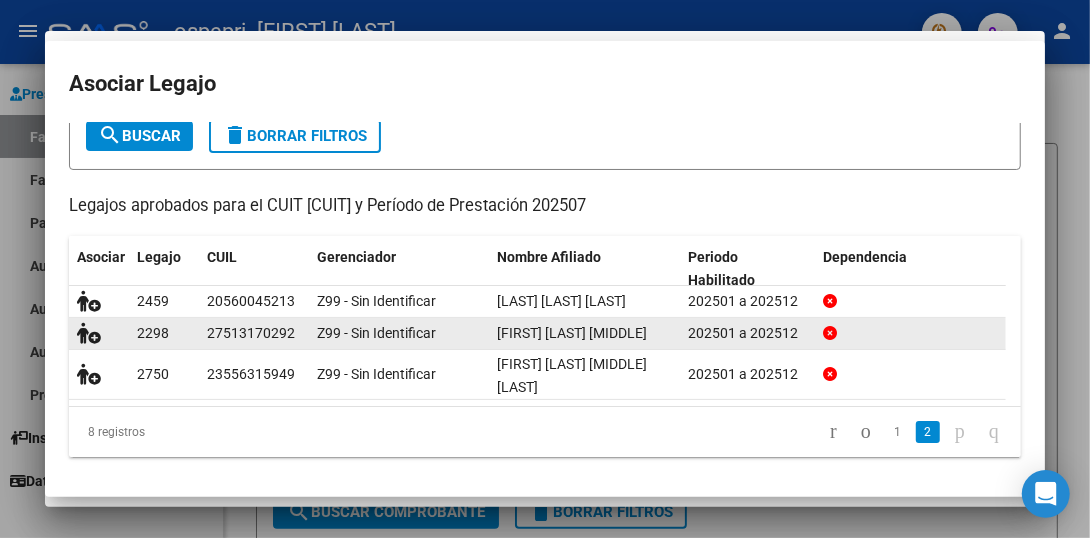scroll, scrollTop: 1743, scrollLeft: 0, axis: vertical 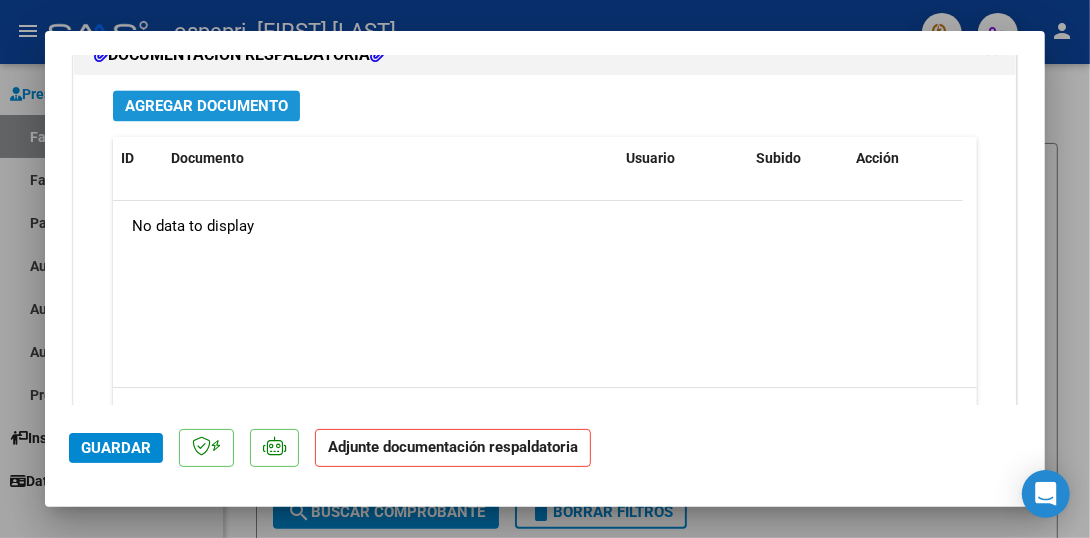 click on "Agregar Documento" at bounding box center [206, 106] 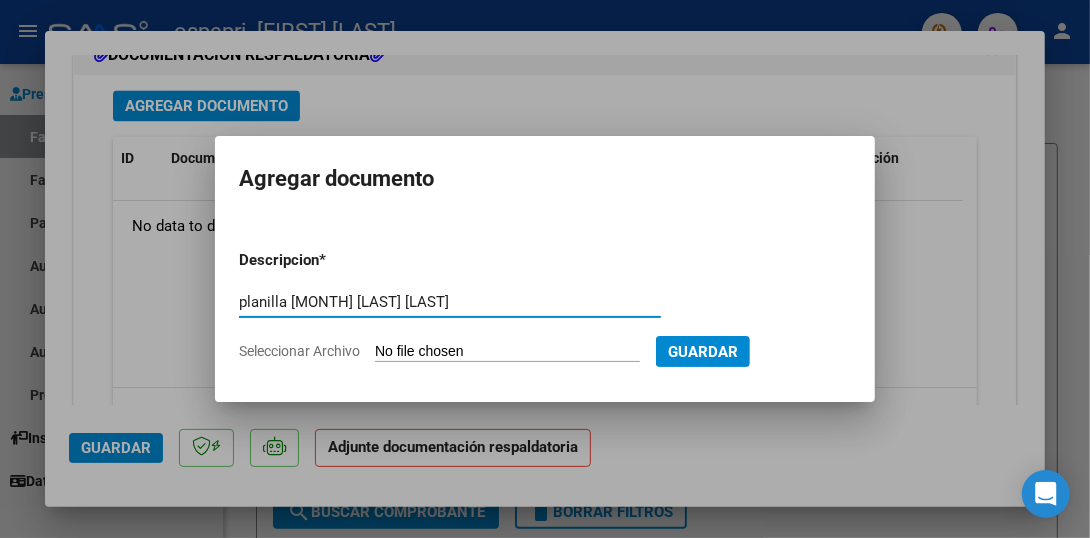 type on "planilla [MONTH] [LAST] [LAST]" 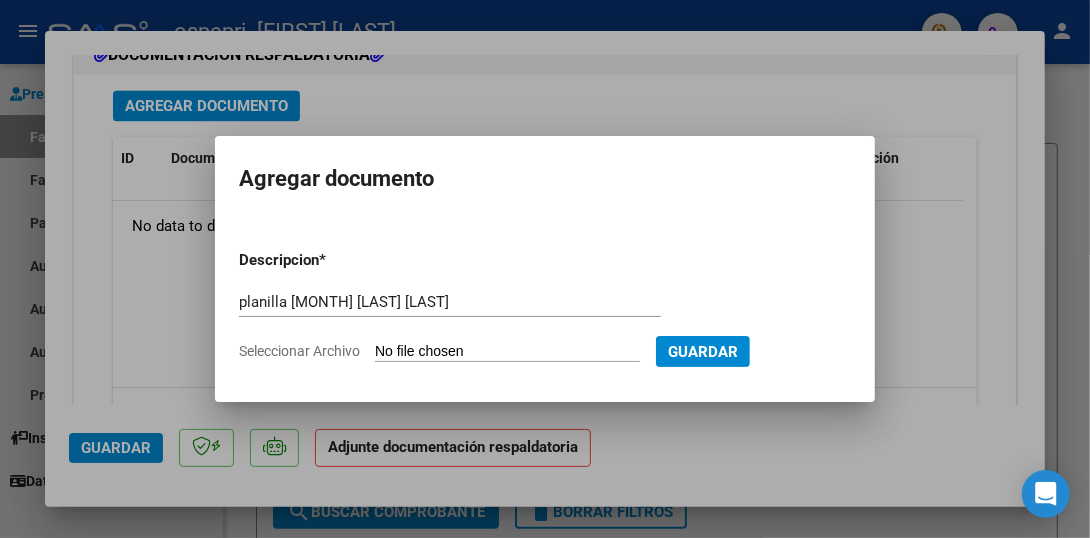 click on "Seleccionar Archivo" at bounding box center [507, 352] 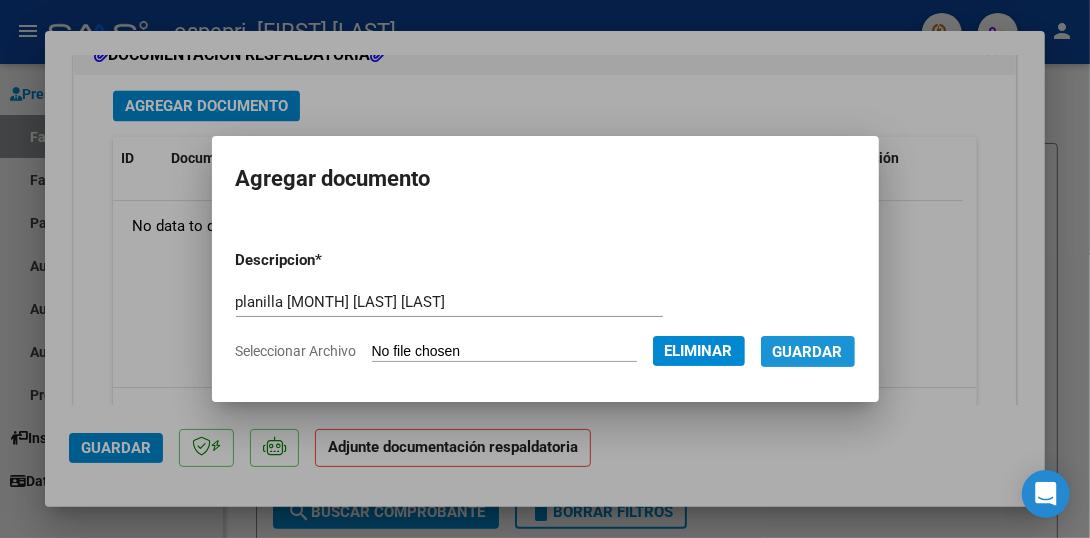 click on "Guardar" at bounding box center (808, 352) 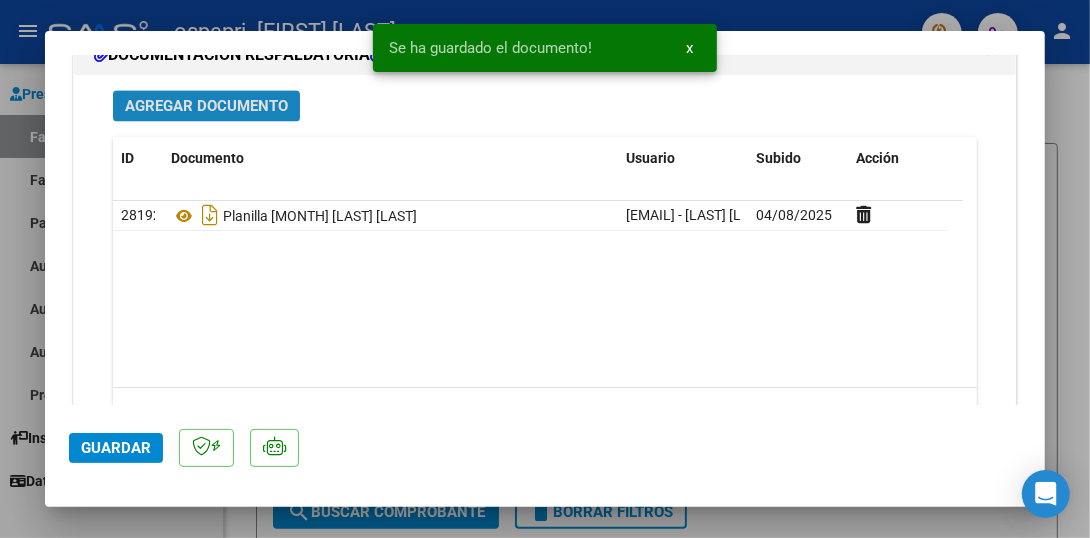 click on "Agregar Documento" at bounding box center [206, 106] 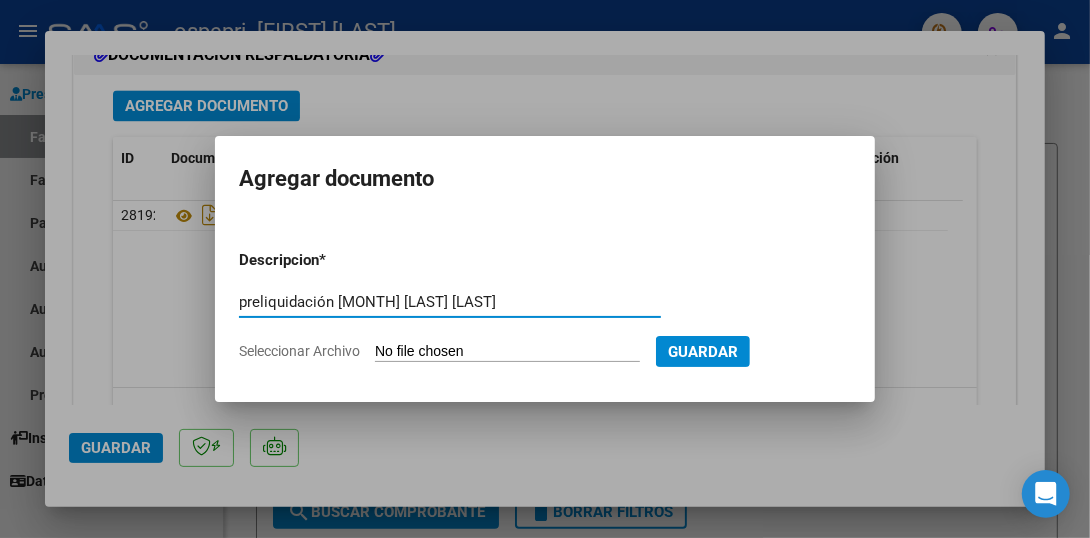 type on "preliquidación [MONTH] [LAST] [LAST]" 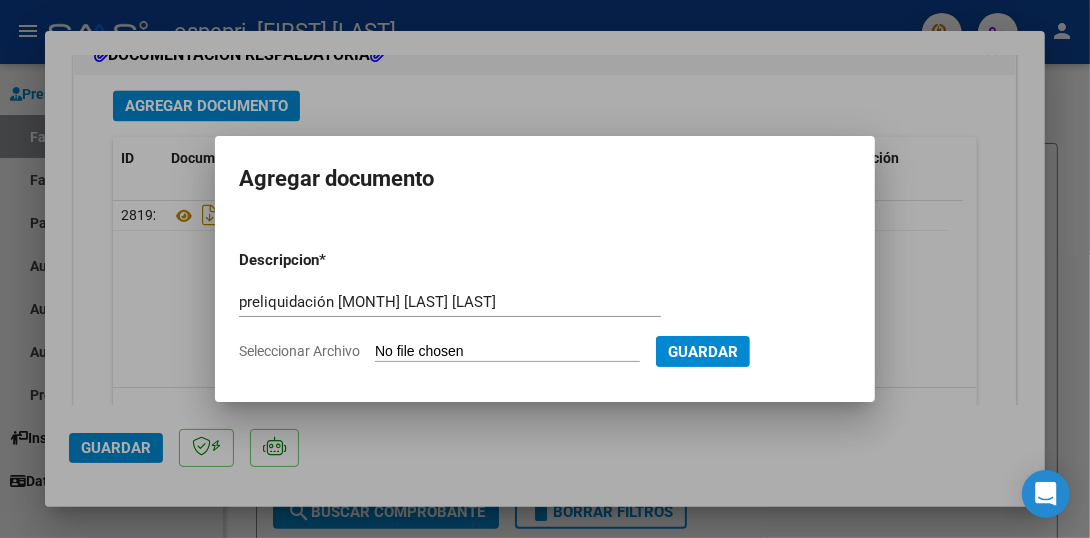 click on "Descripcion  *   preliquidación julio [LAST] [LAST] Escriba aquí una descripcion  Seleccionar Archivo Guardar" at bounding box center [545, 305] 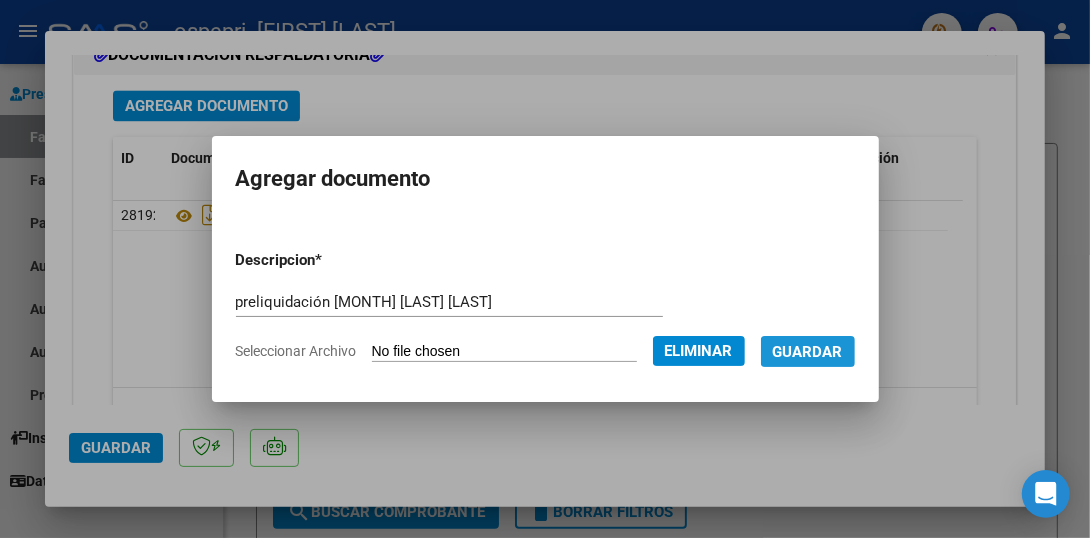 click on "Guardar" at bounding box center (808, 352) 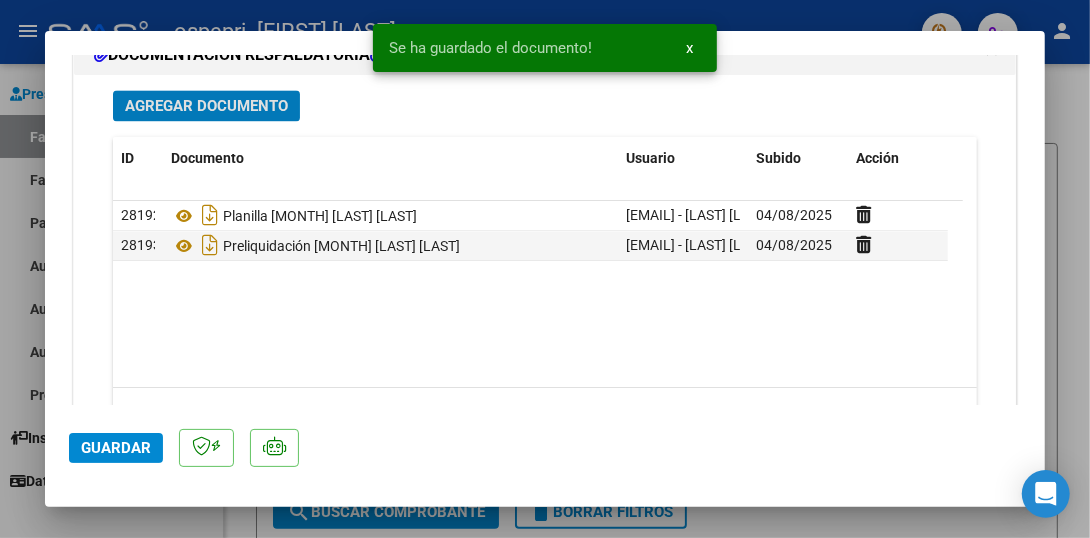 click on "Guardar" 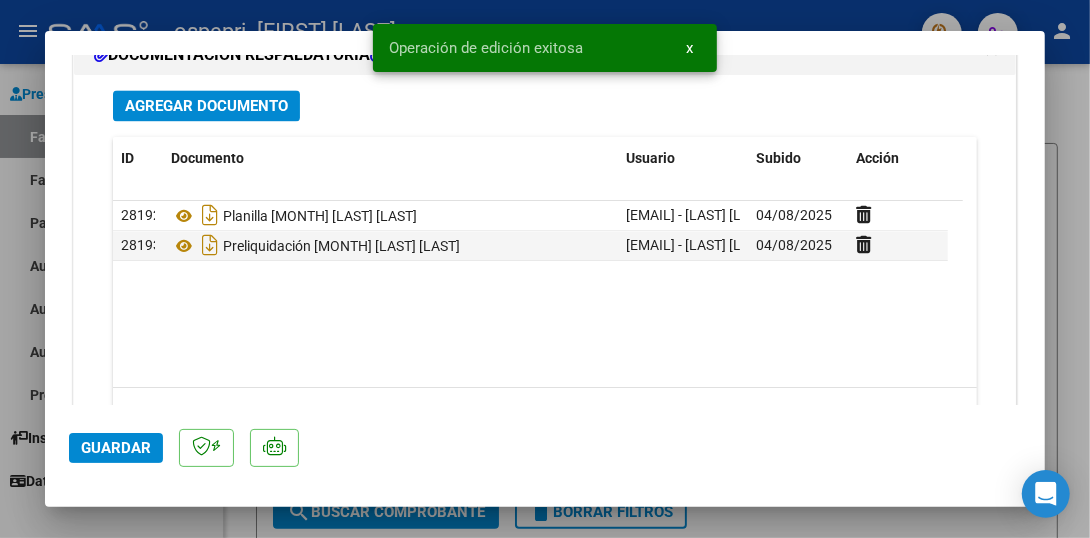 click at bounding box center (545, 269) 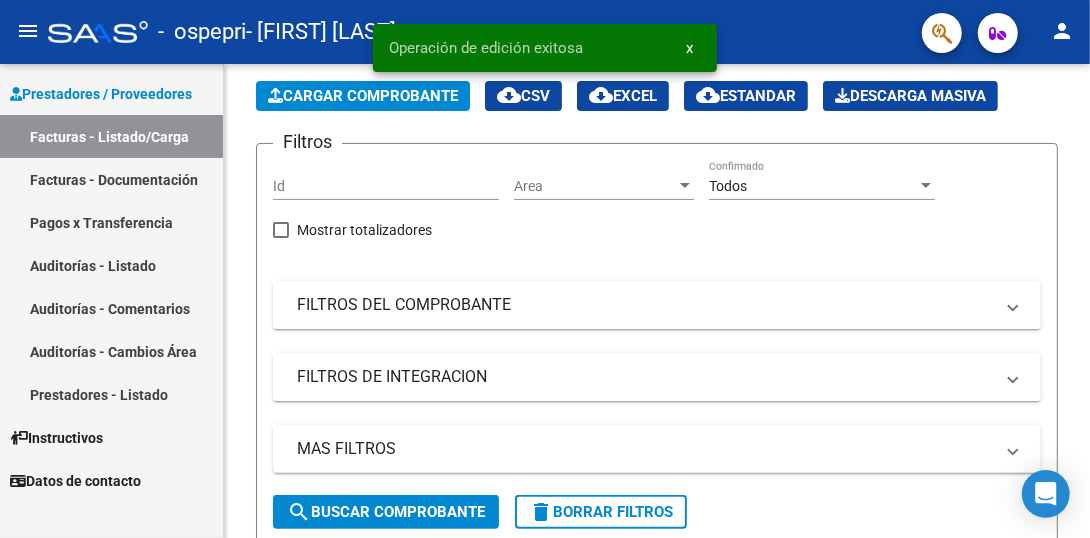 click on "Operación de edición exitosa x" at bounding box center (545, 48) 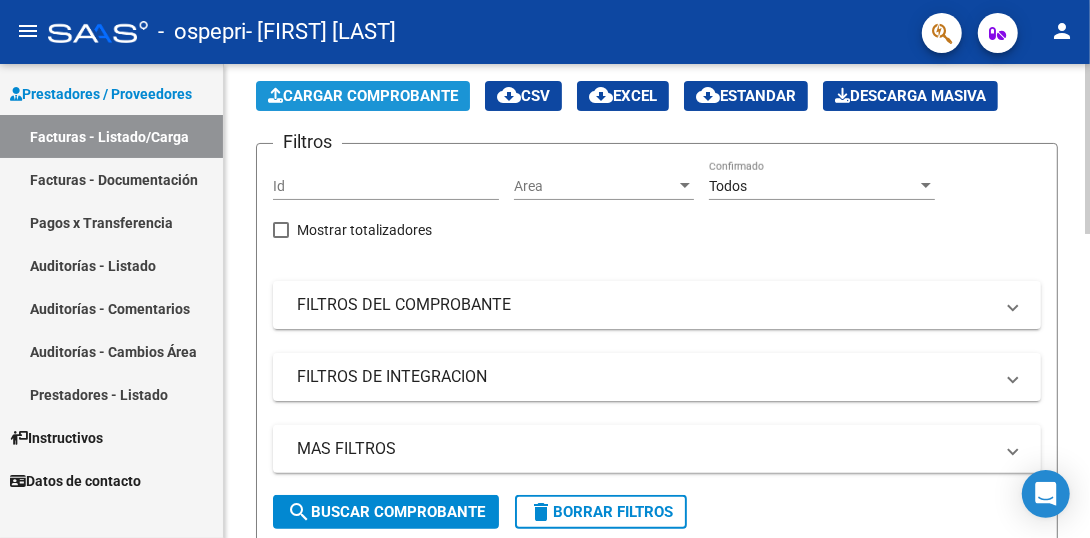 click on "Cargar Comprobante" 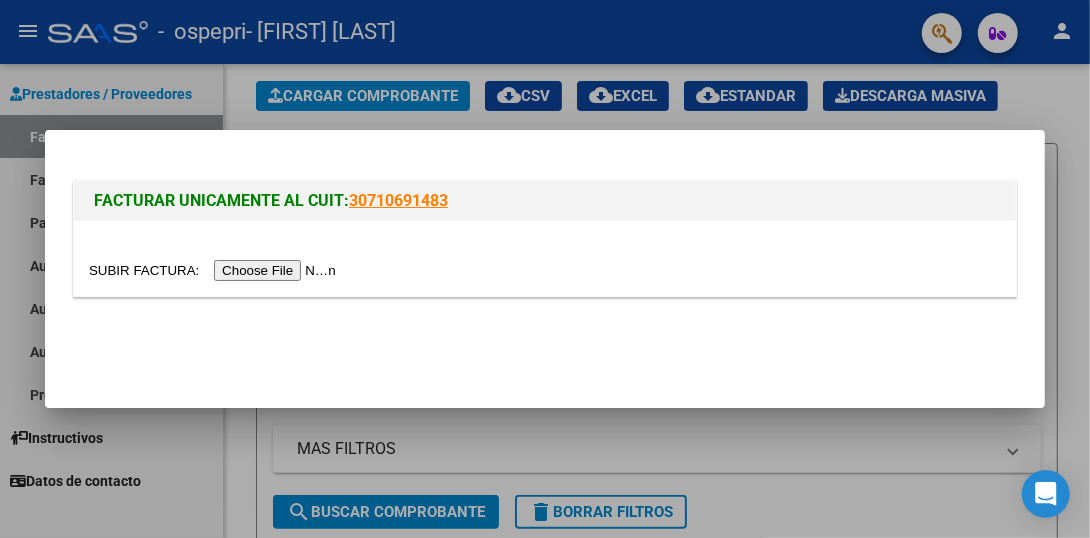 click at bounding box center [215, 270] 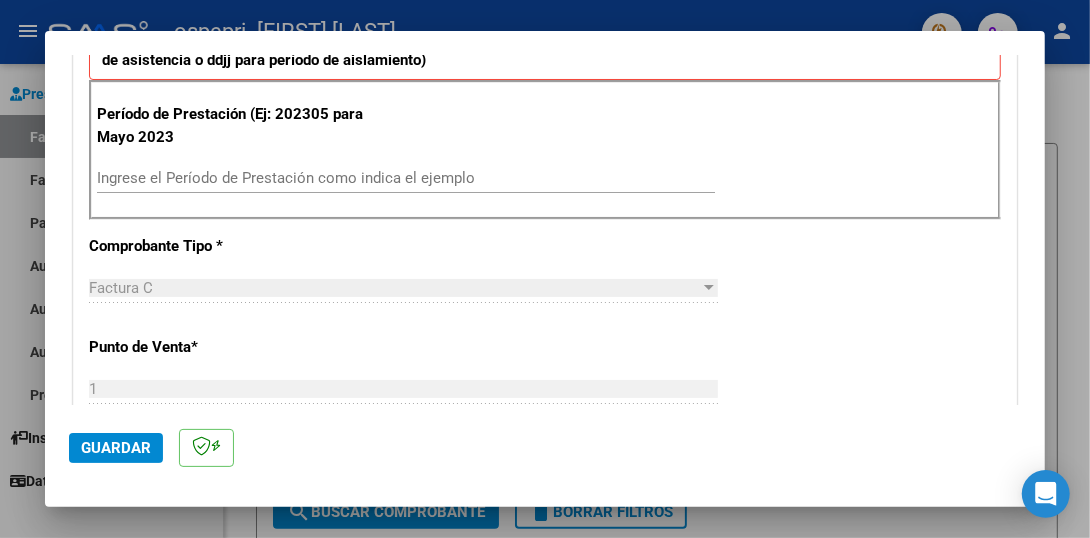 scroll, scrollTop: 562, scrollLeft: 0, axis: vertical 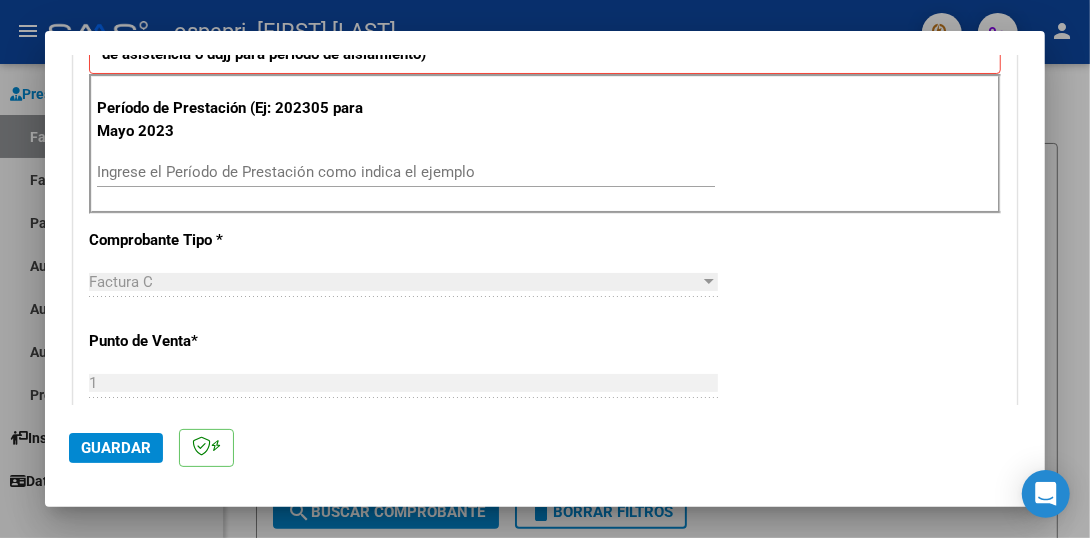 drag, startPoint x: 430, startPoint y: 157, endPoint x: 420, endPoint y: 166, distance: 13.453624 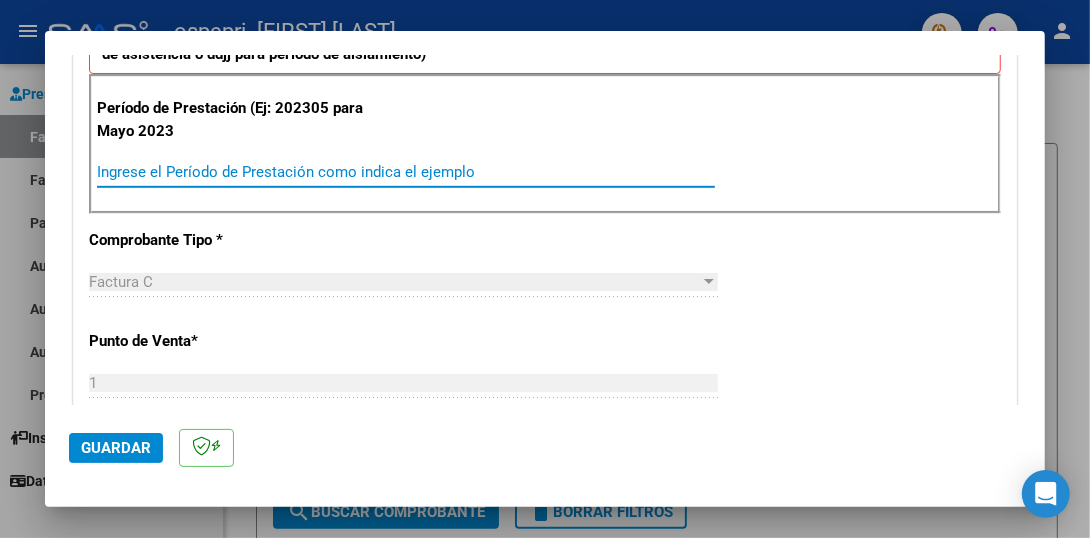 click on "Ingrese el Período de Prestación como indica el ejemplo" at bounding box center [406, 172] 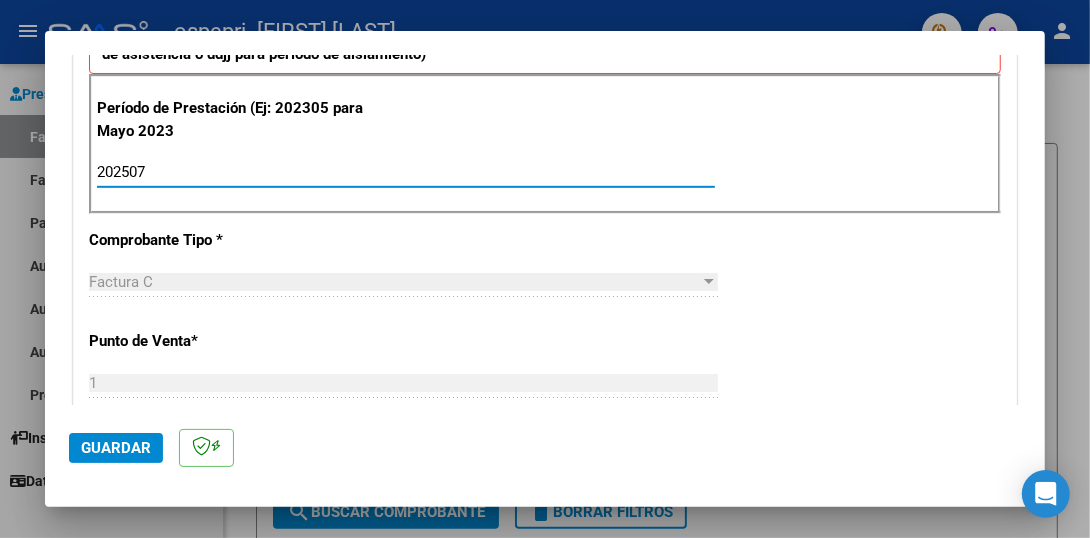 type on "202507" 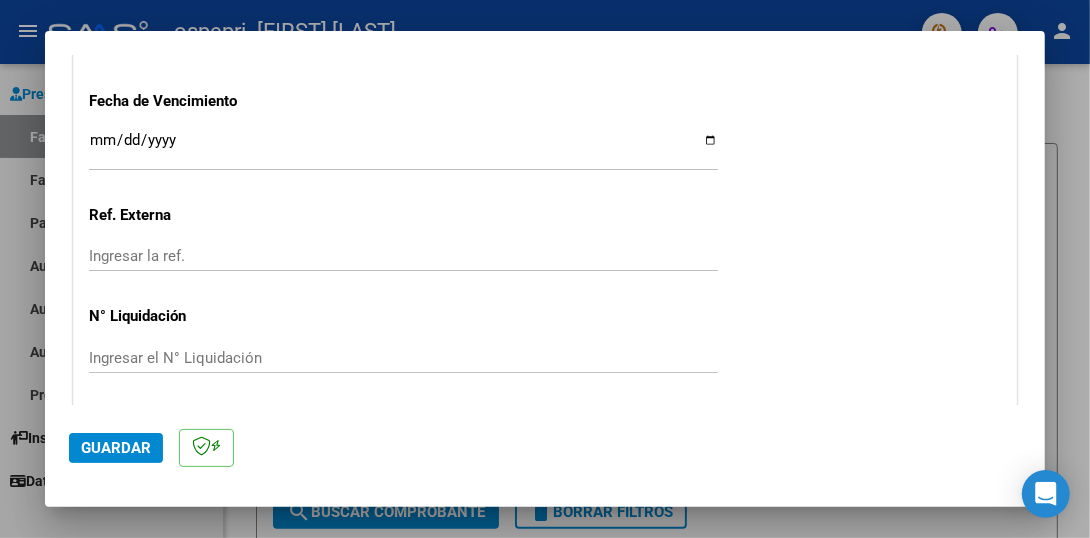 scroll, scrollTop: 1386, scrollLeft: 0, axis: vertical 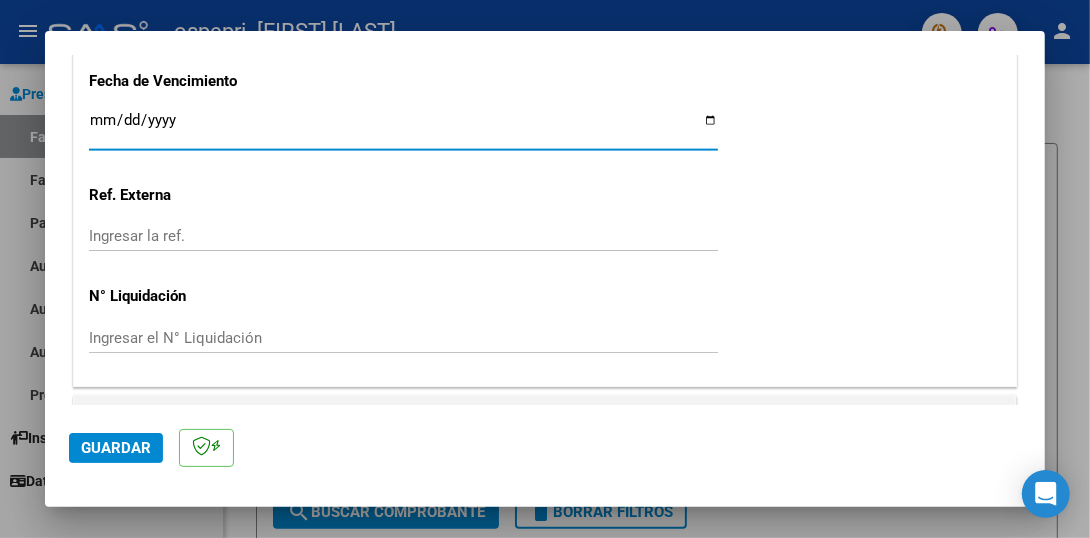 click on "Ingresar la fecha" at bounding box center (403, 128) 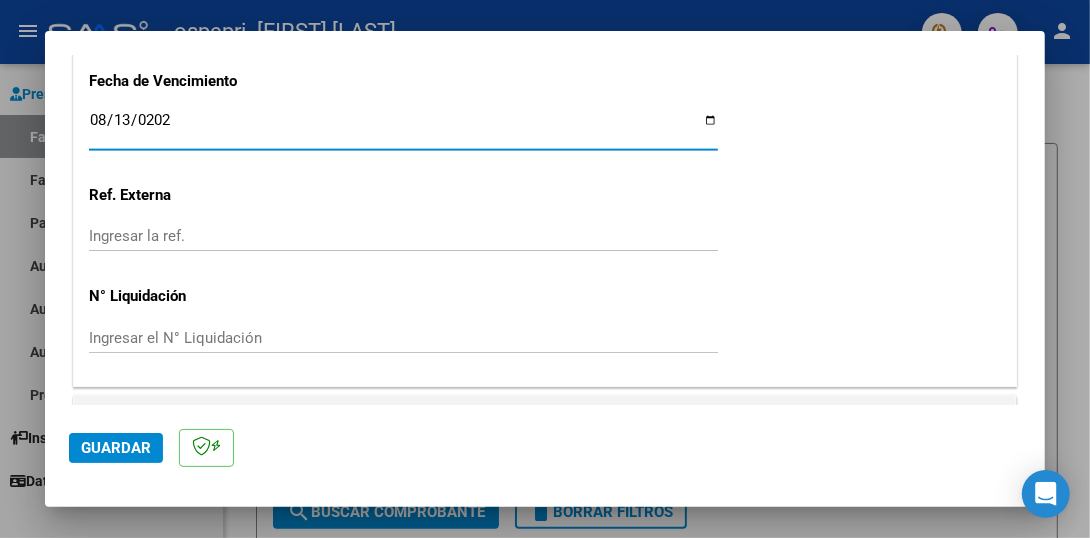 type on "2025-08-13" 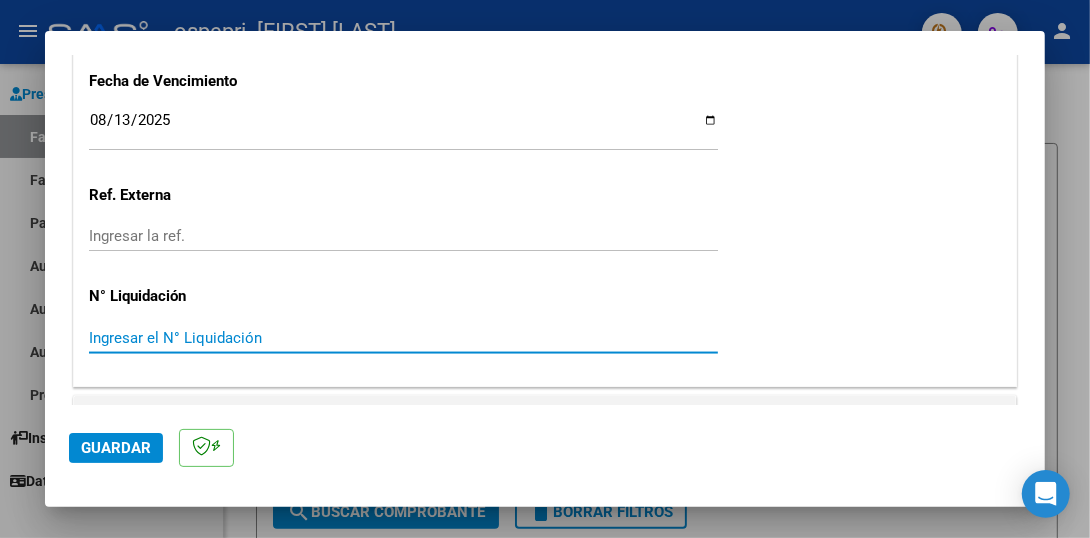 paste on "0000265792" 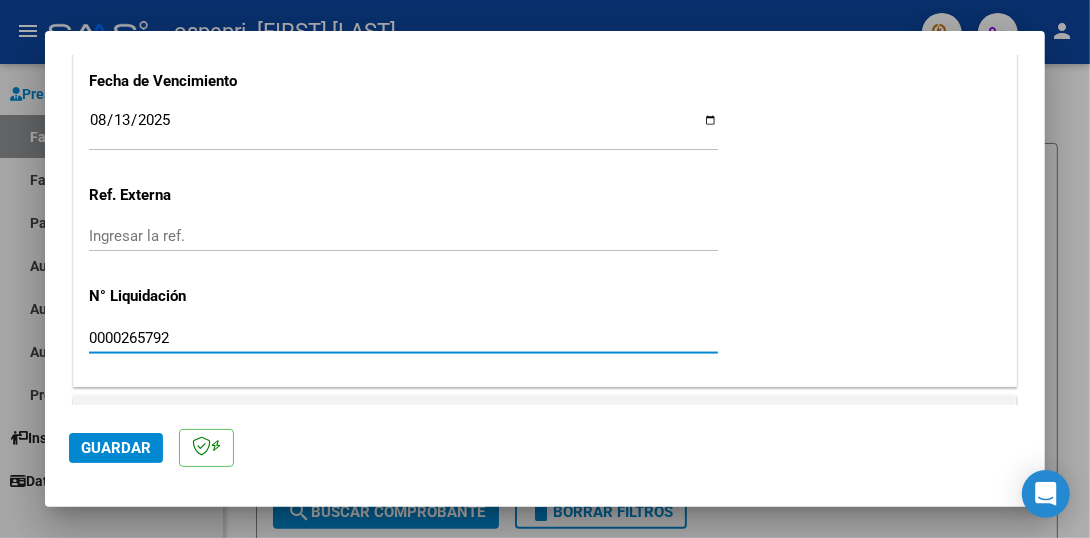 click on "0000265792" at bounding box center (403, 338) 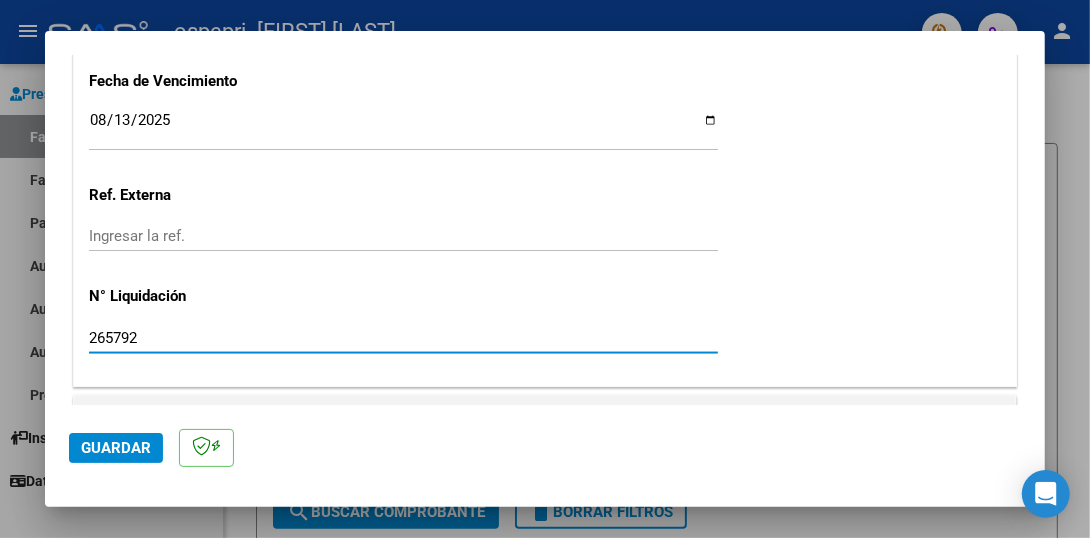 type on "265792" 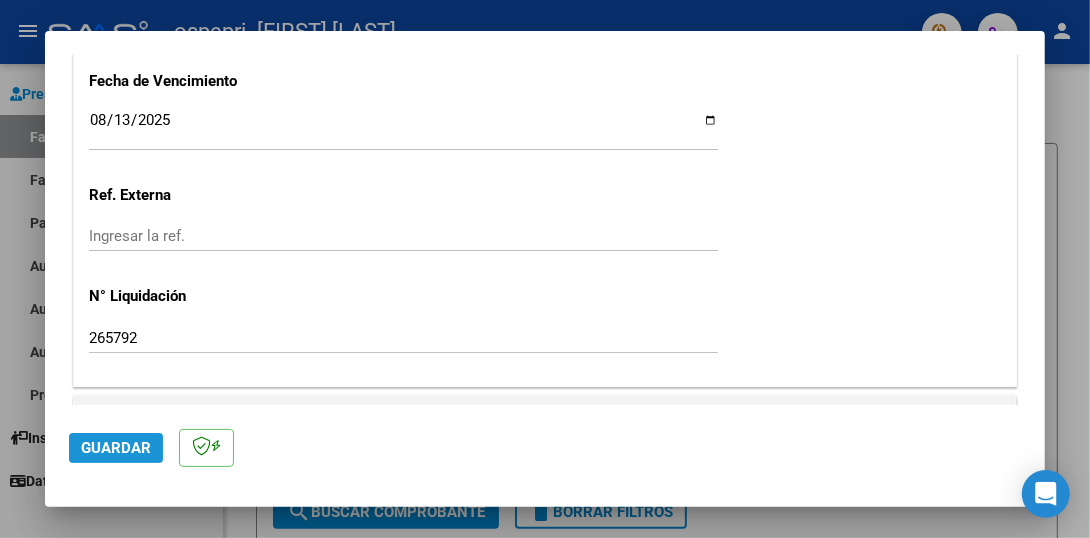 click on "Guardar" 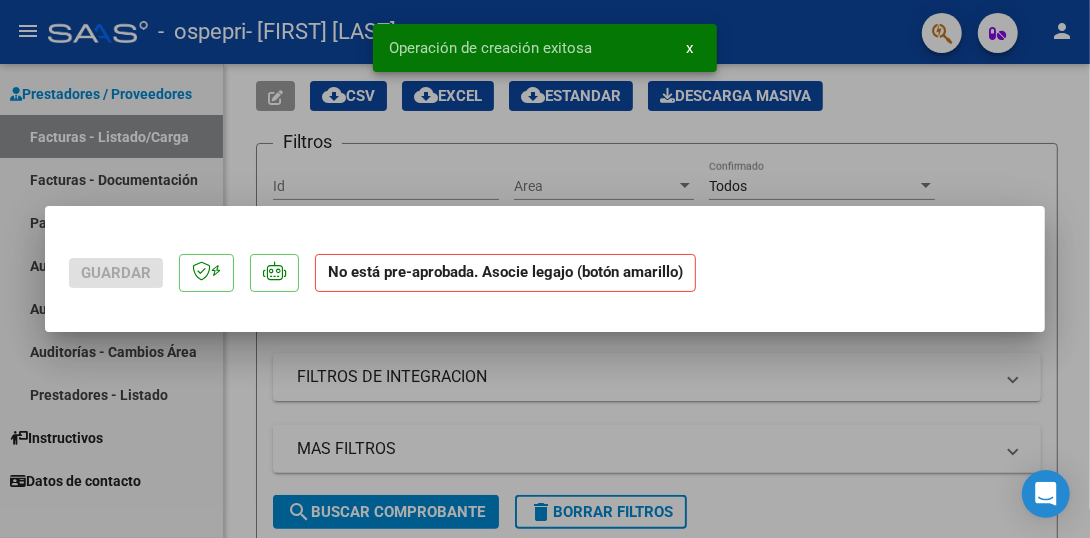 scroll, scrollTop: 0, scrollLeft: 0, axis: both 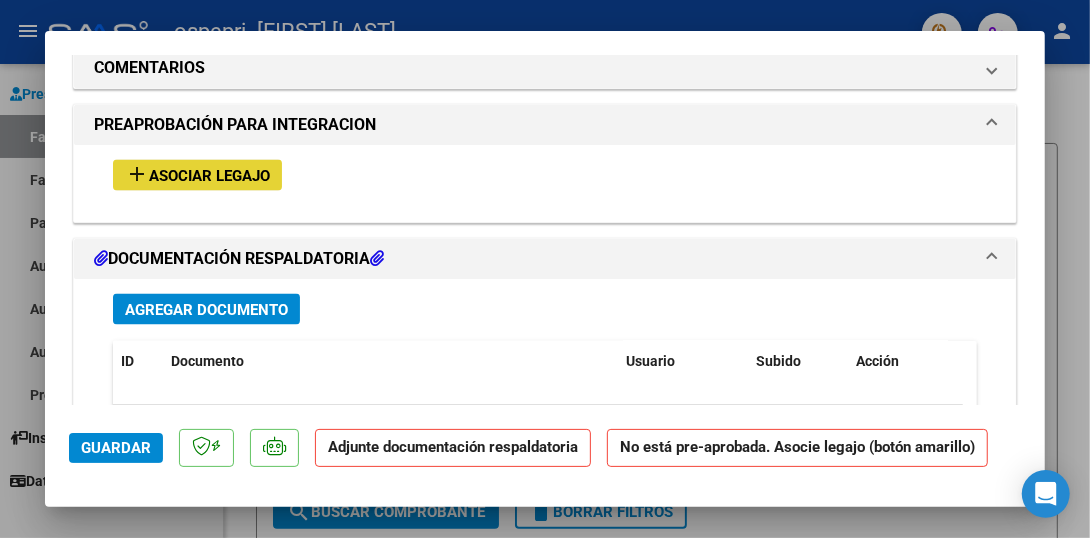 click on "Asociar Legajo" at bounding box center [209, 176] 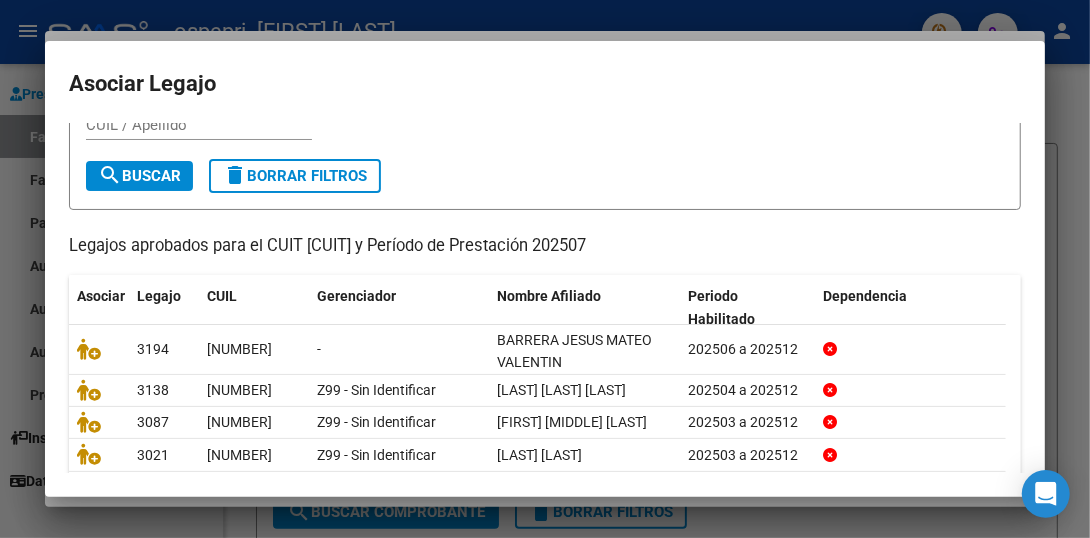 scroll, scrollTop: 124, scrollLeft: 0, axis: vertical 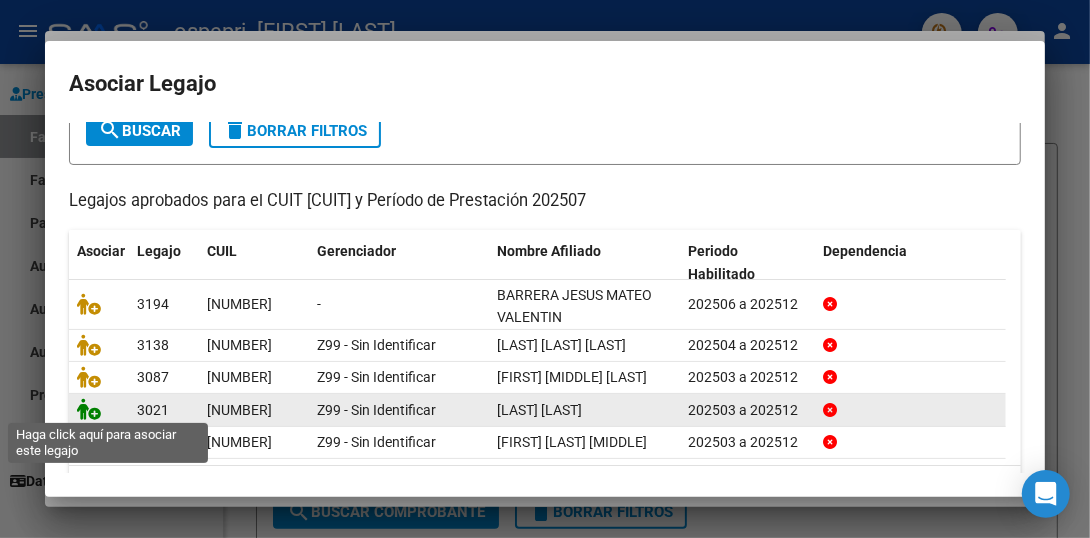 click 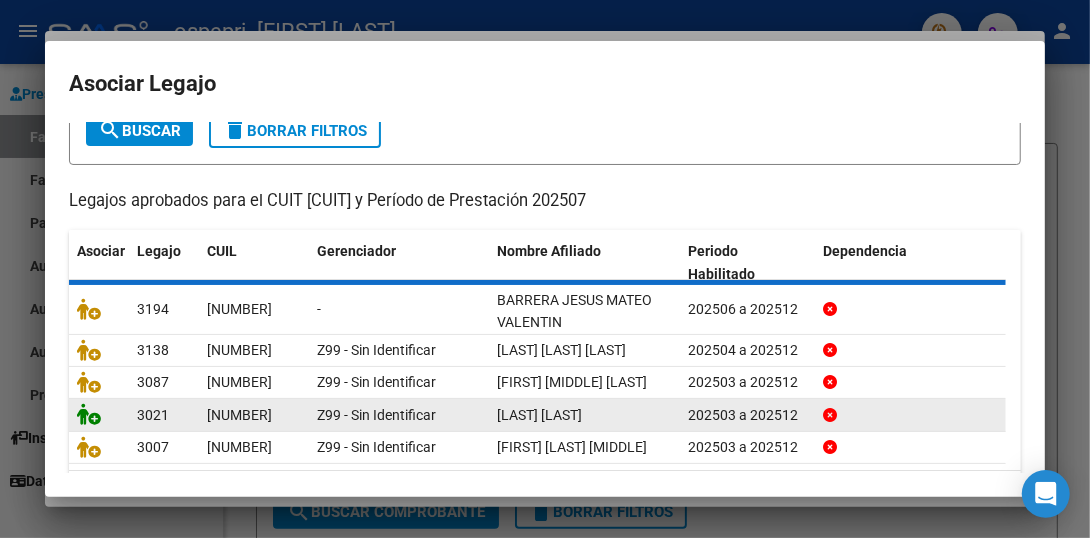 scroll, scrollTop: 1801, scrollLeft: 0, axis: vertical 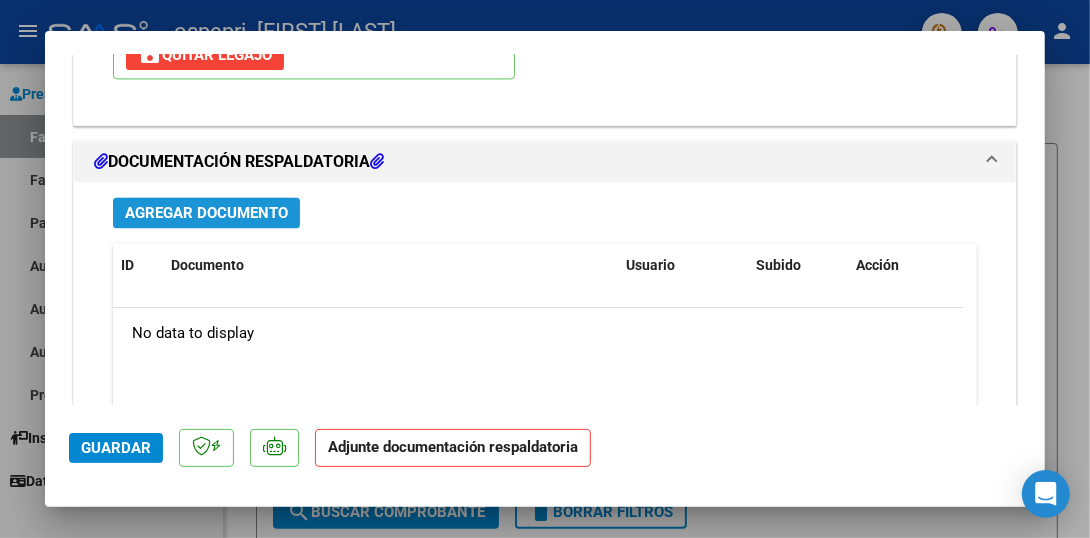 click on "Agregar Documento" at bounding box center (206, 213) 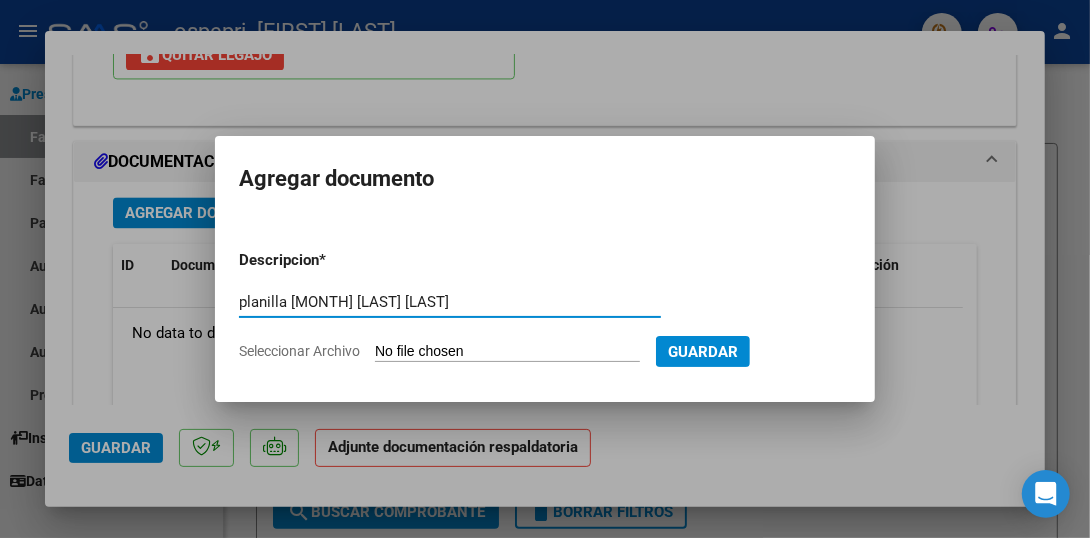 type on "planilla [MONTH] [LAST] [LAST]" 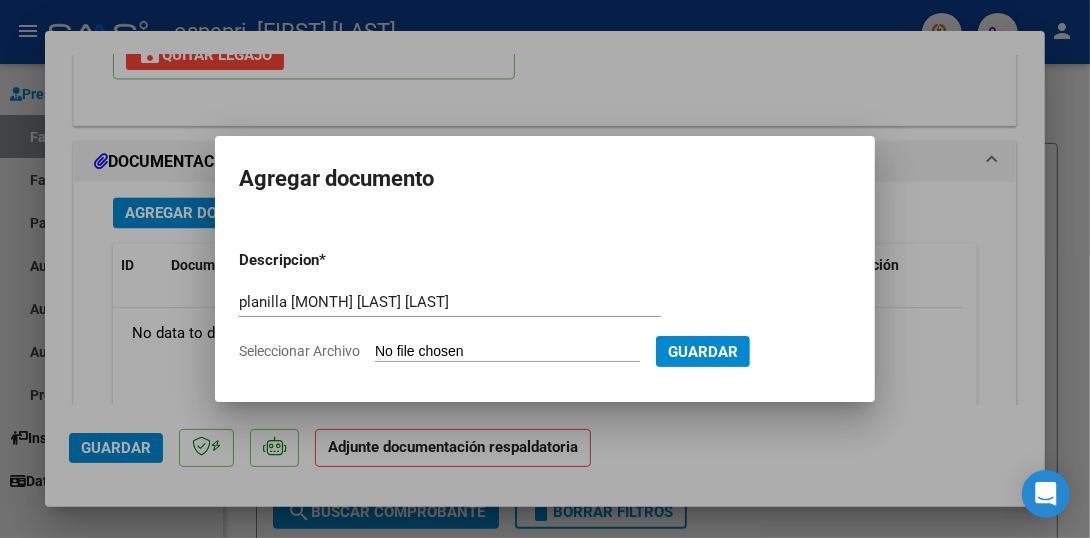 click on "planilla julio [LAST] [LAST]" at bounding box center [450, 311] 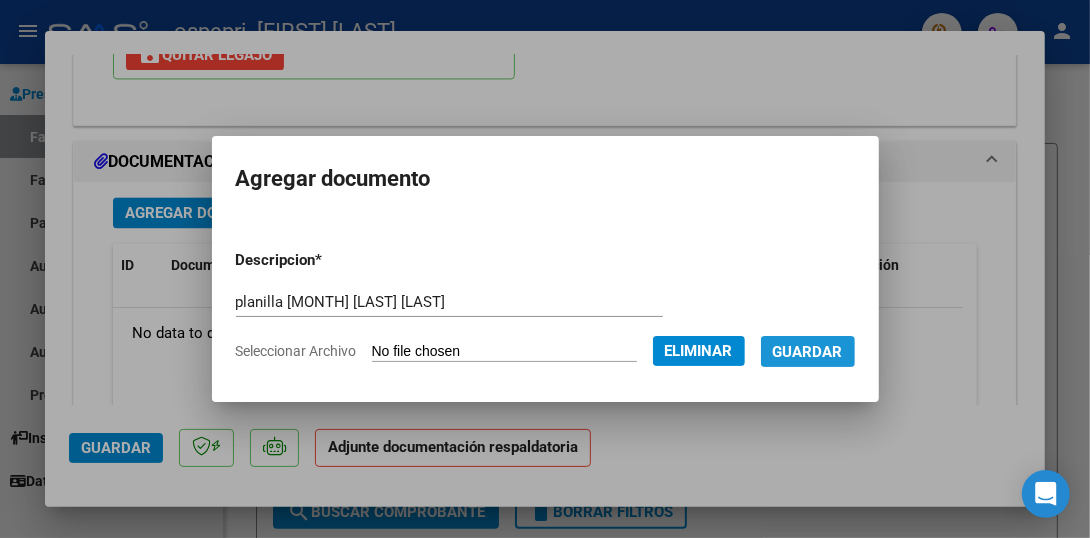click on "Guardar" at bounding box center (808, 352) 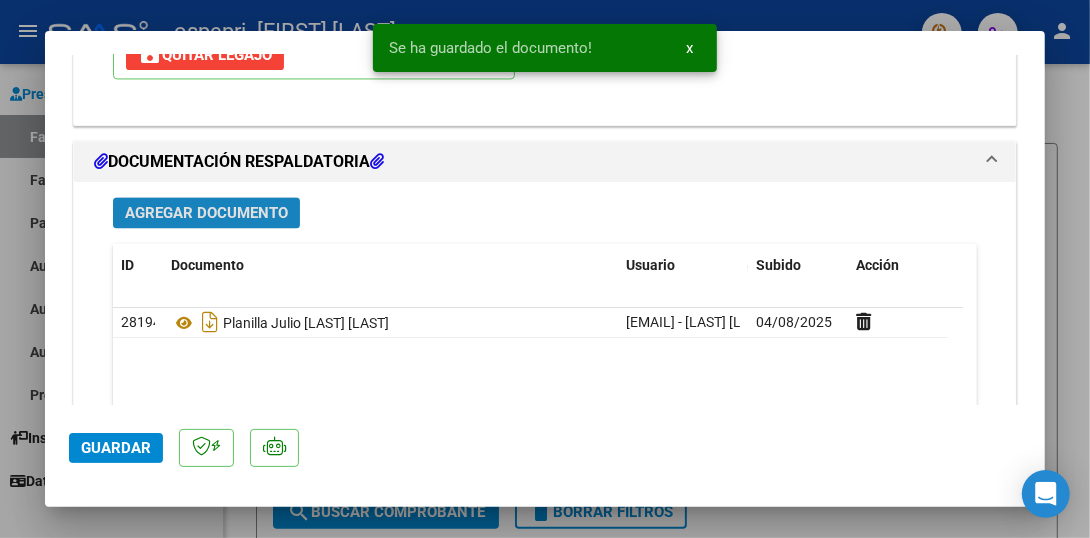 click on "Agregar Documento" at bounding box center [206, 213] 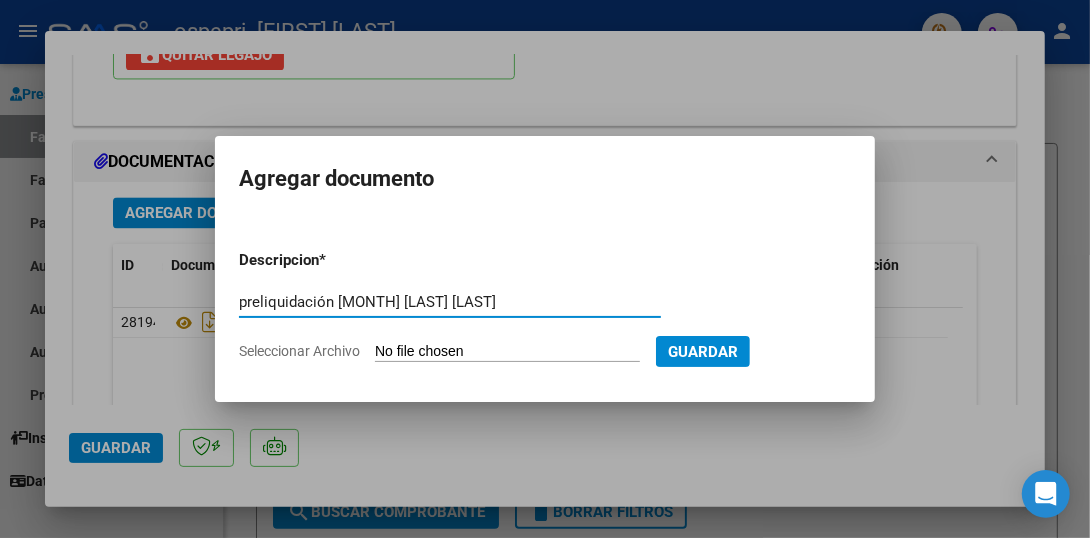 type on "preliquidación [MONTH] [LAST] [LAST]" 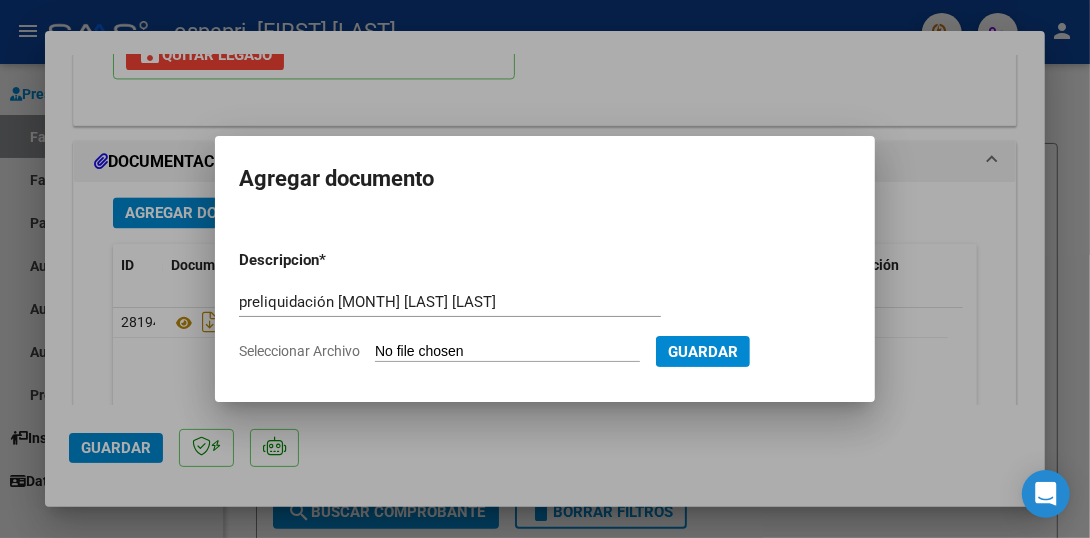 click on "Seleccionar Archivo" at bounding box center (507, 352) 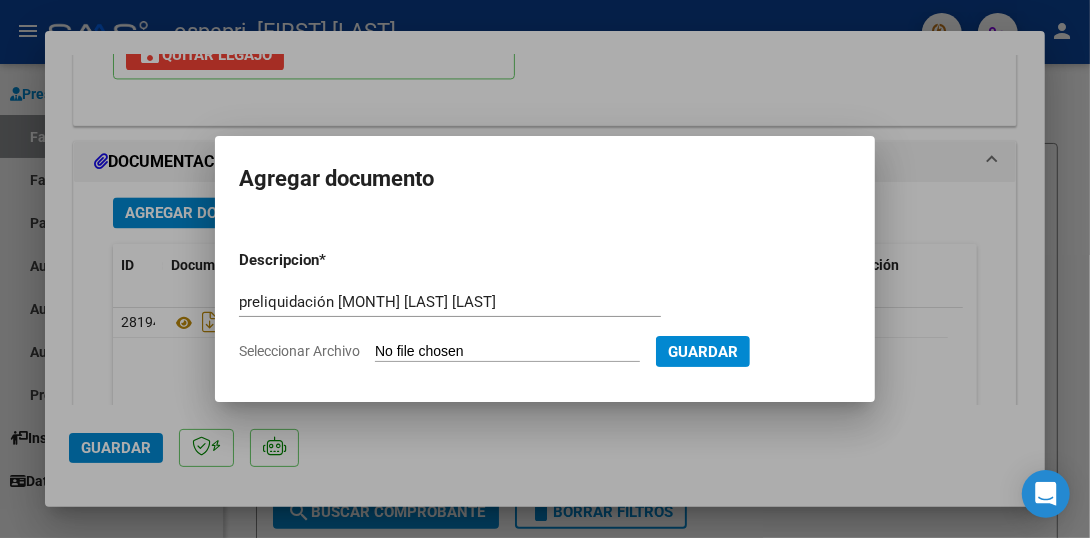 type on "C:\fakepath\apfmimpresionpreliq.pdf" 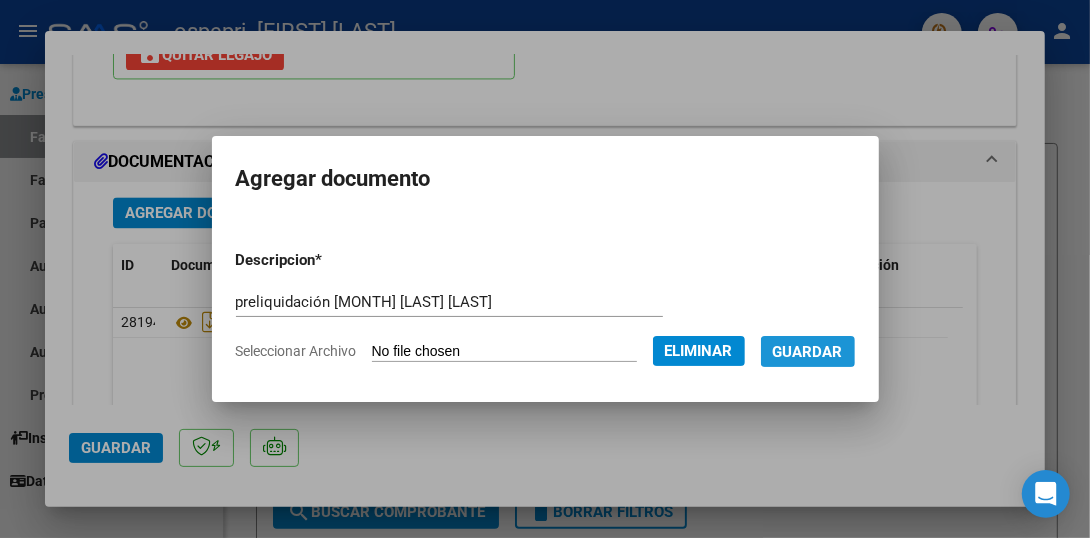 click on "Guardar" at bounding box center [808, 352] 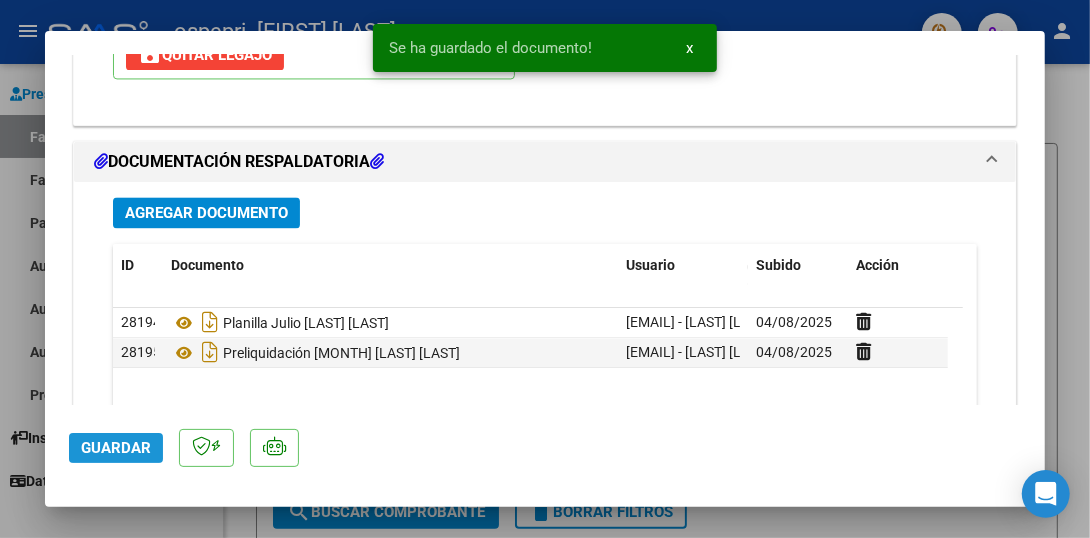 click on "Guardar" 